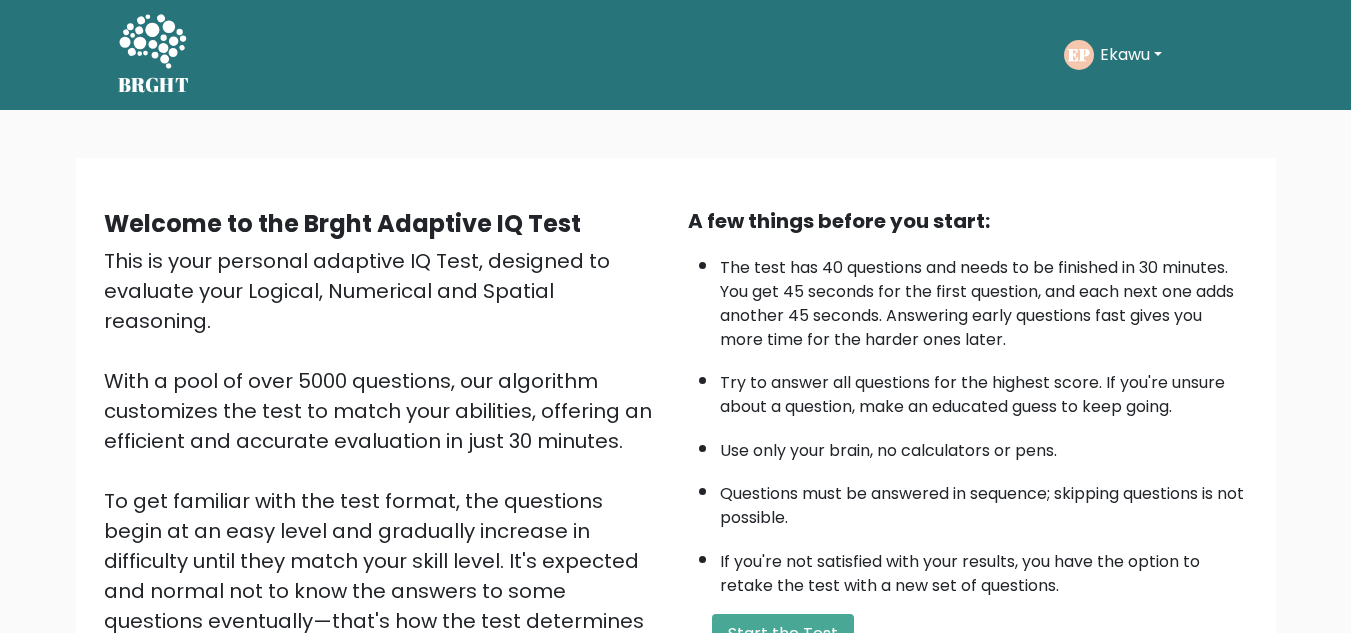 scroll, scrollTop: 283, scrollLeft: 0, axis: vertical 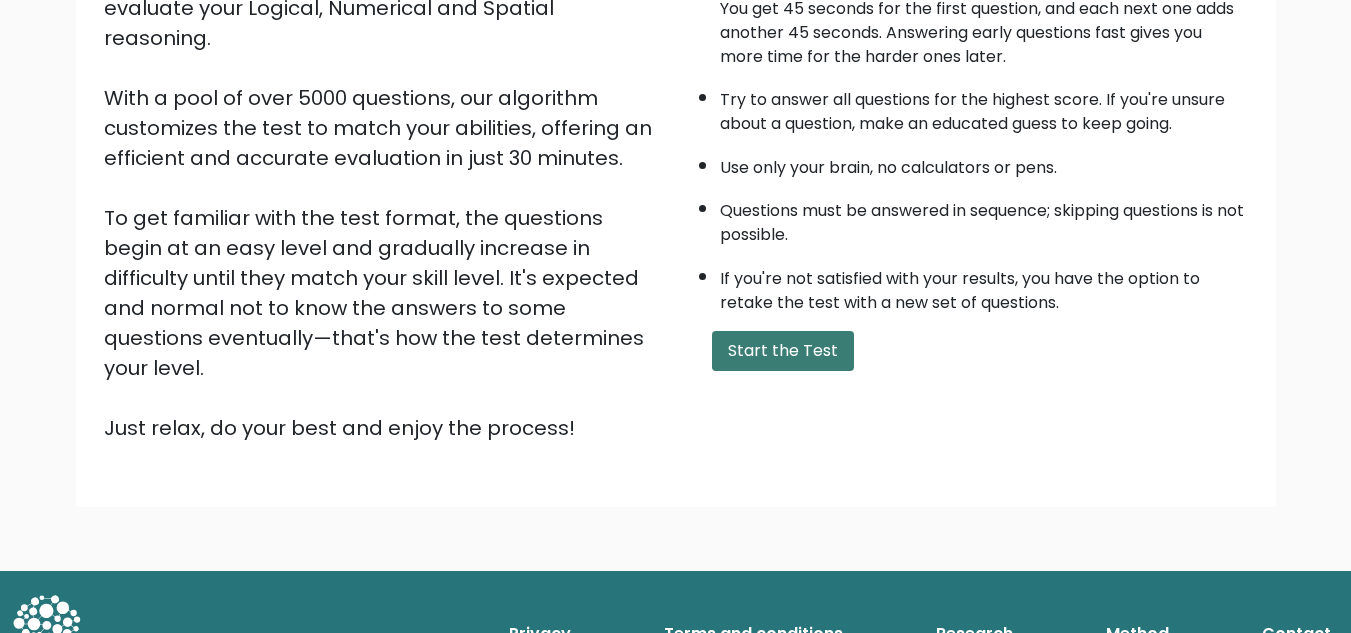click on "Start the Test" at bounding box center (783, 351) 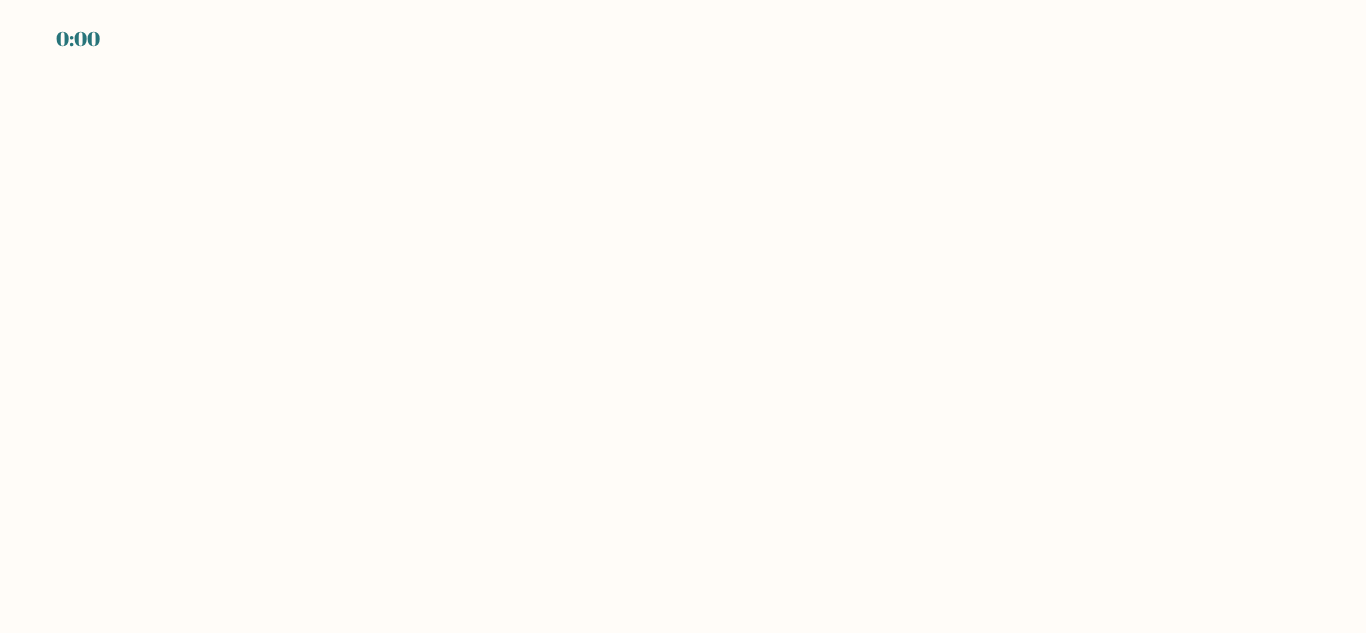 scroll, scrollTop: 0, scrollLeft: 0, axis: both 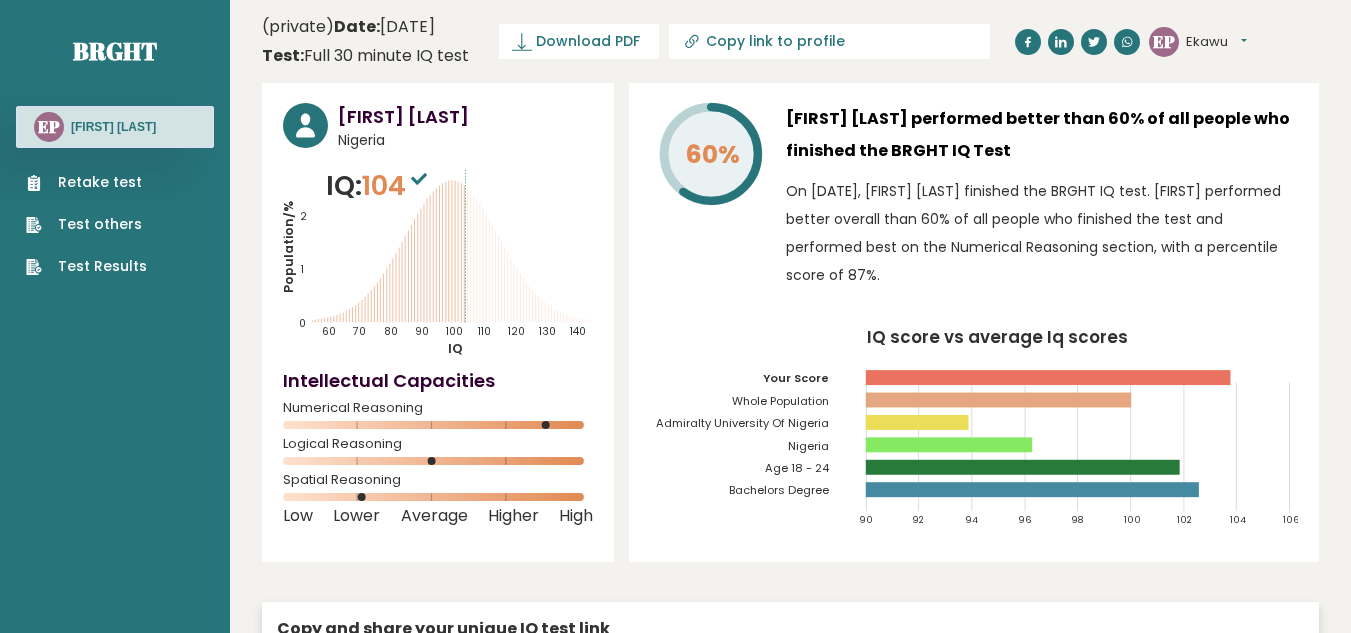 click on "60%
[FIRST] [LAST] performed better than
60% of all
people who finished the BRGHT IQ Test
On [DATE], [FIRST]
[LAST] finished the BRGHT IQ test. [FIRST] performed better overall than
60% of all people who finished the test and
performed best on the
Numerical Reasoning section, with
a percentile score of 87%.
IQ score vs average Iq scores
90
92
94
96
98
100
102
104
106
Your Score
Whole Population" at bounding box center (974, 322) 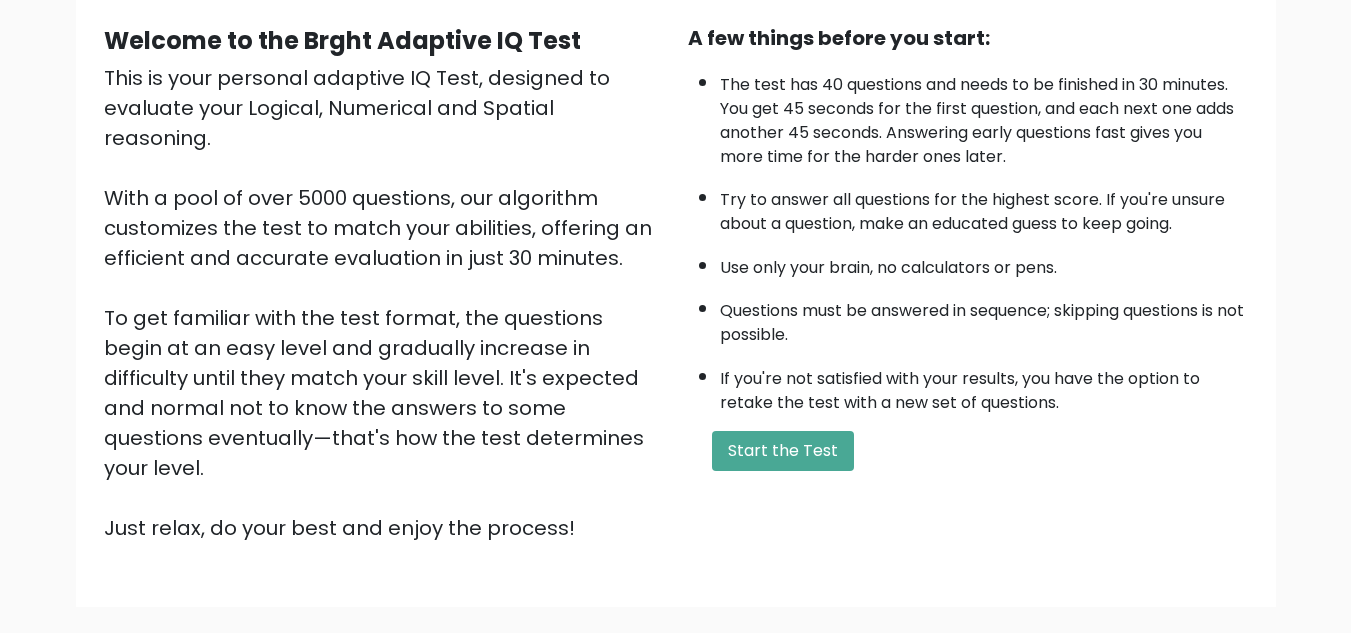scroll, scrollTop: 283, scrollLeft: 0, axis: vertical 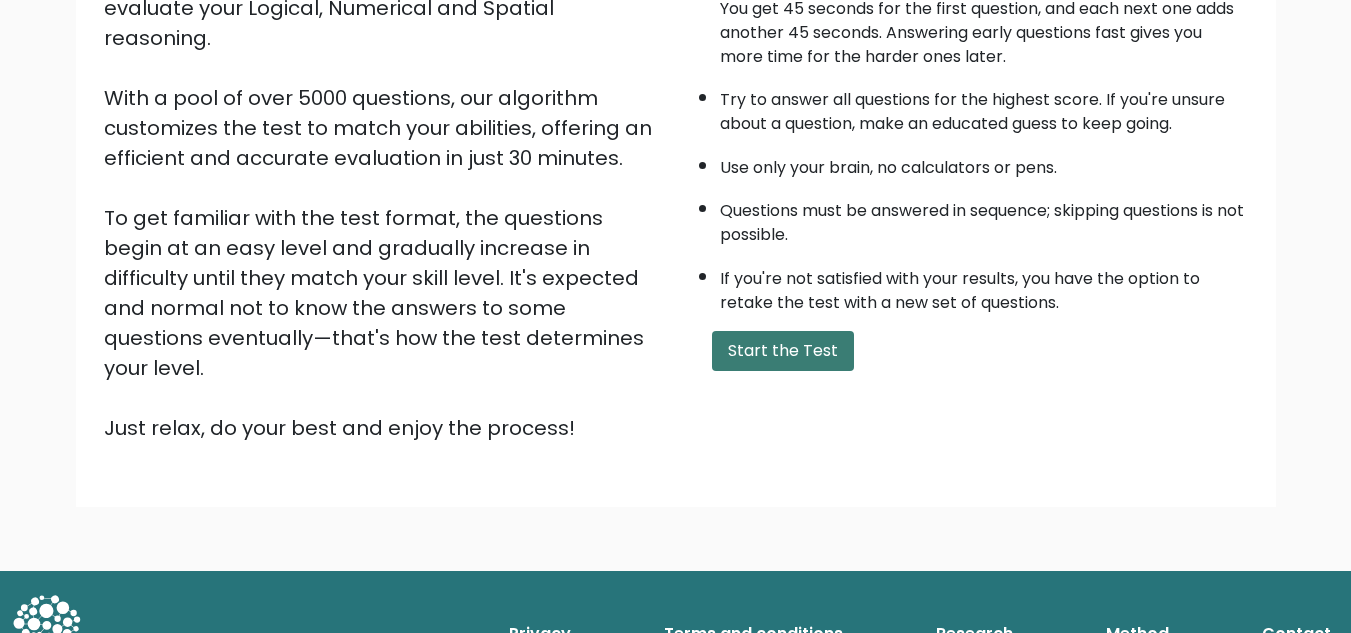 click on "Start the Test" at bounding box center (783, 351) 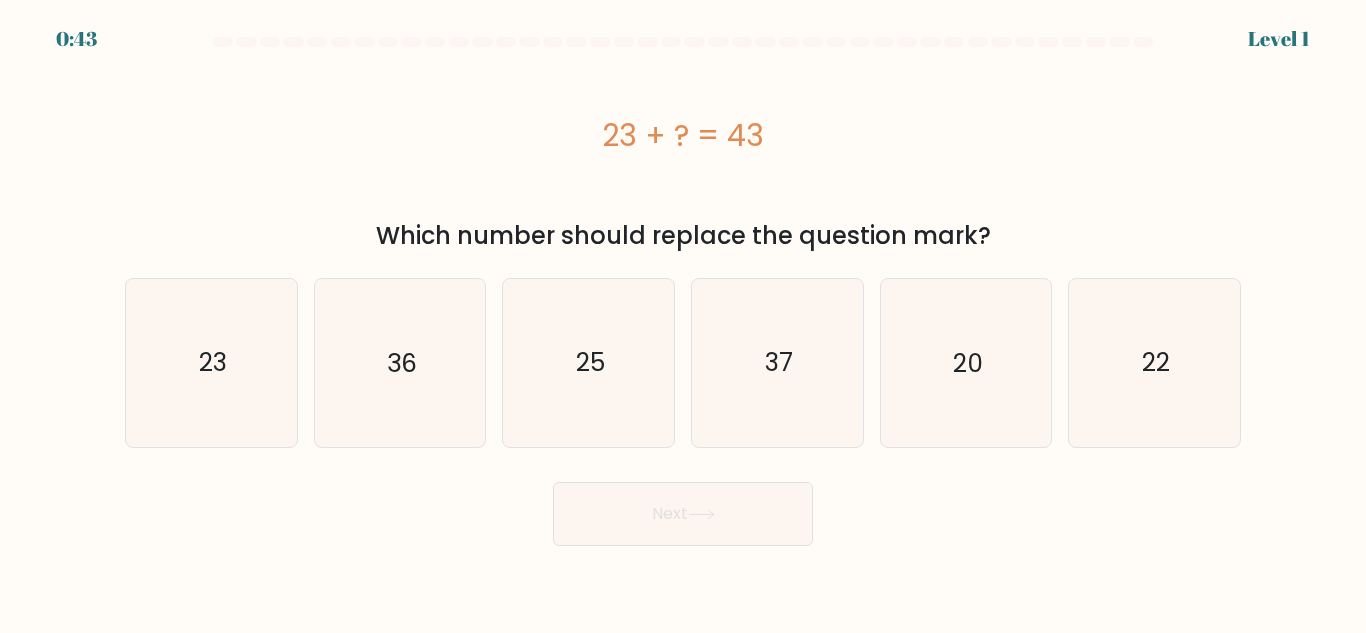scroll, scrollTop: 0, scrollLeft: 0, axis: both 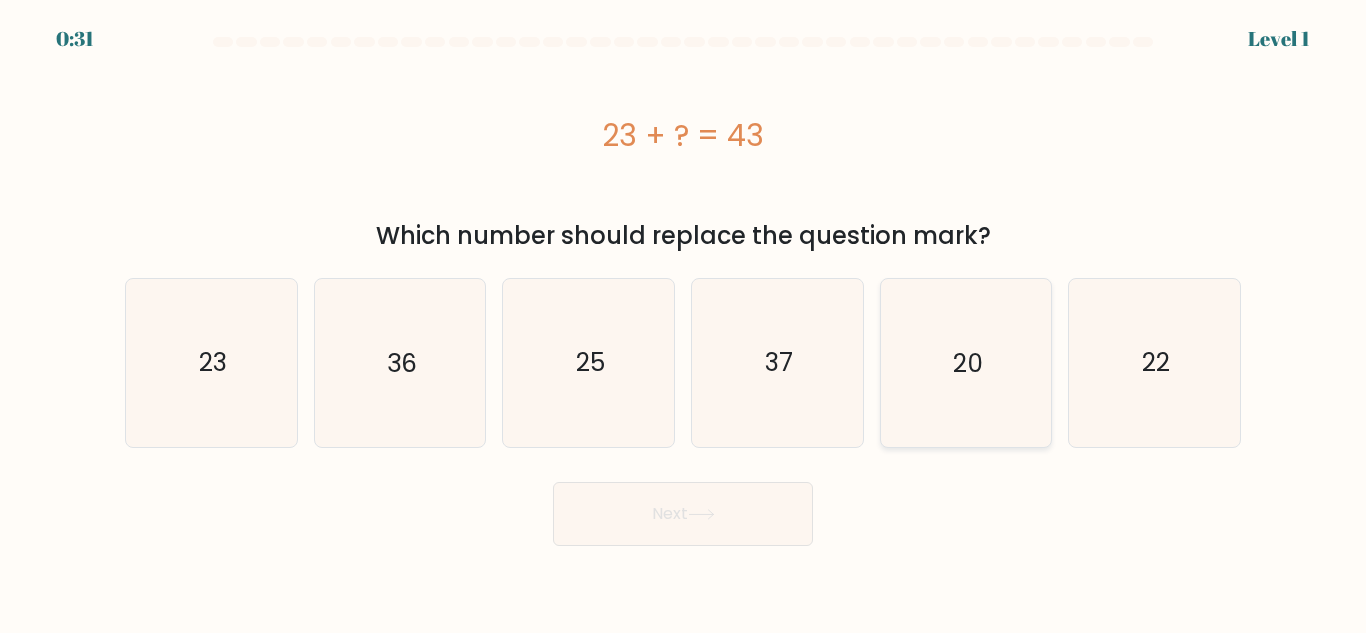click on "20" 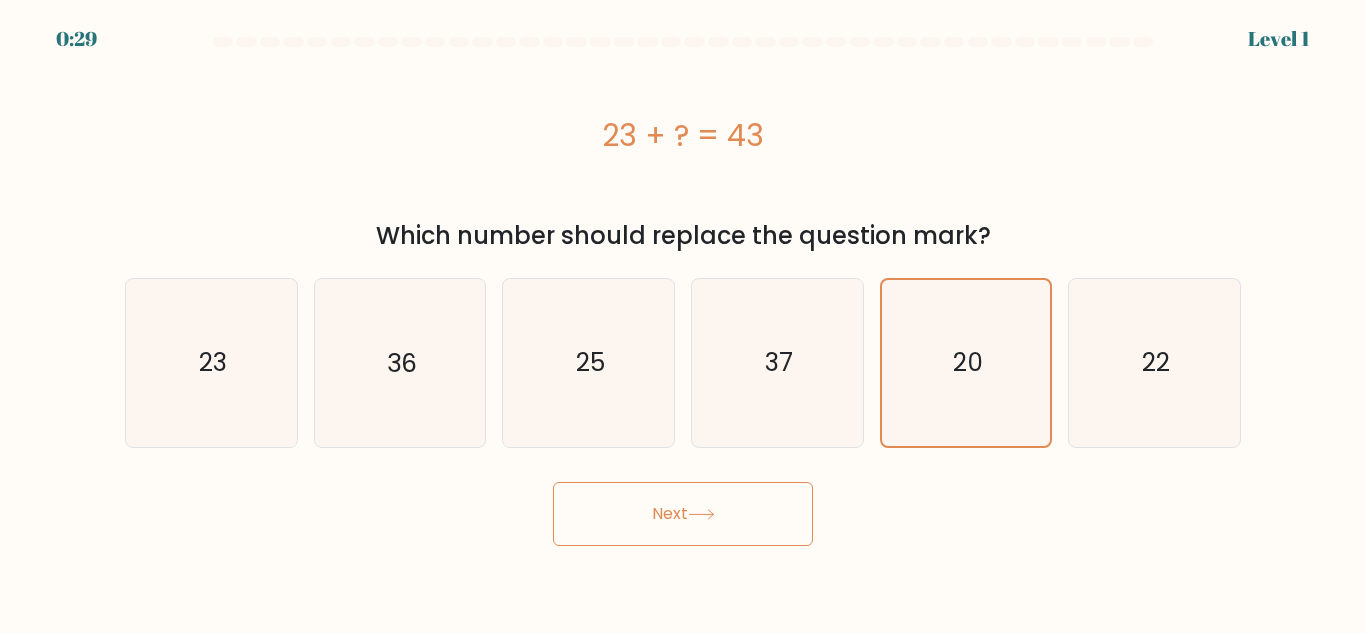 click on "Next" at bounding box center (683, 514) 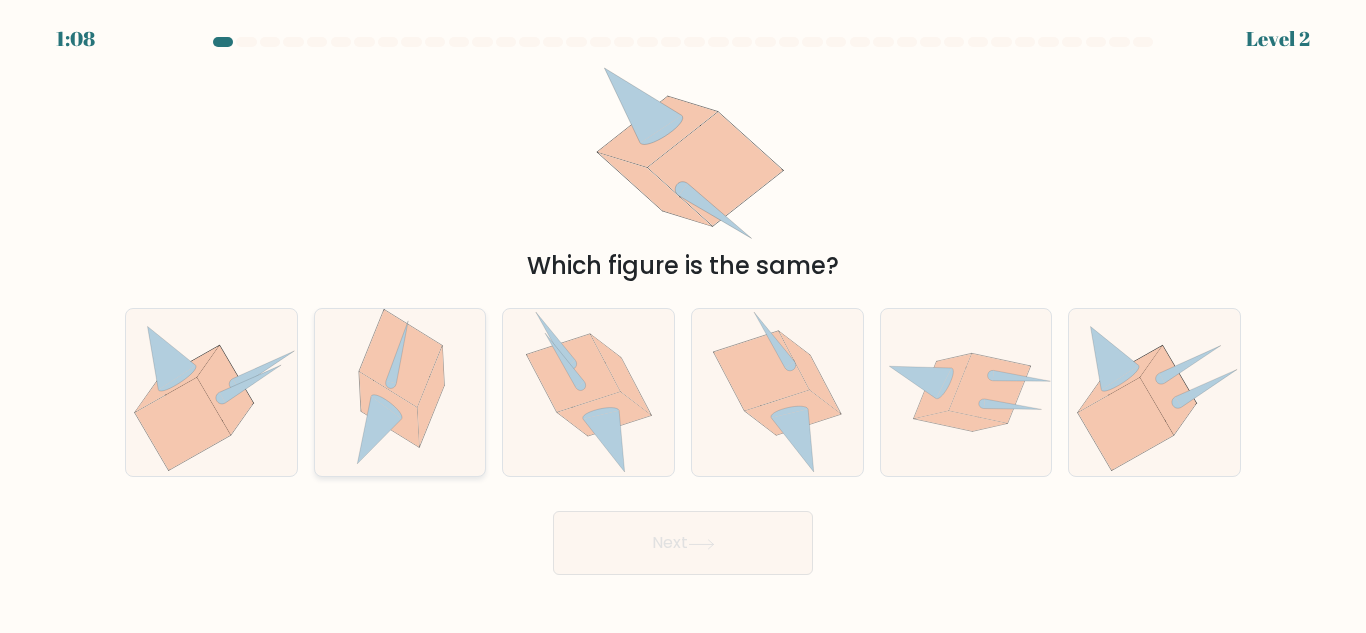 click 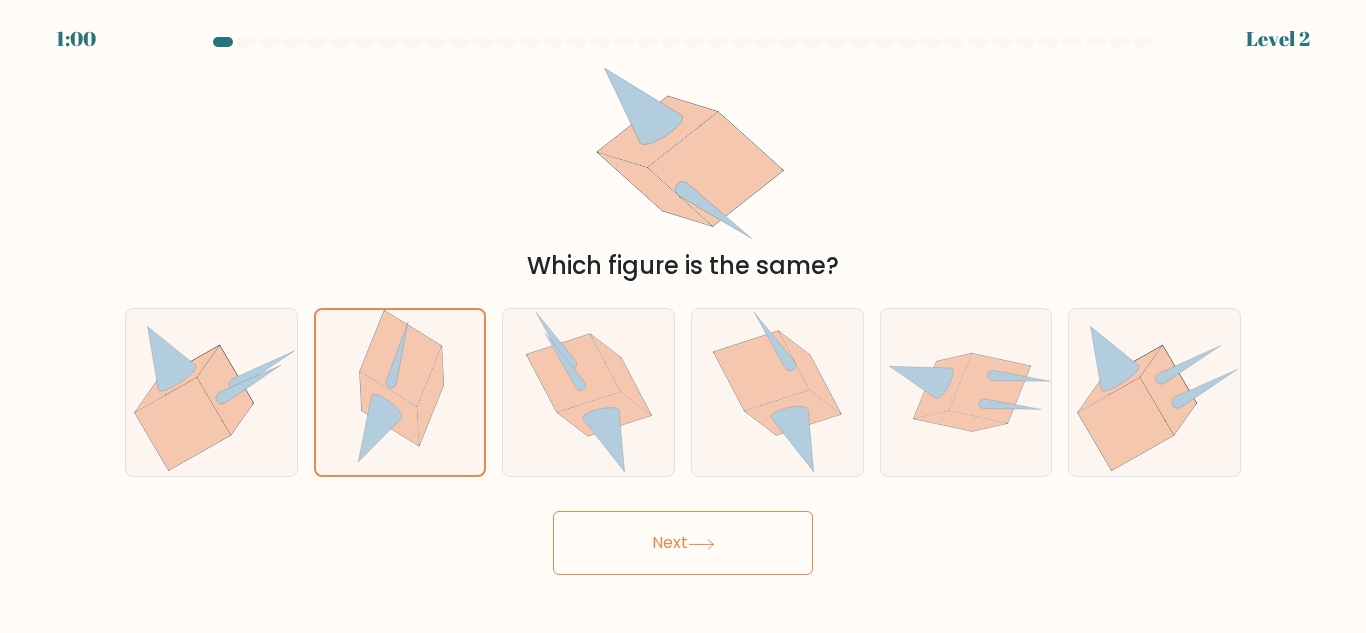 click on "Next" at bounding box center [683, 543] 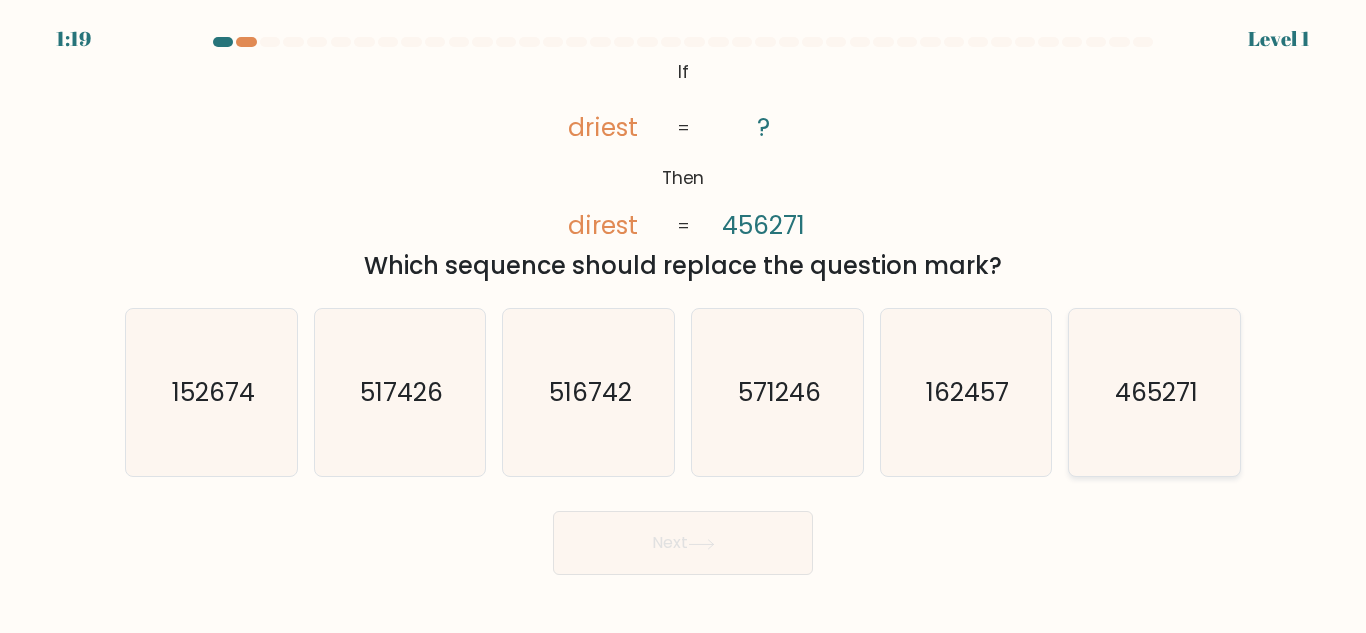 click on "465271" 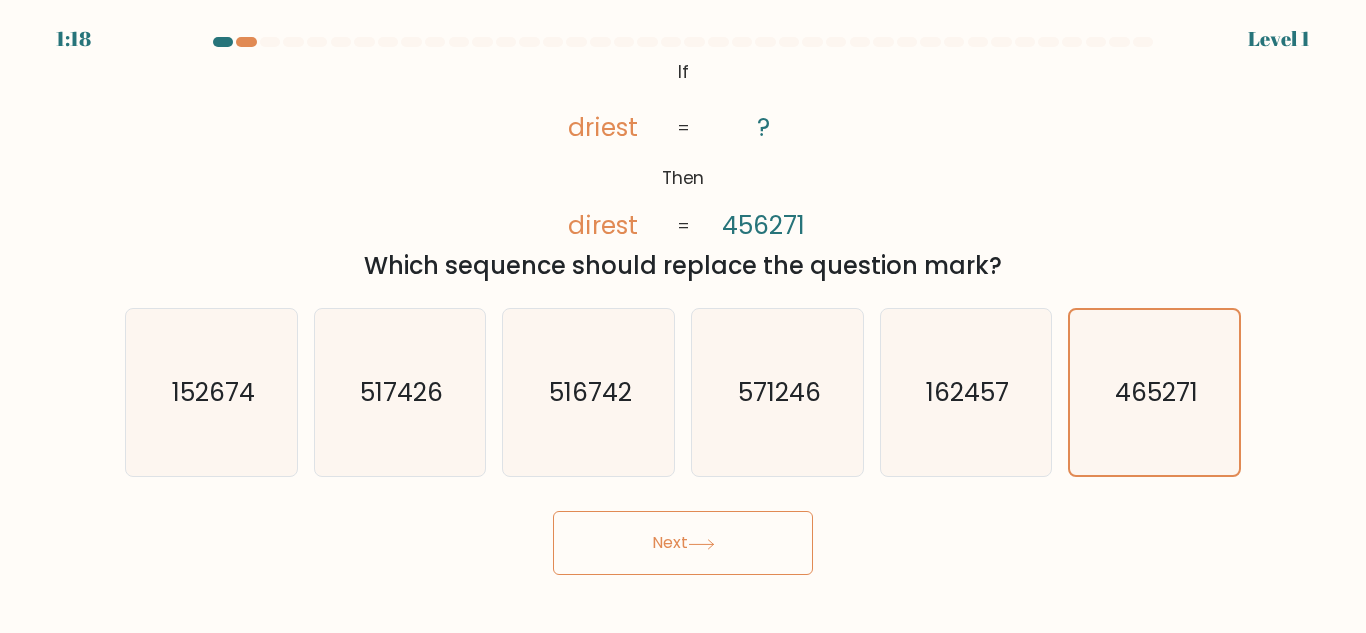 click on "Next" at bounding box center [683, 543] 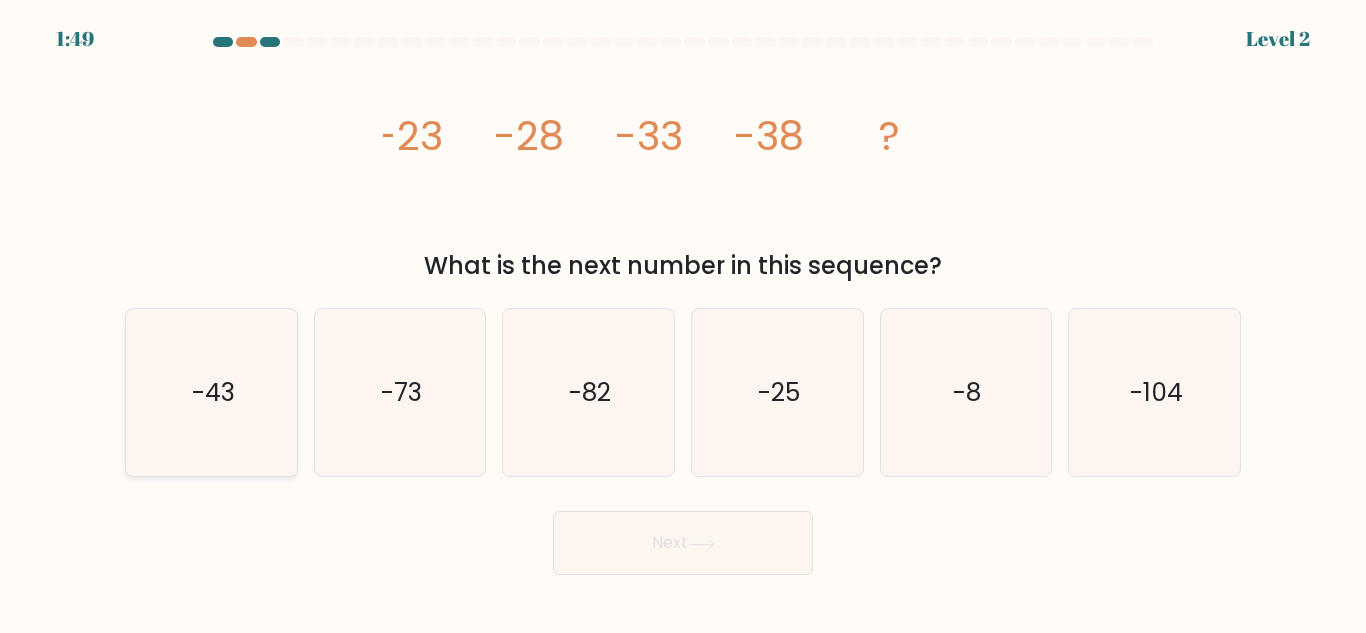 click on "-43" 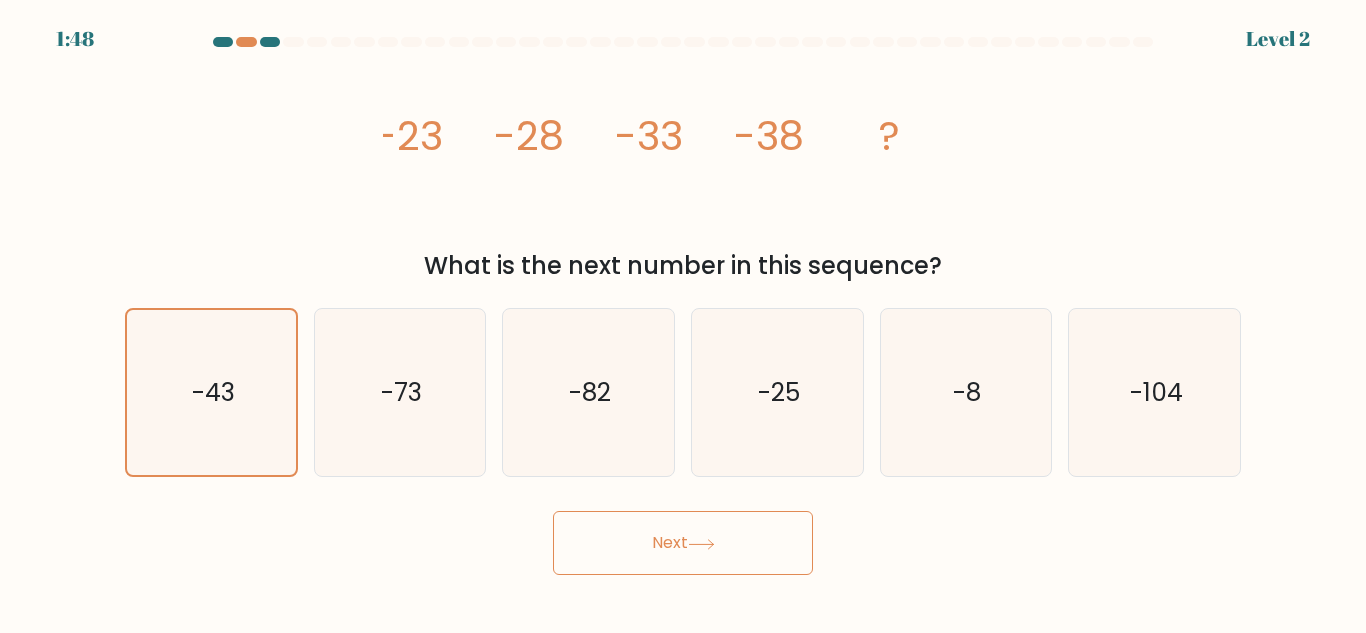 click on "Next" at bounding box center [683, 543] 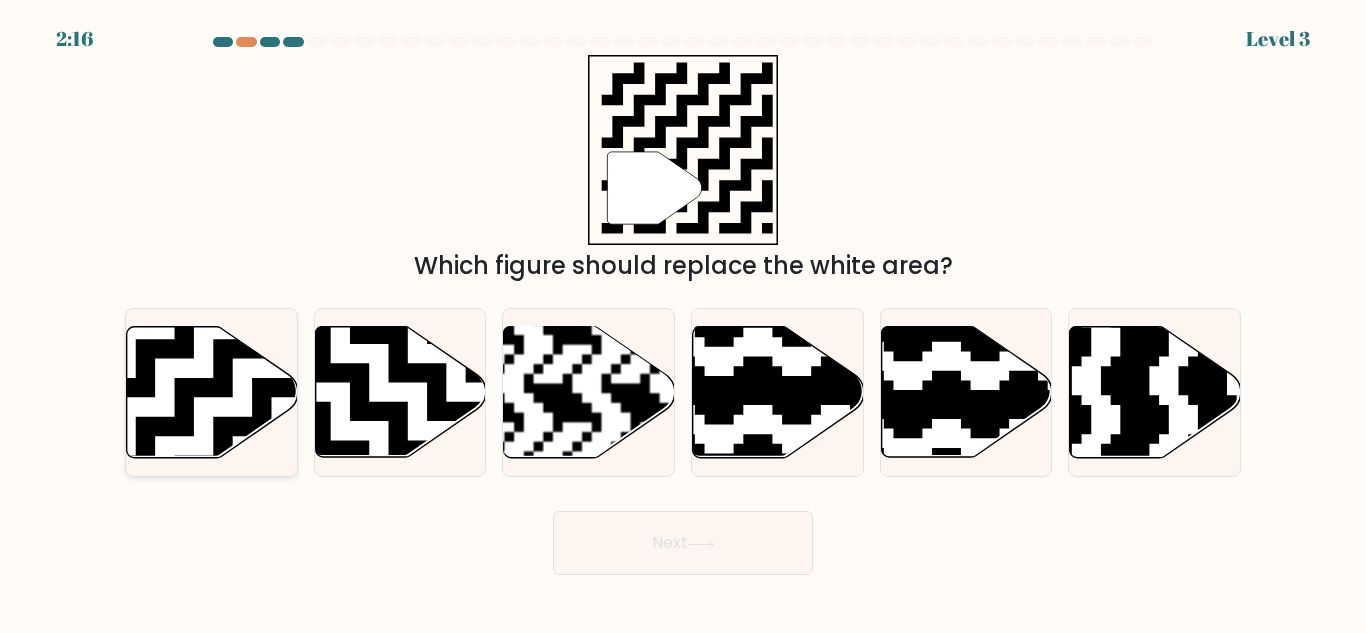 click 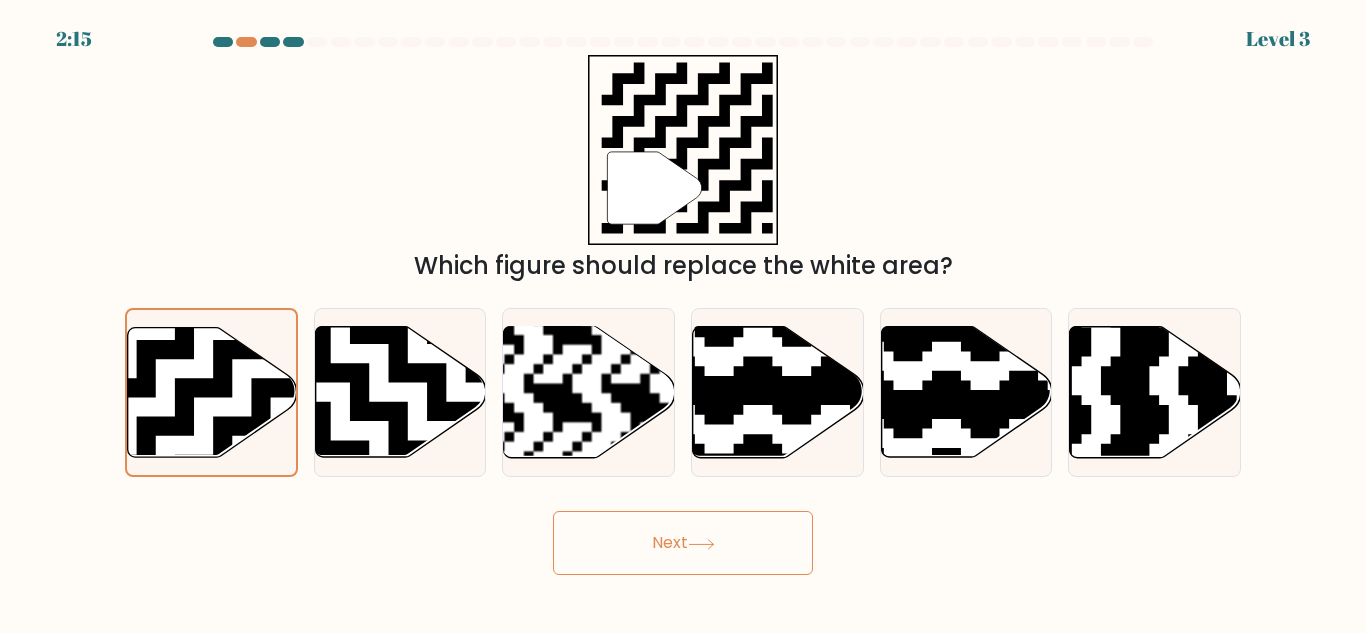 click on "Next" at bounding box center (683, 543) 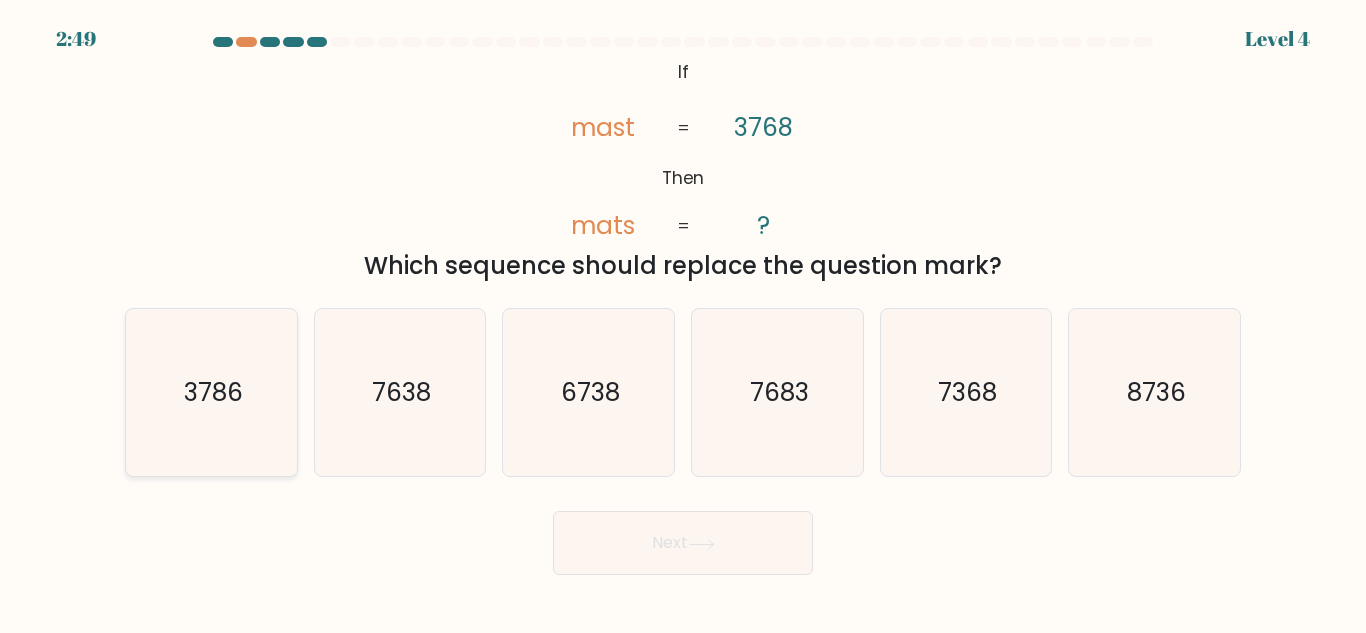 click on "3786" 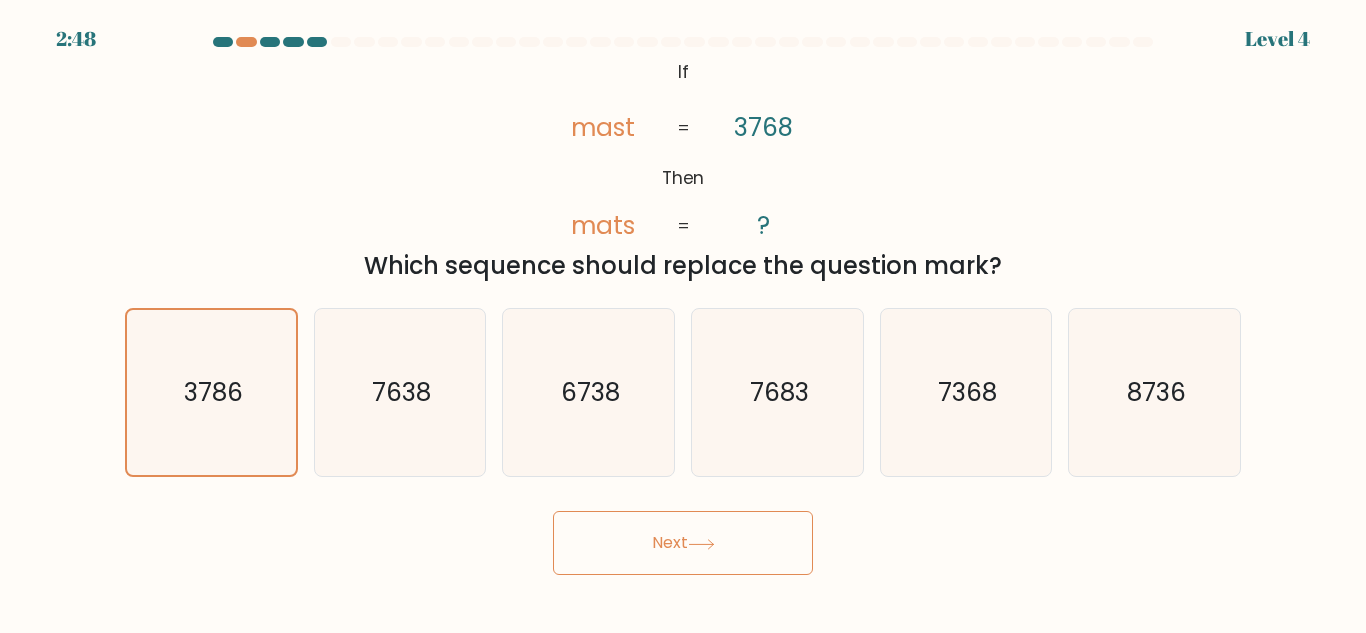 click on "Next" at bounding box center (683, 543) 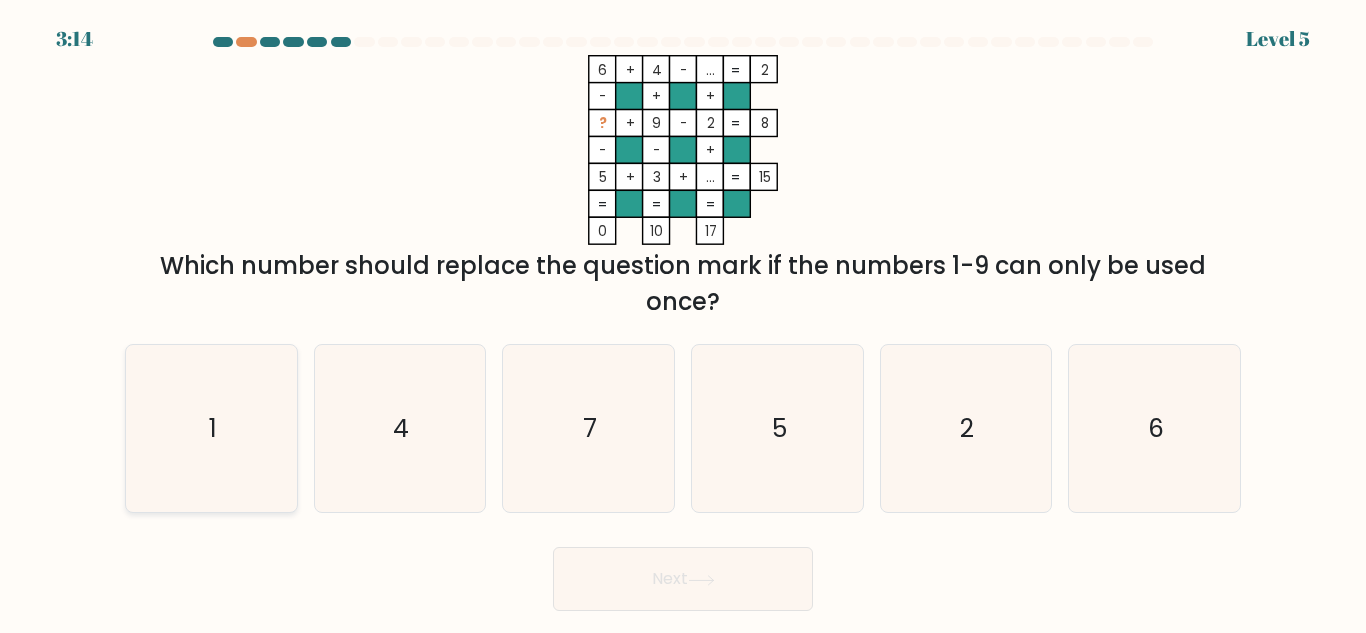click on "1" 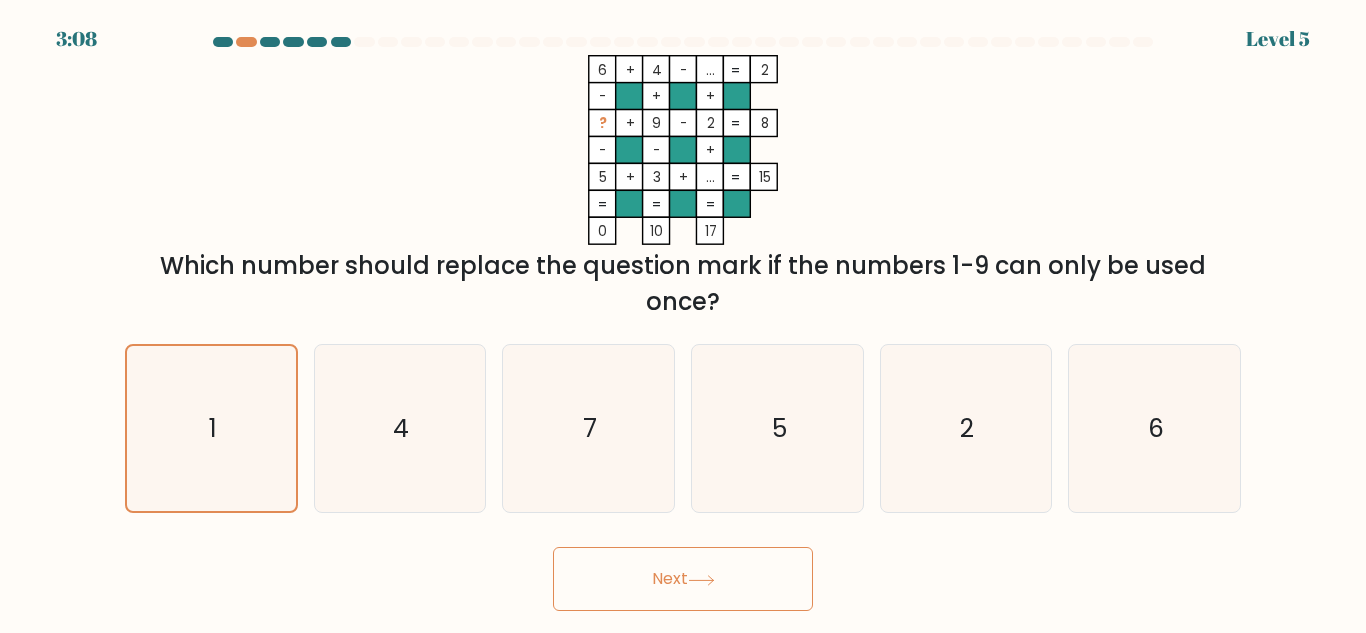 click on "Next" at bounding box center (683, 579) 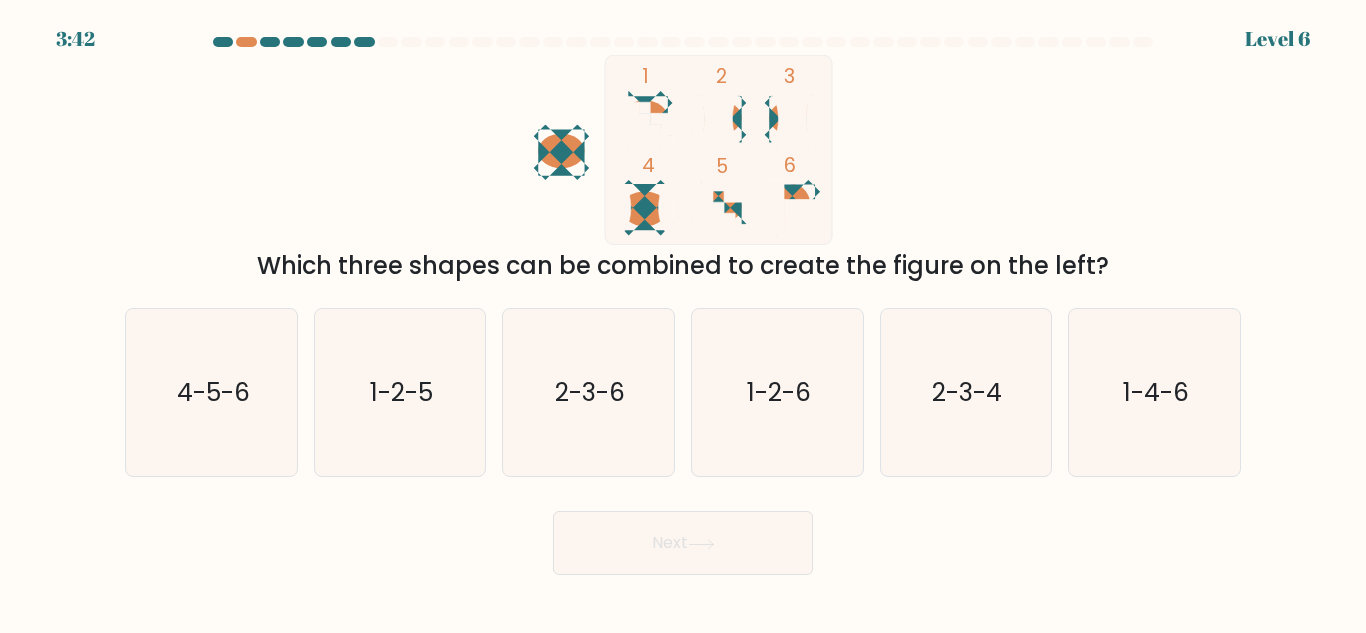 click 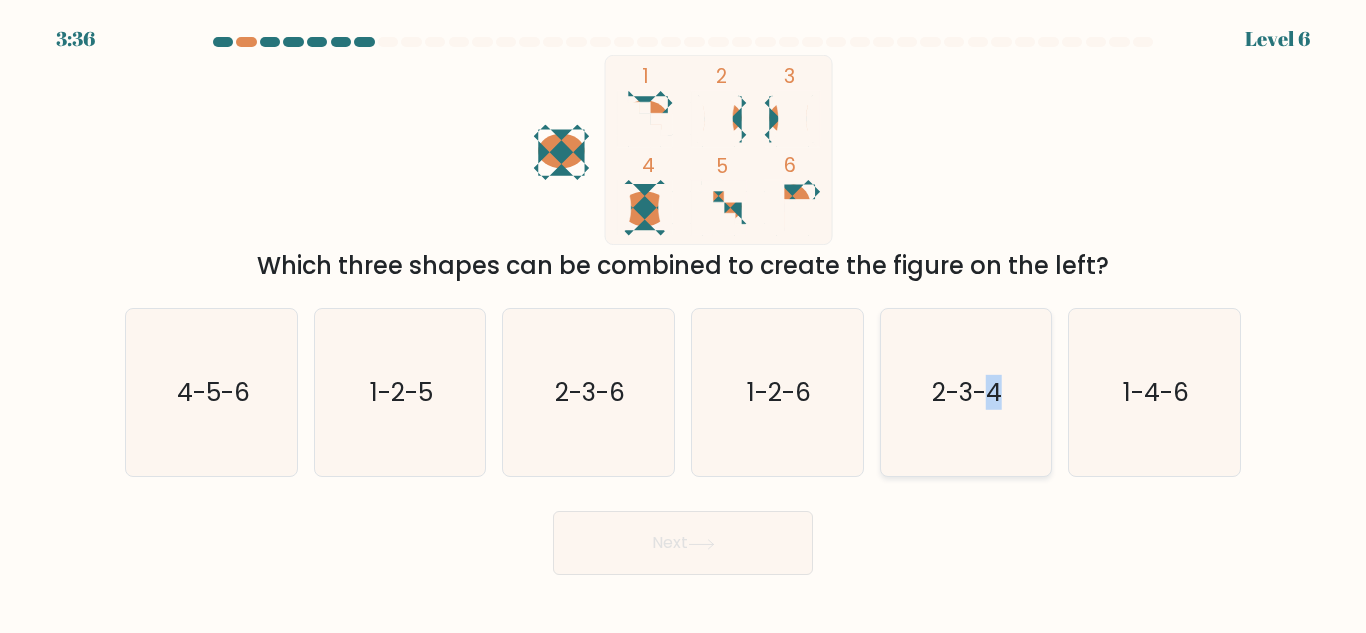 click on "2-3-4" 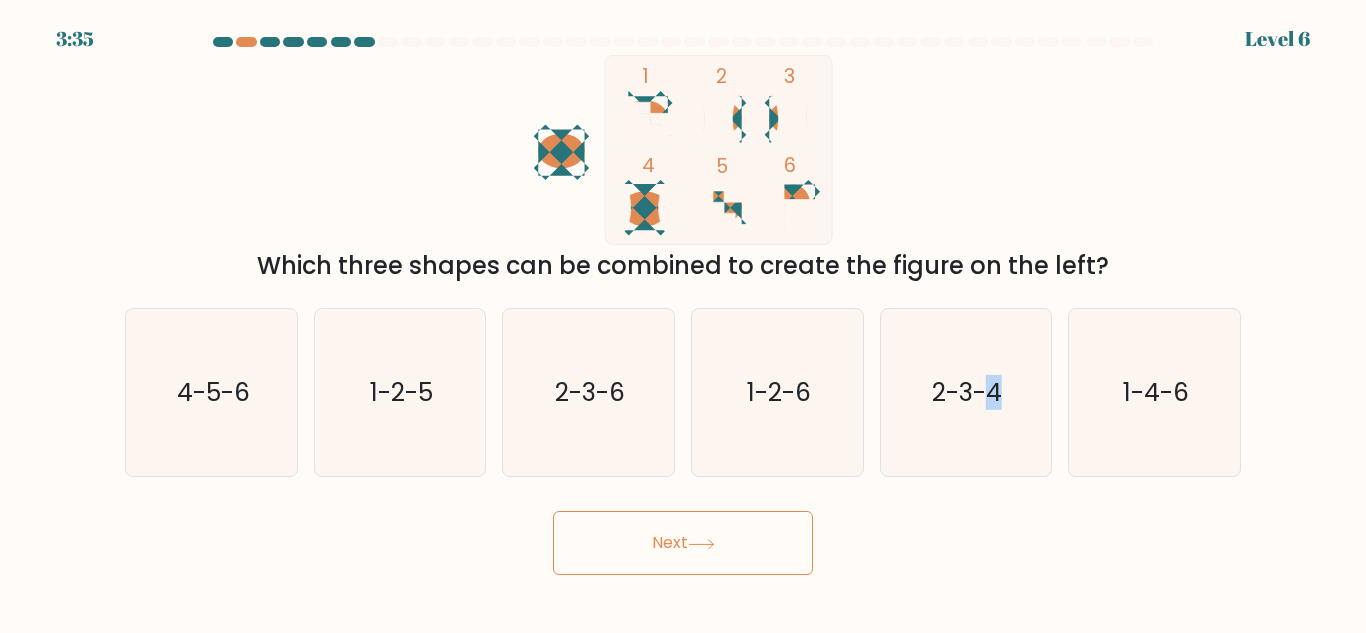 click on "Next" at bounding box center [683, 543] 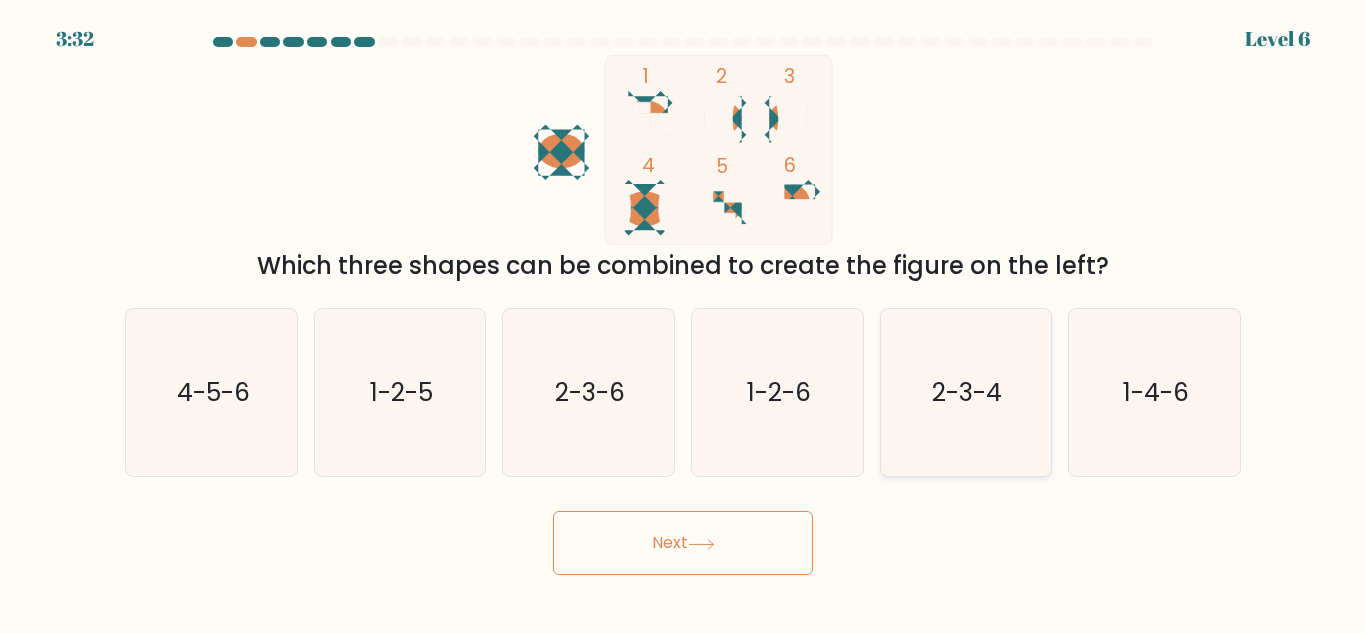 click on "2-3-4" 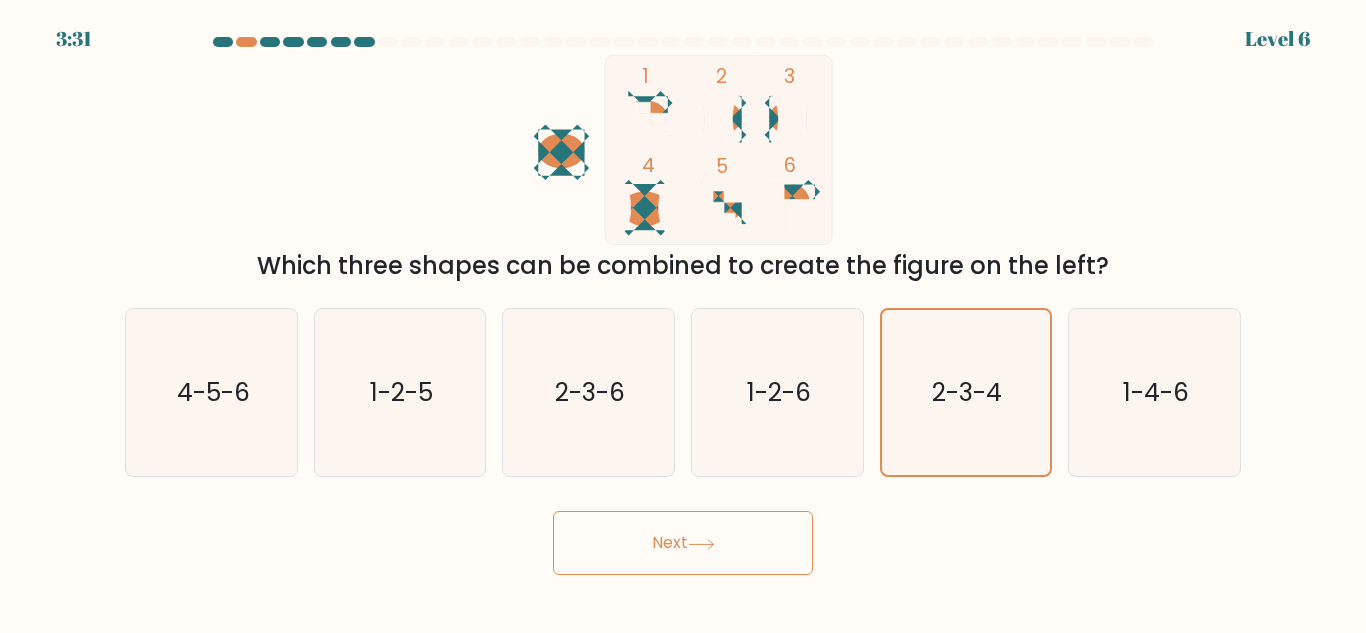 click on "Next" at bounding box center (683, 543) 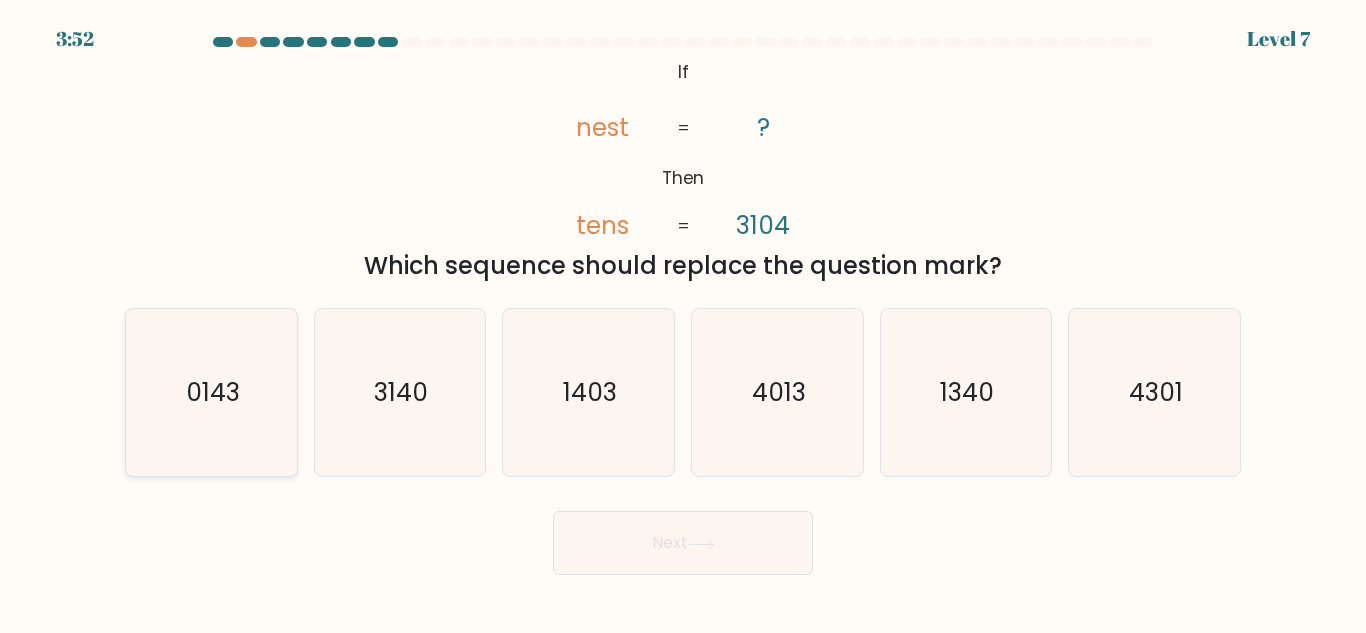 click on "0143" 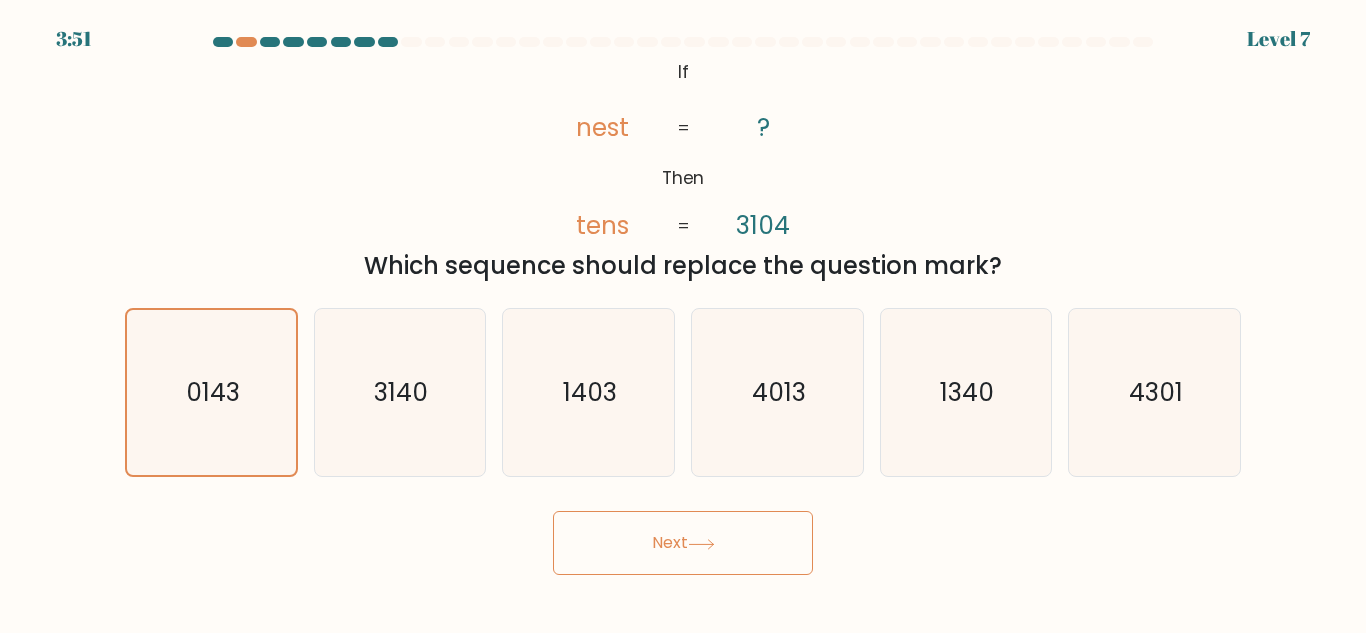 click on "Next" at bounding box center (683, 543) 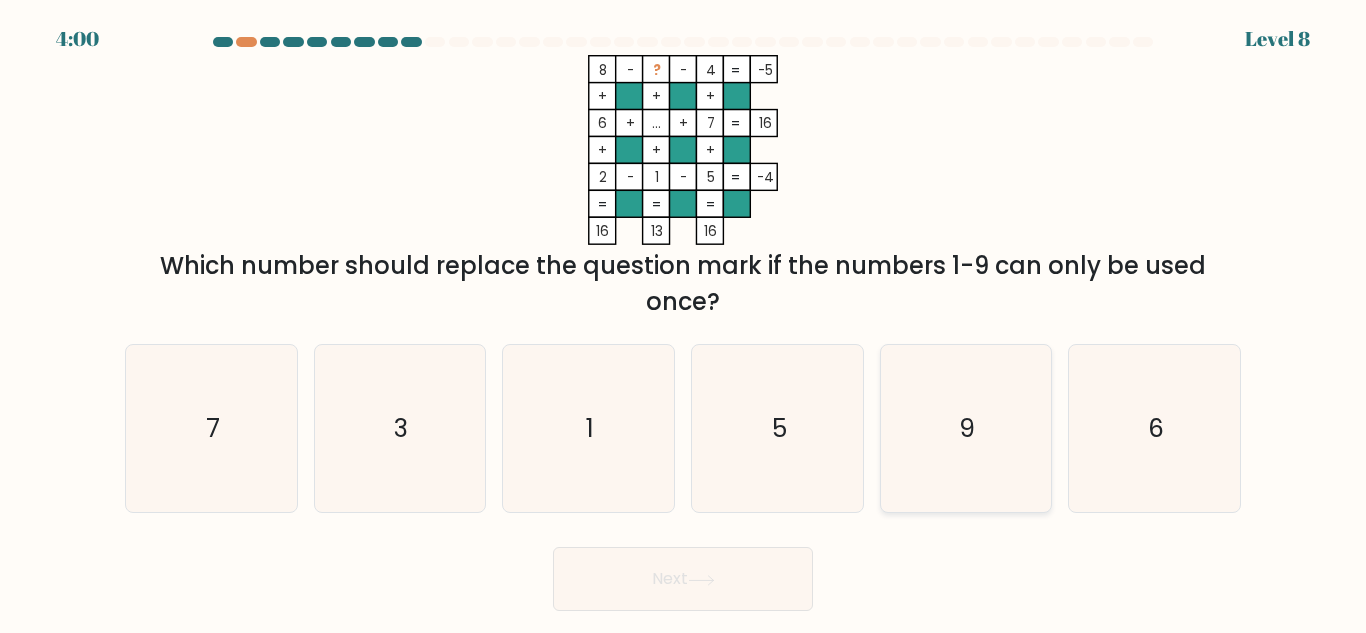 click on "9" 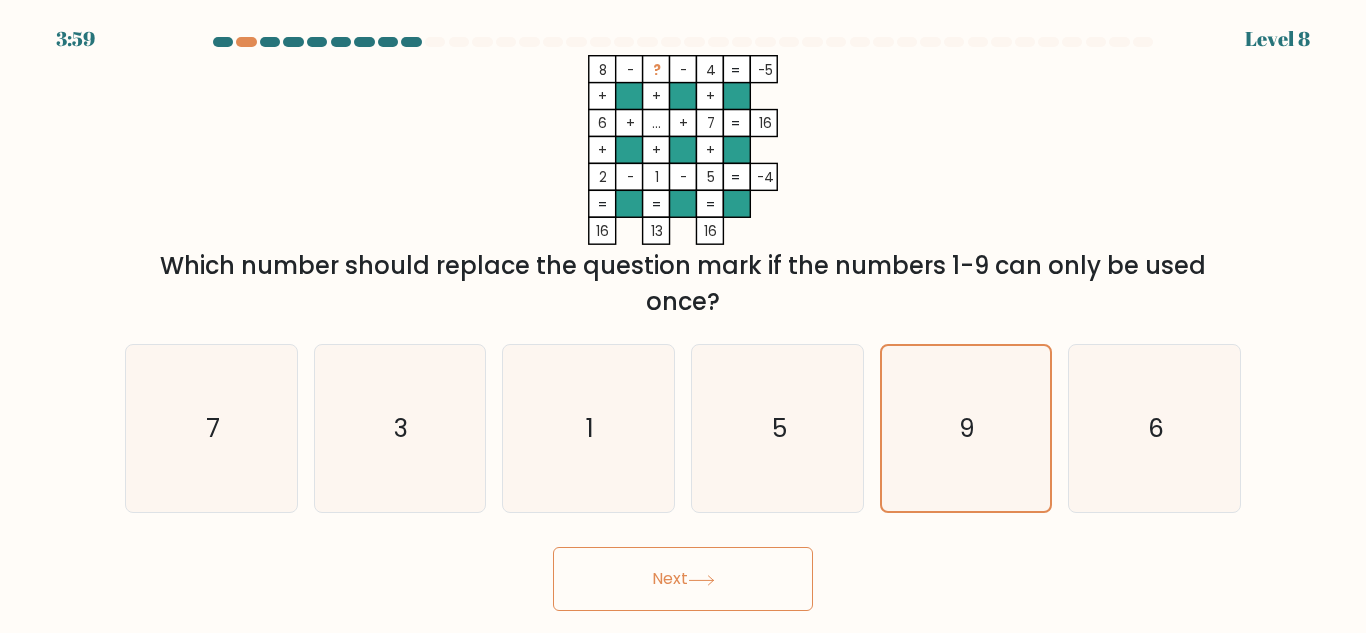 click on "Next" at bounding box center (683, 579) 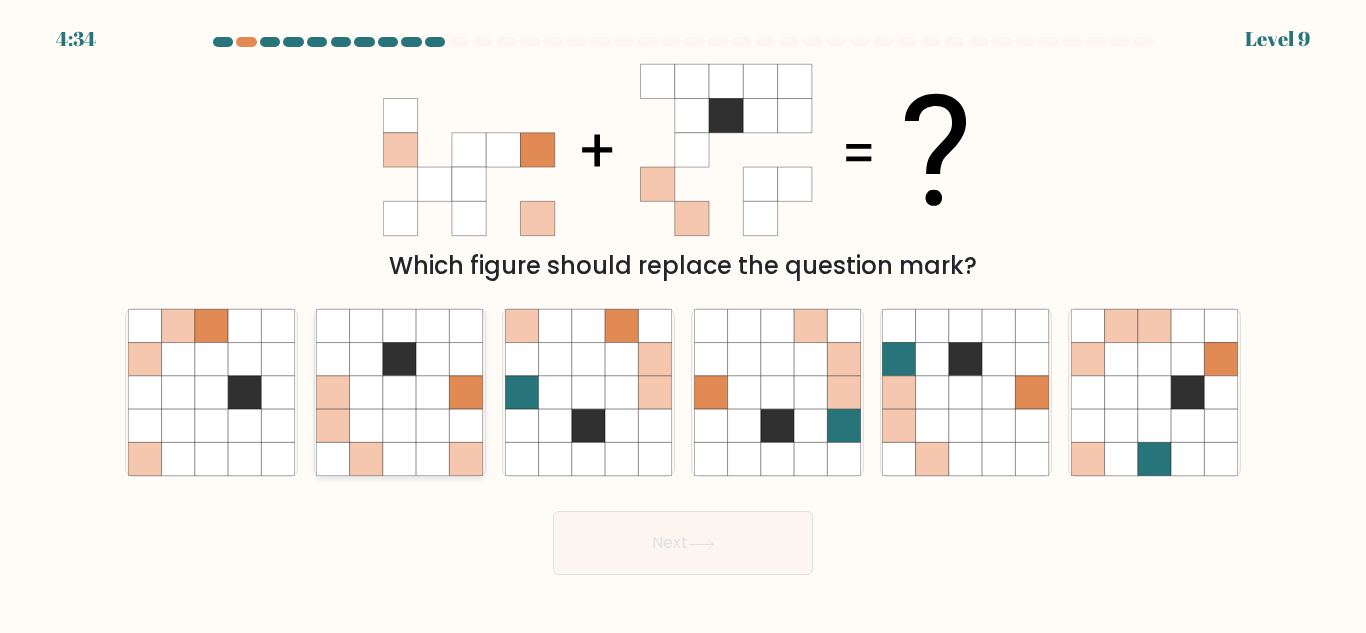 click 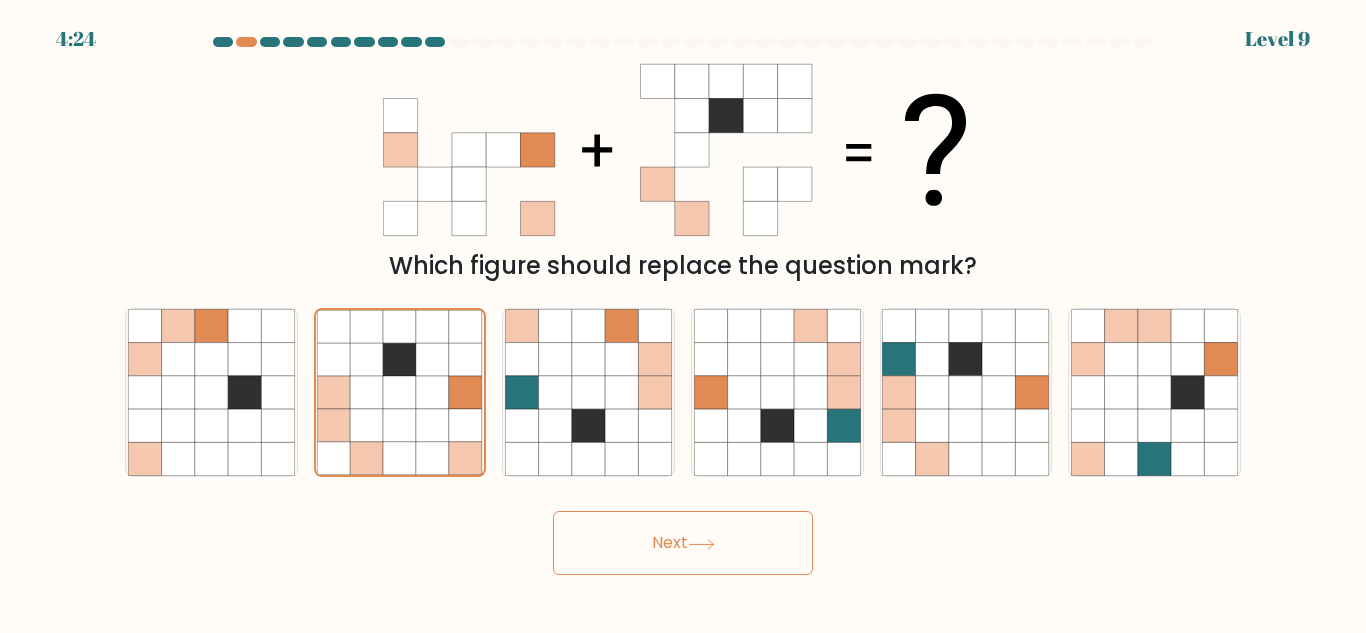 click on "Next" at bounding box center [683, 543] 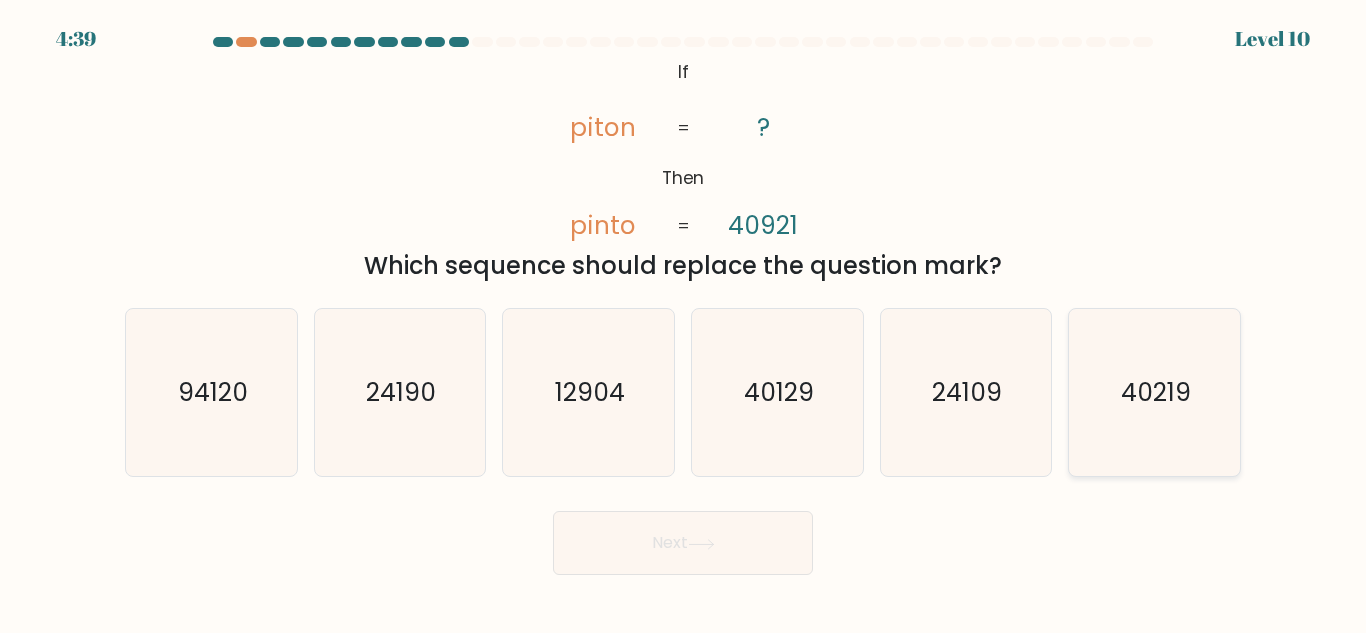 click on "40219" 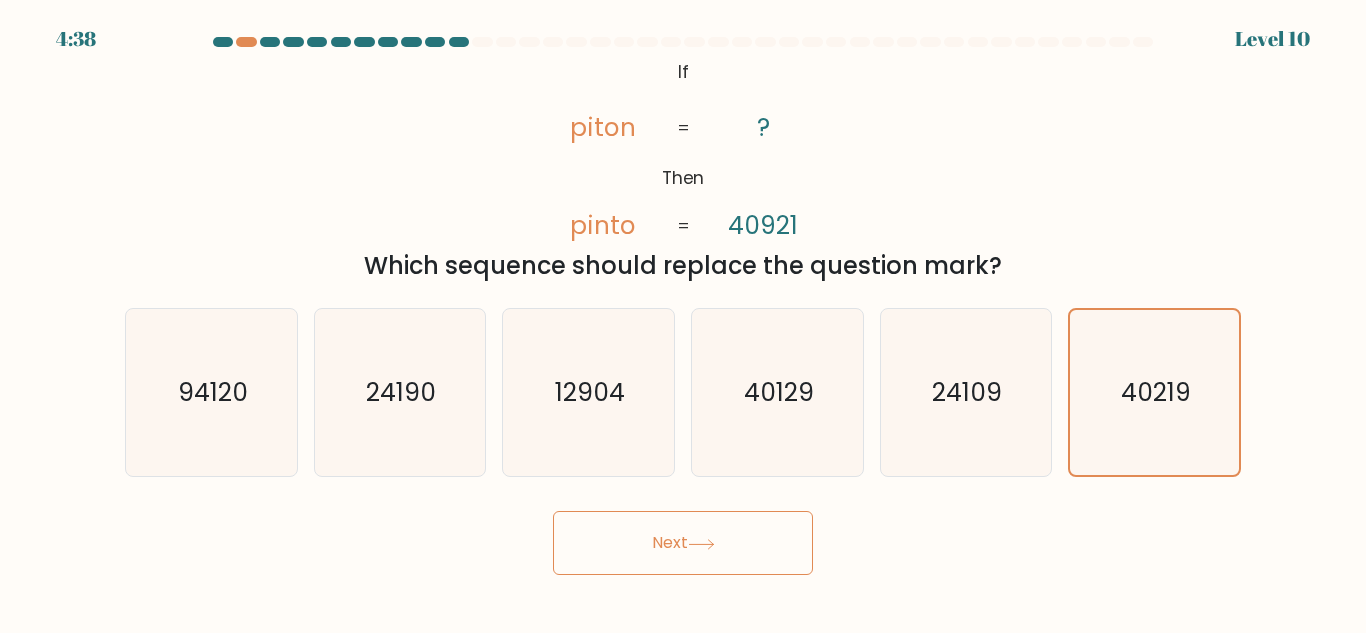 click on "Next" at bounding box center [683, 543] 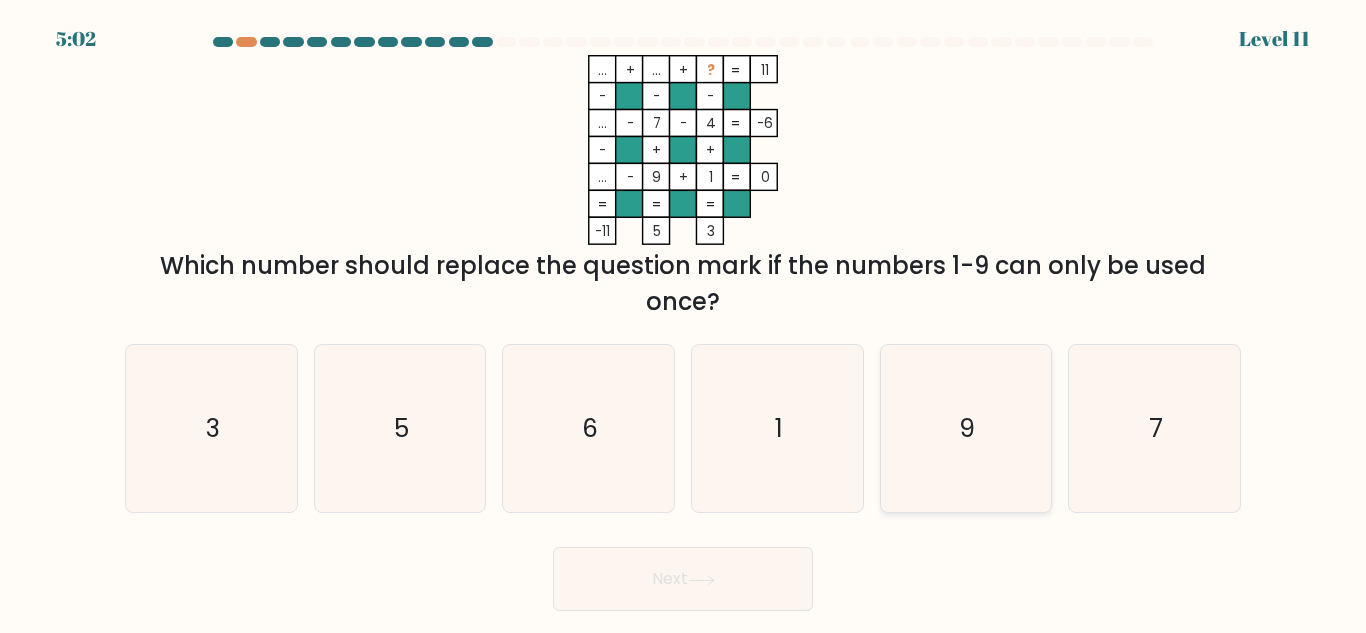 click on "9" 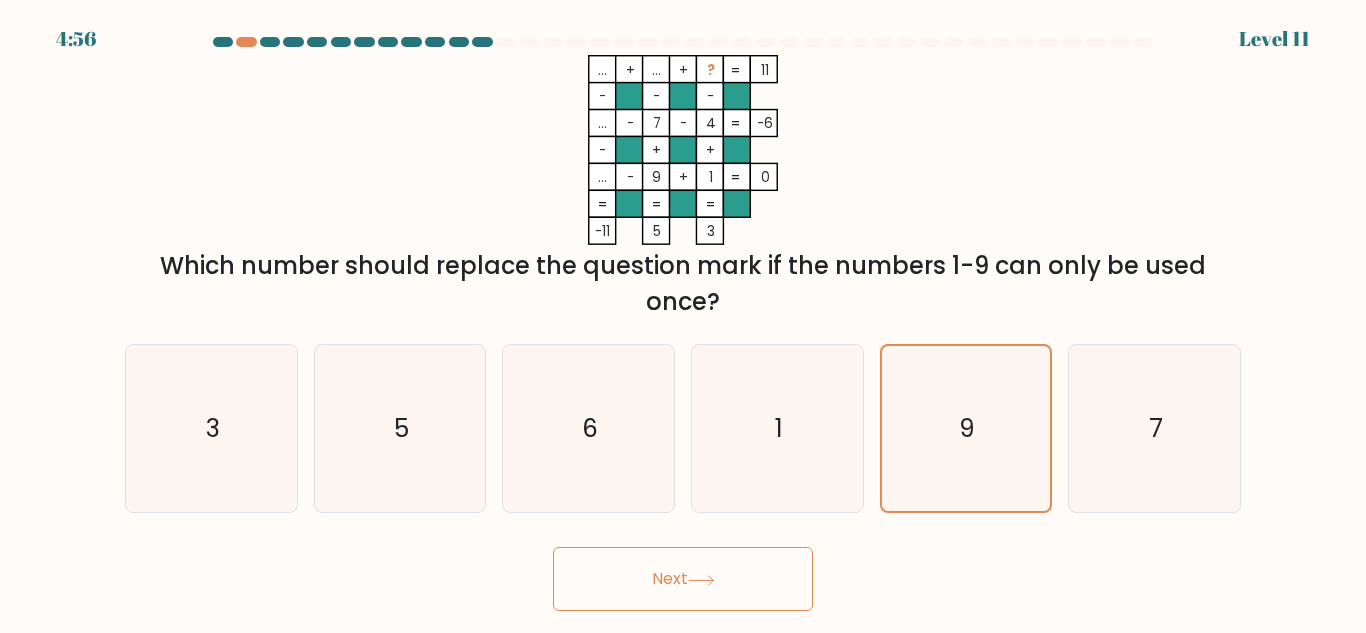 click on "Next" at bounding box center [683, 579] 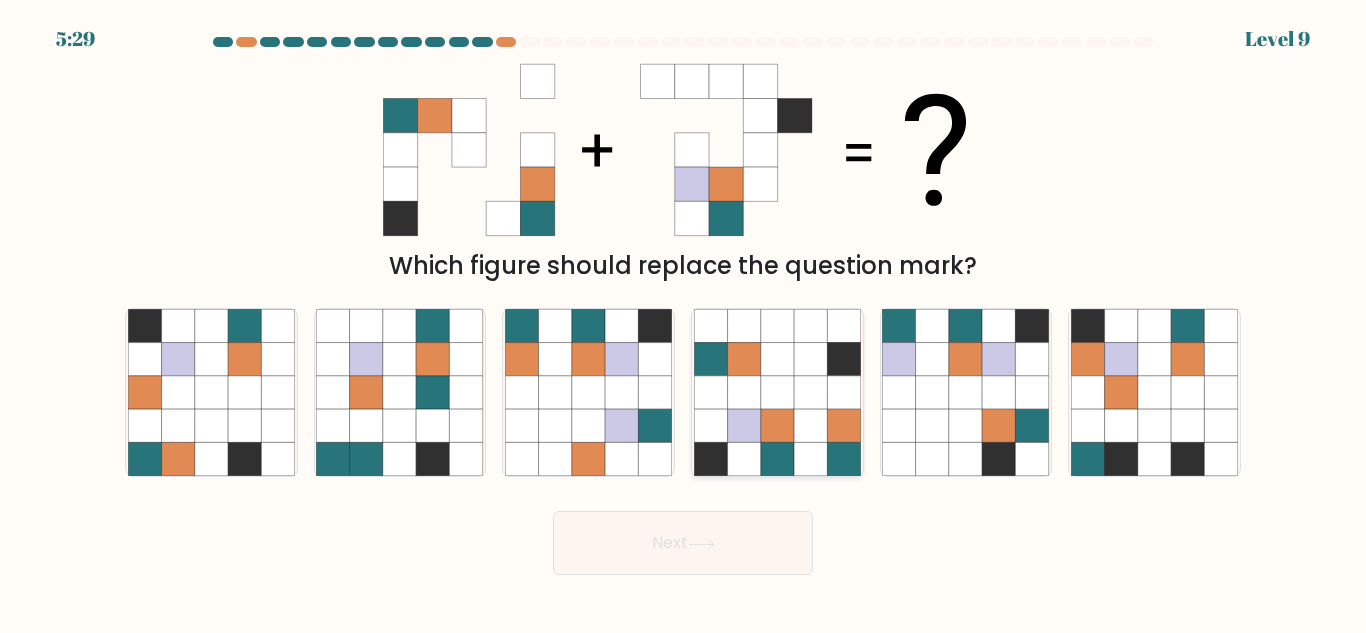 click 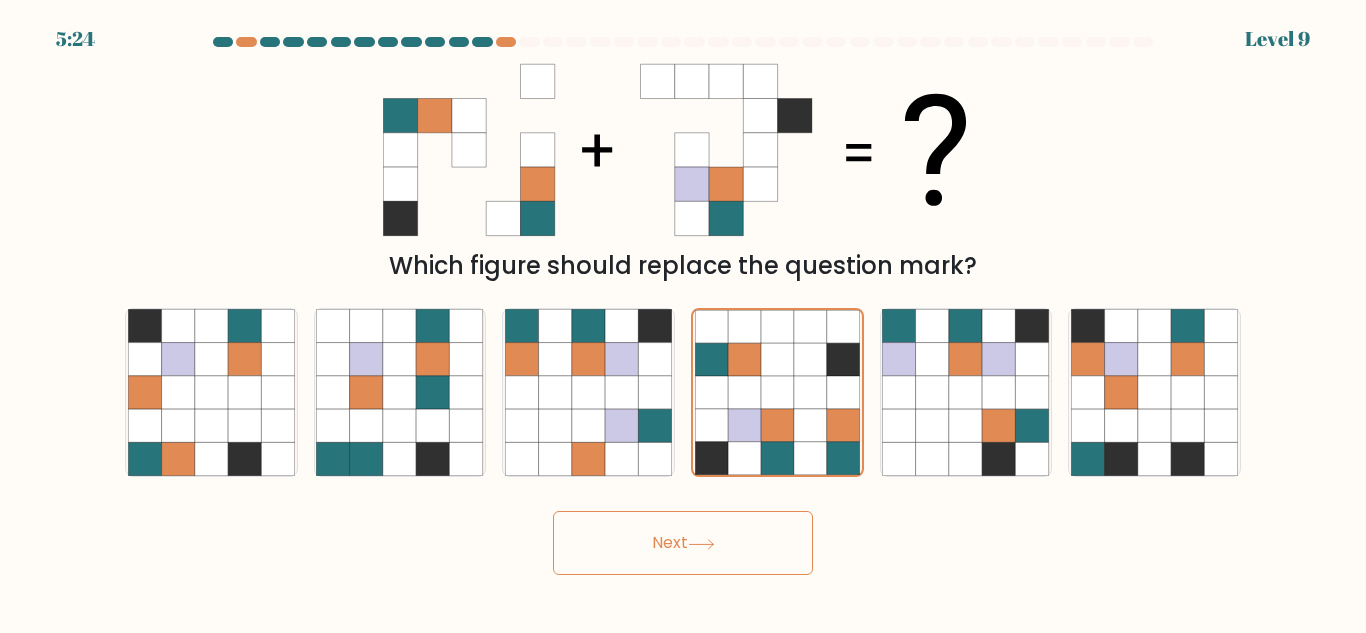 click 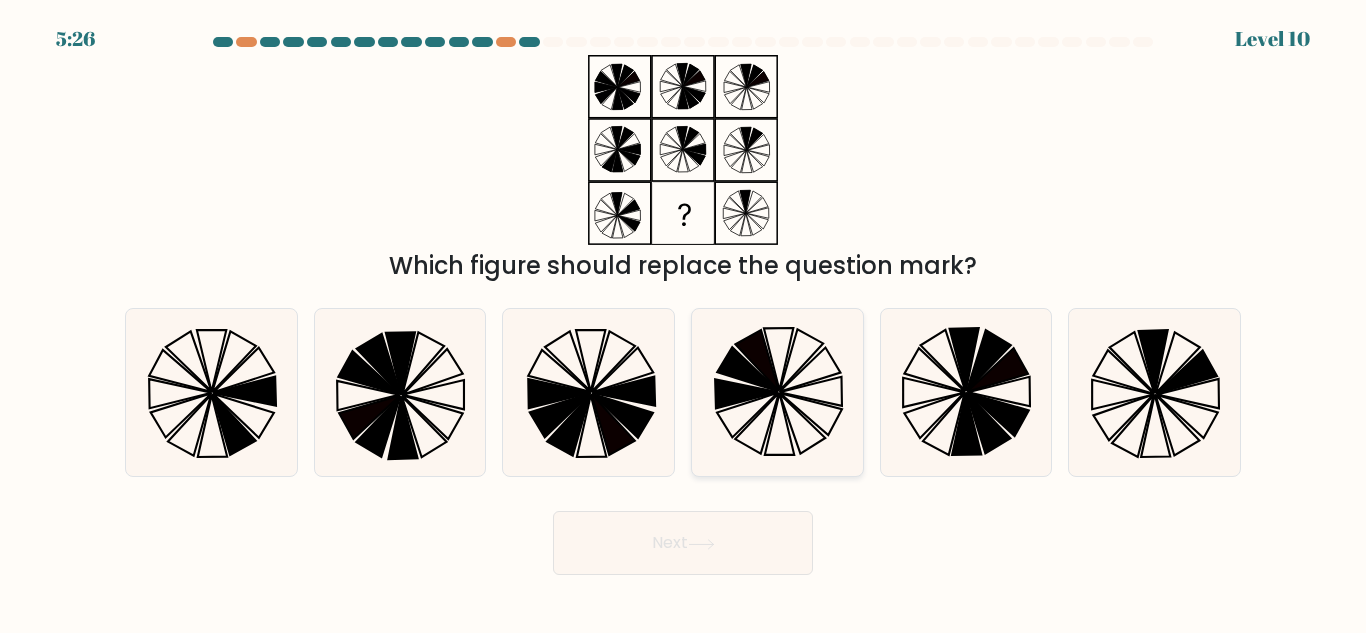 click 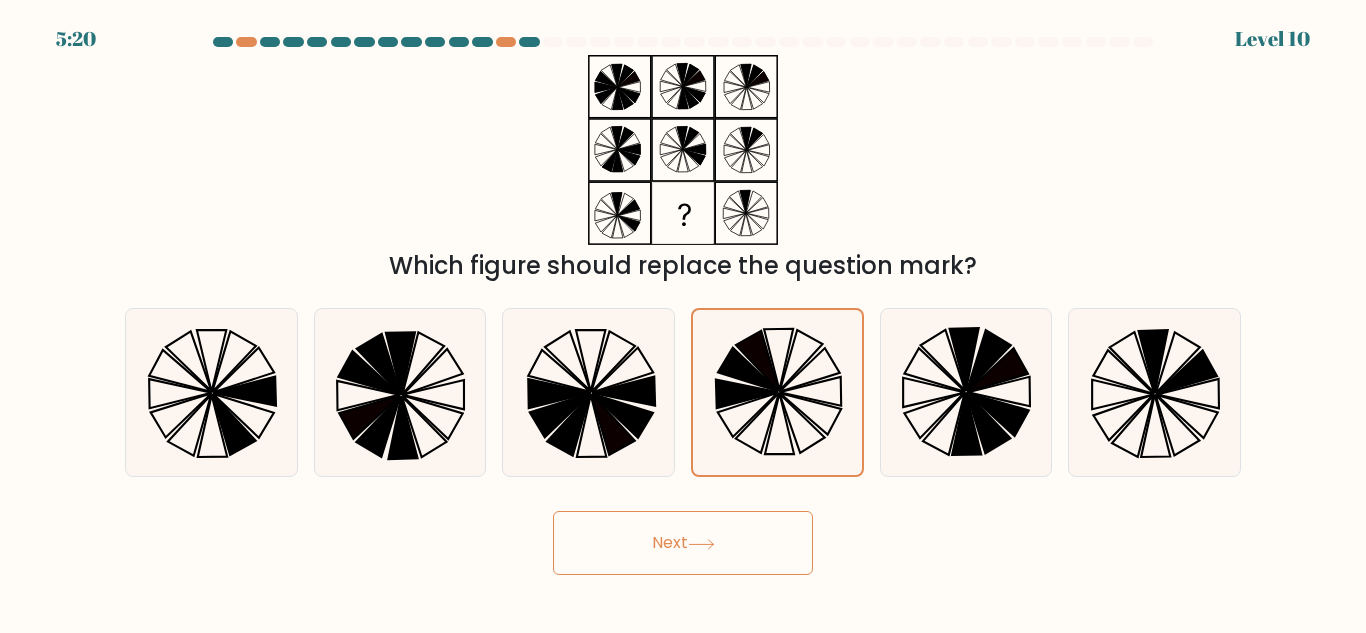 click on "Next" at bounding box center [683, 543] 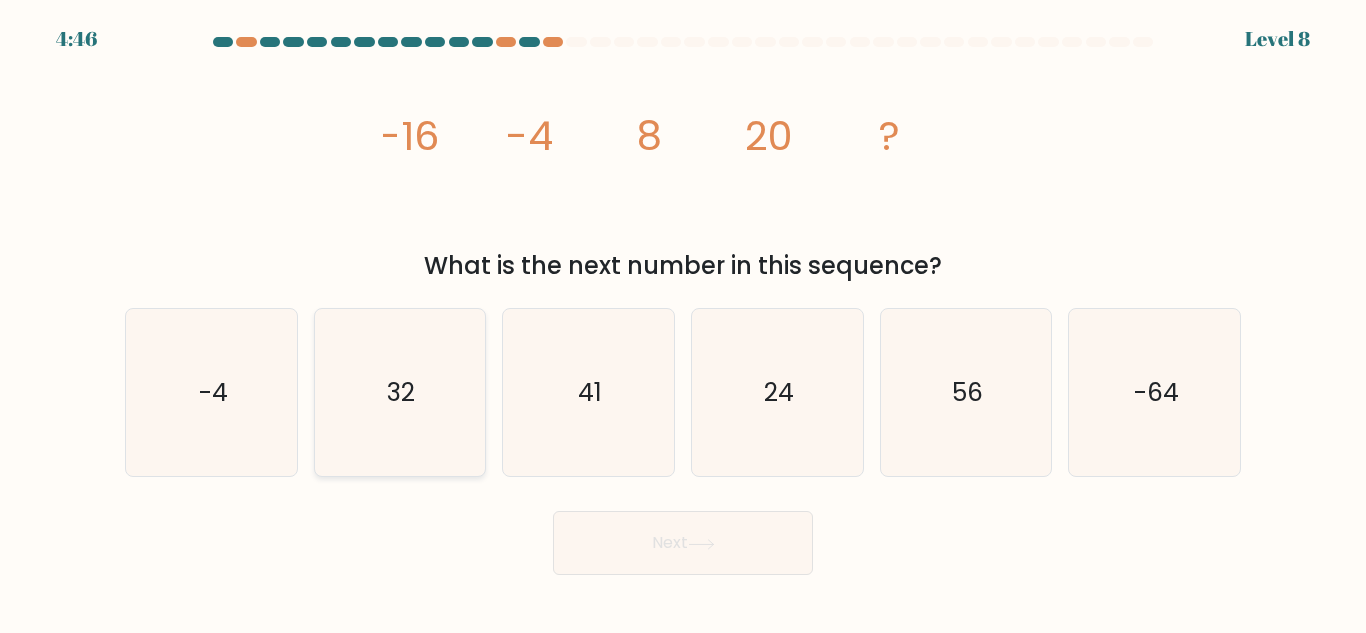 click on "32" 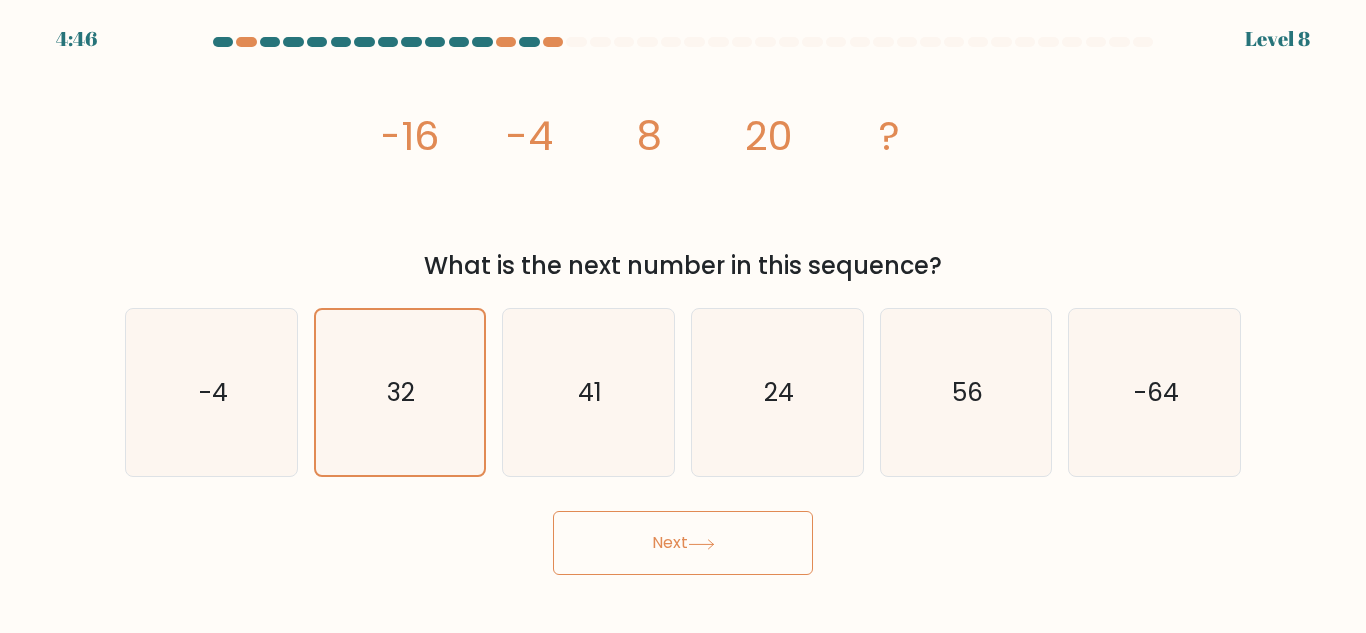 click on "Next" at bounding box center (683, 543) 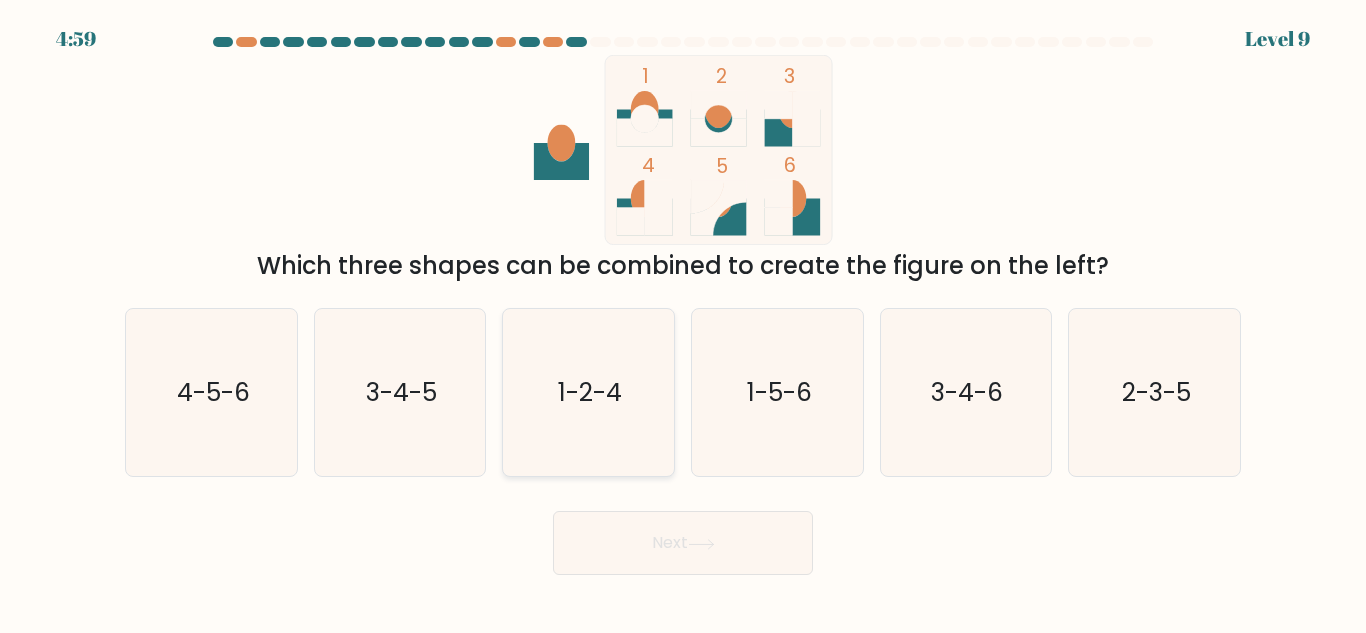click on "1-2-4" 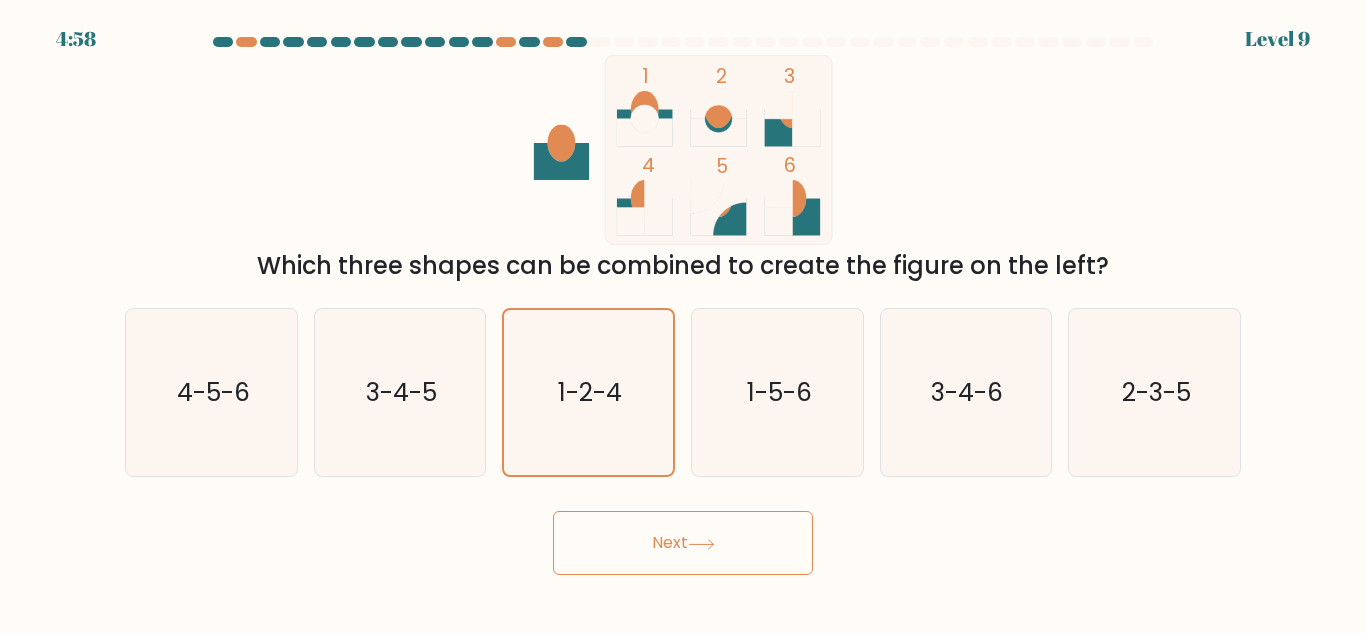 click on "Next" at bounding box center (683, 543) 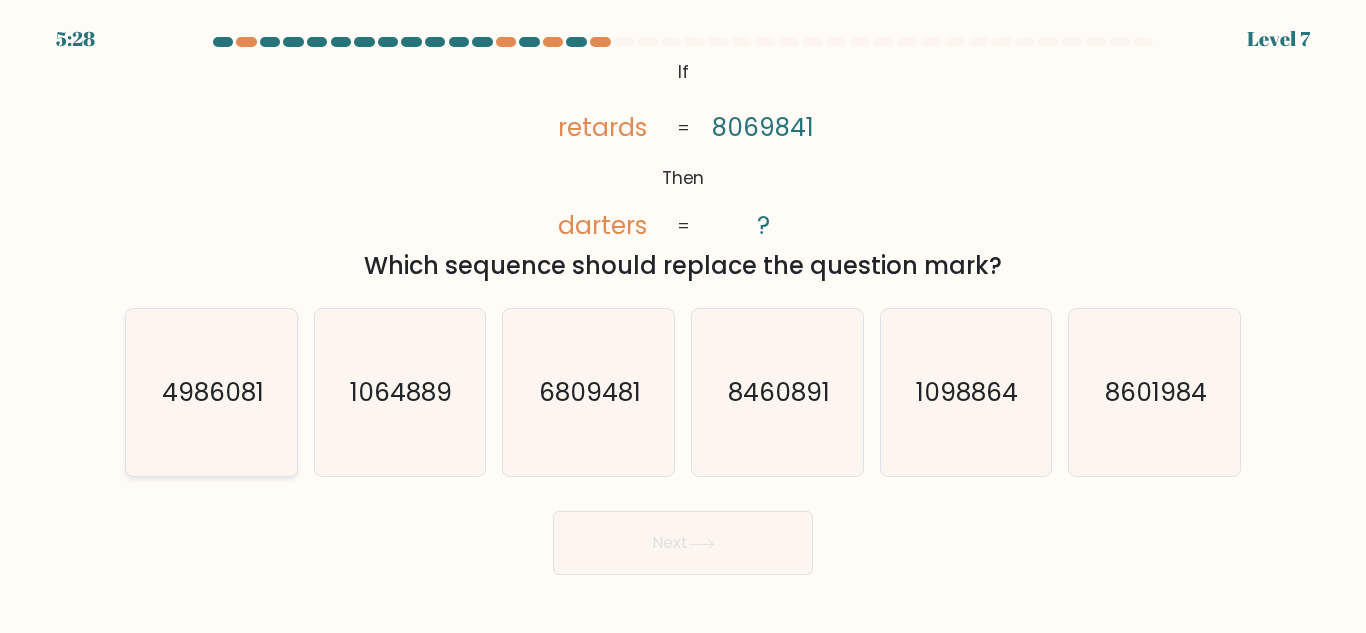 click on "4986081" 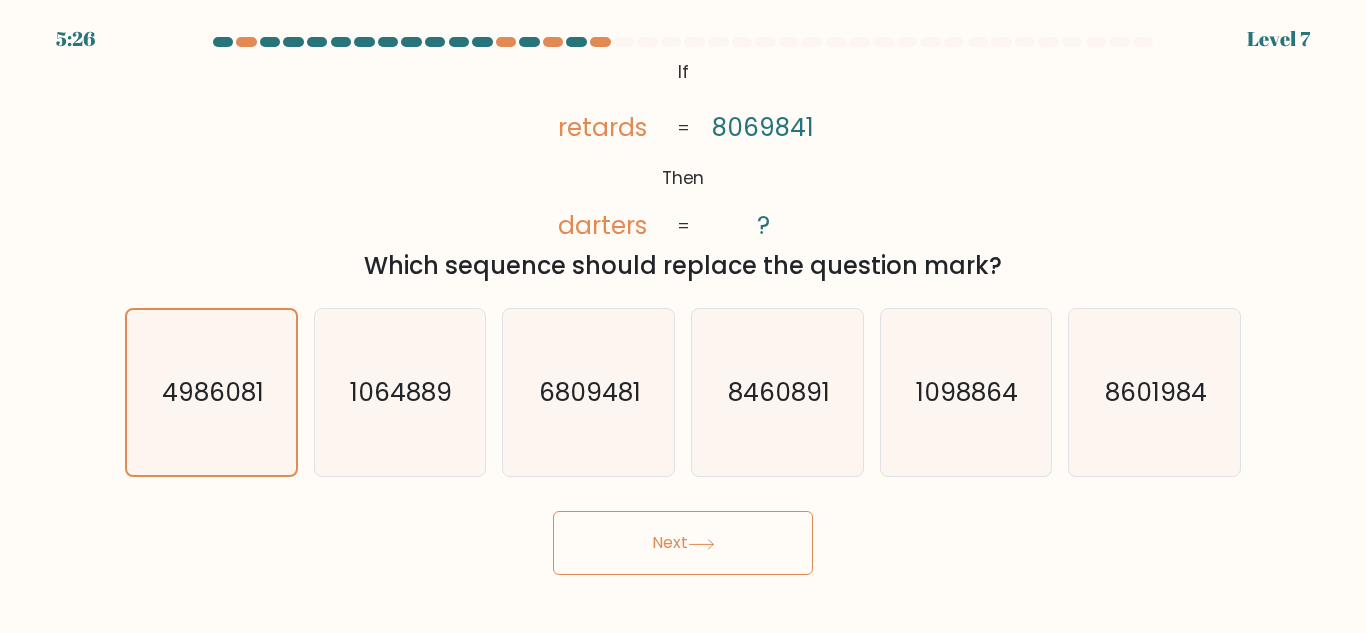 click on "Next" at bounding box center [683, 543] 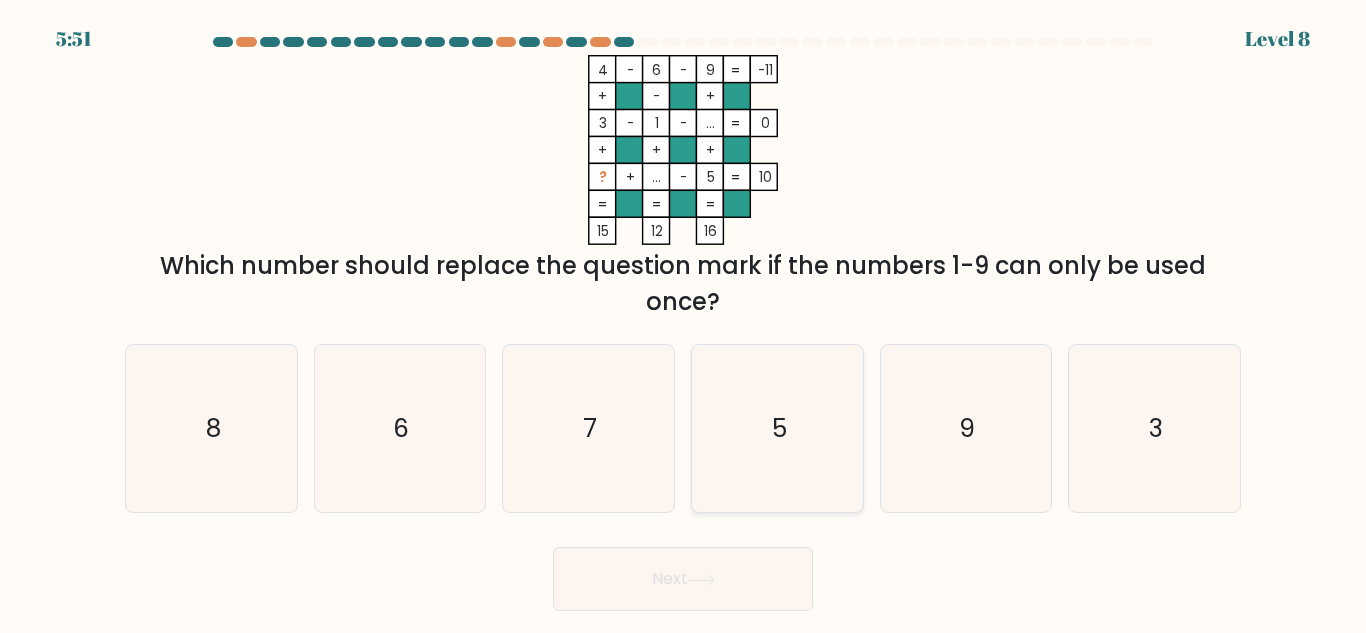 click on "5" 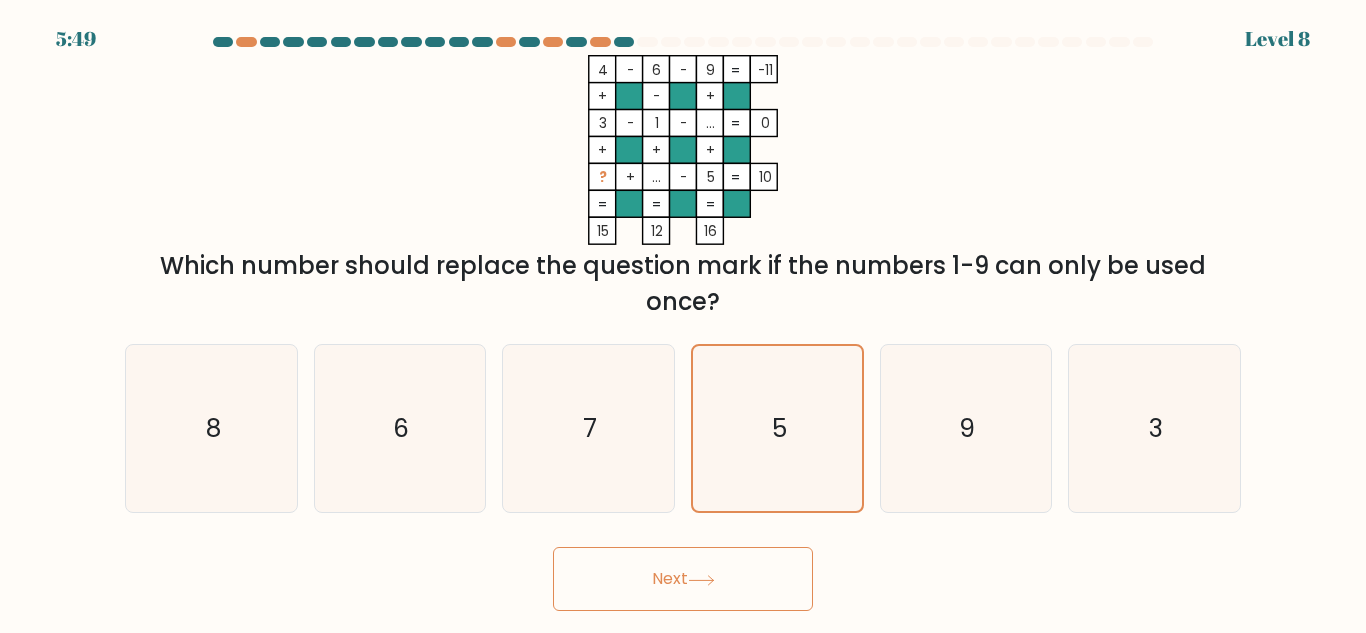 click on "Next" at bounding box center (683, 579) 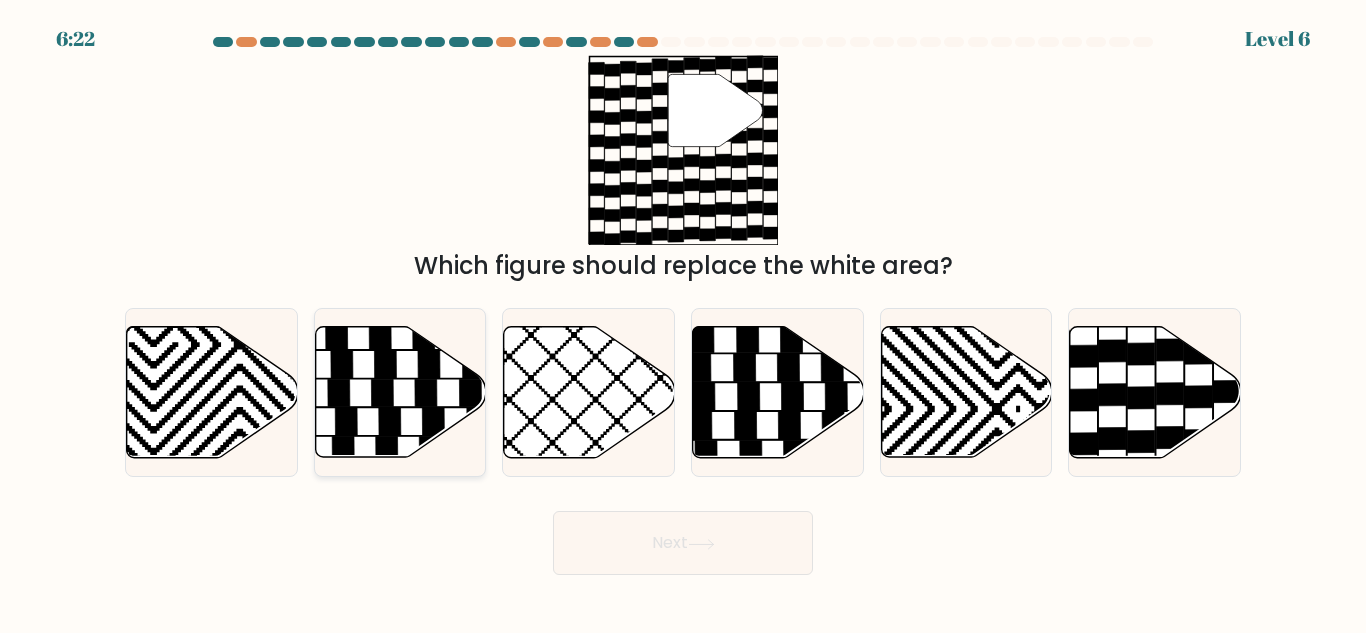 click 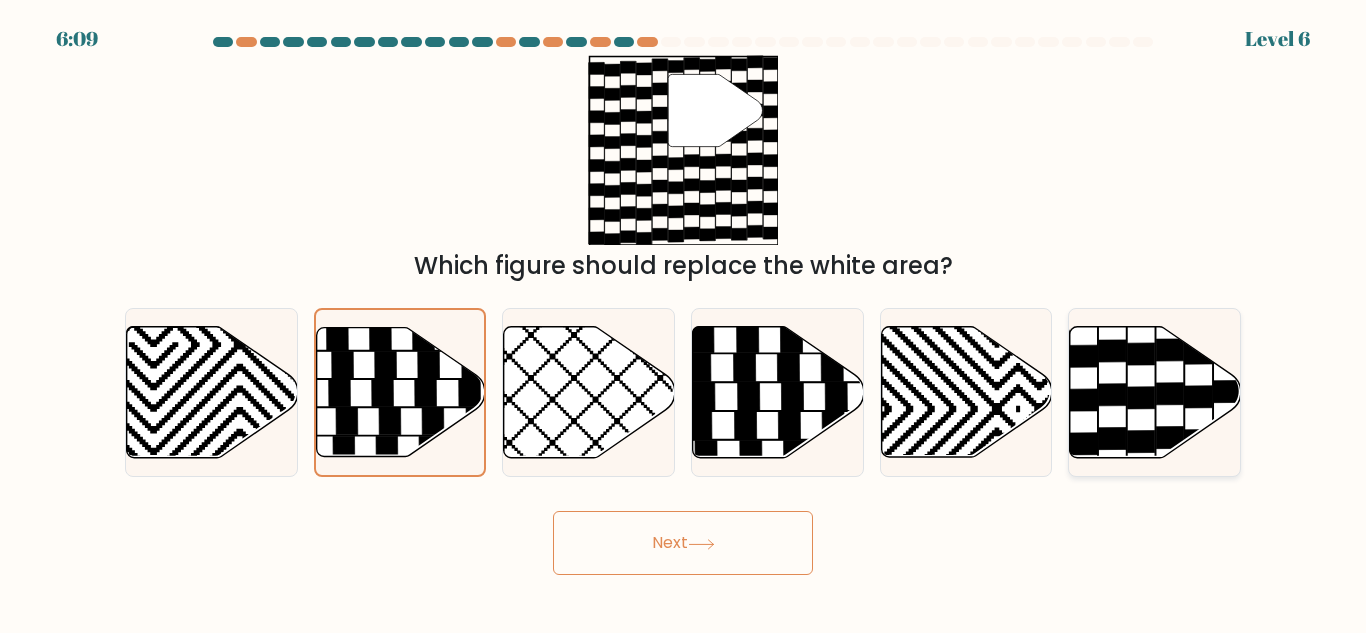 click 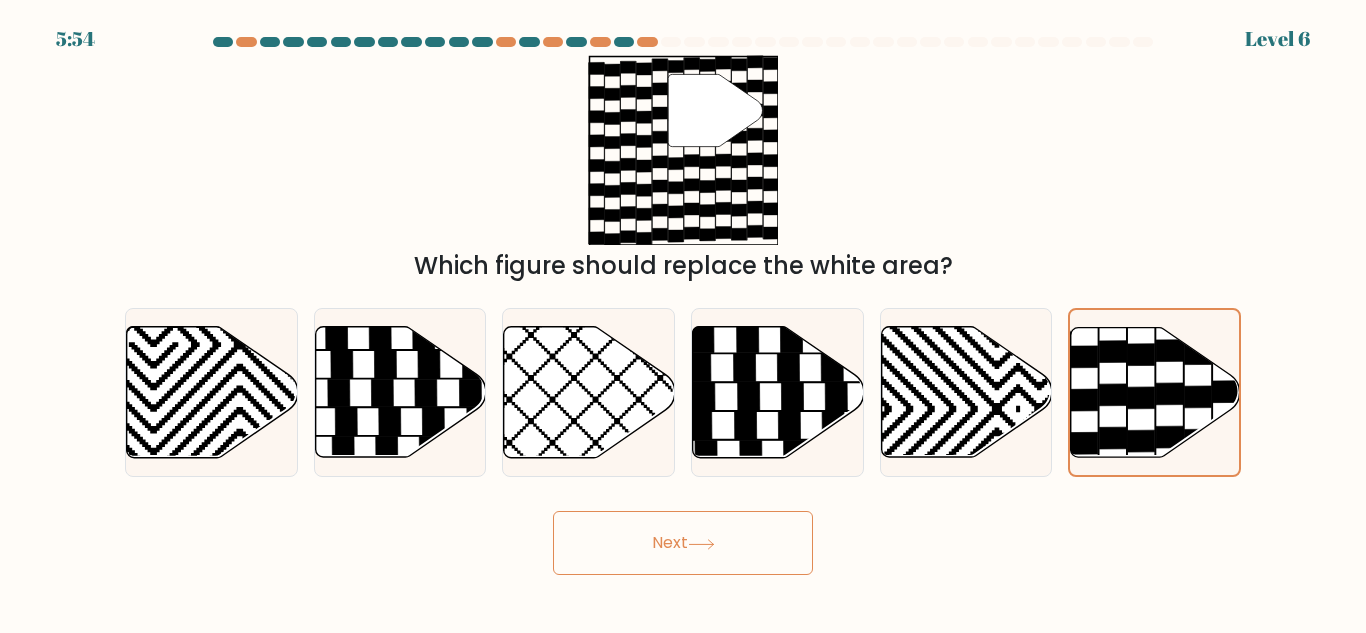click on "Next" at bounding box center (683, 543) 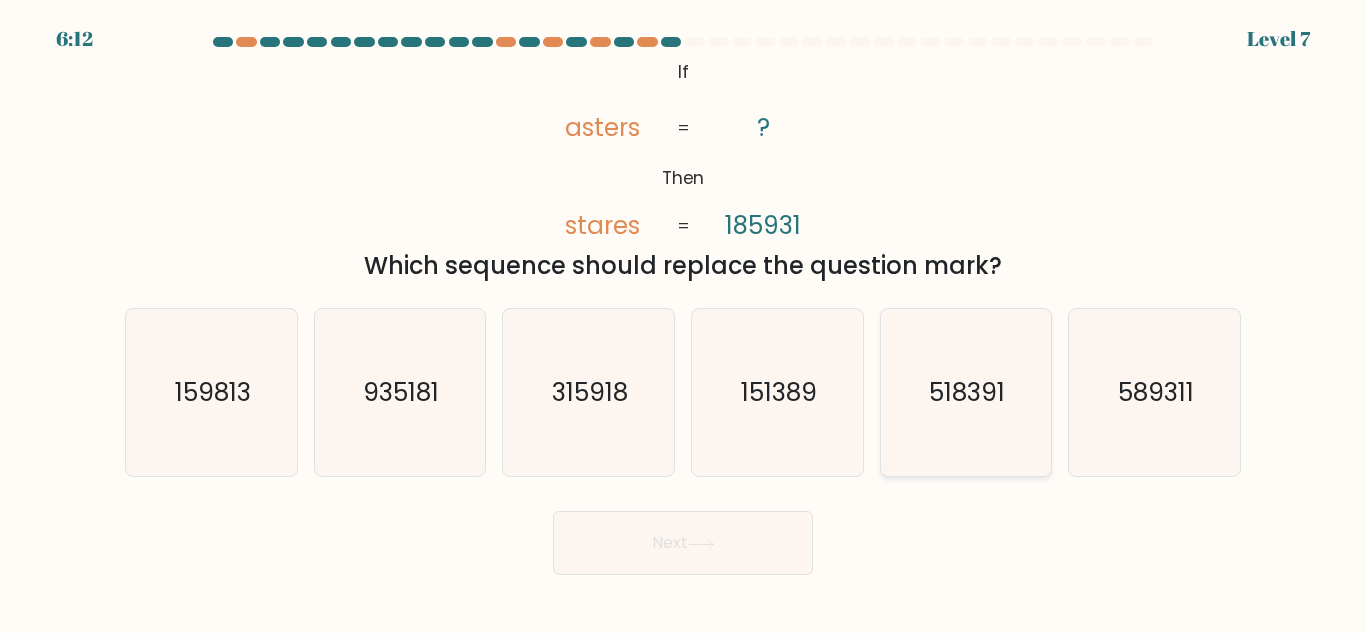 click on "518391" 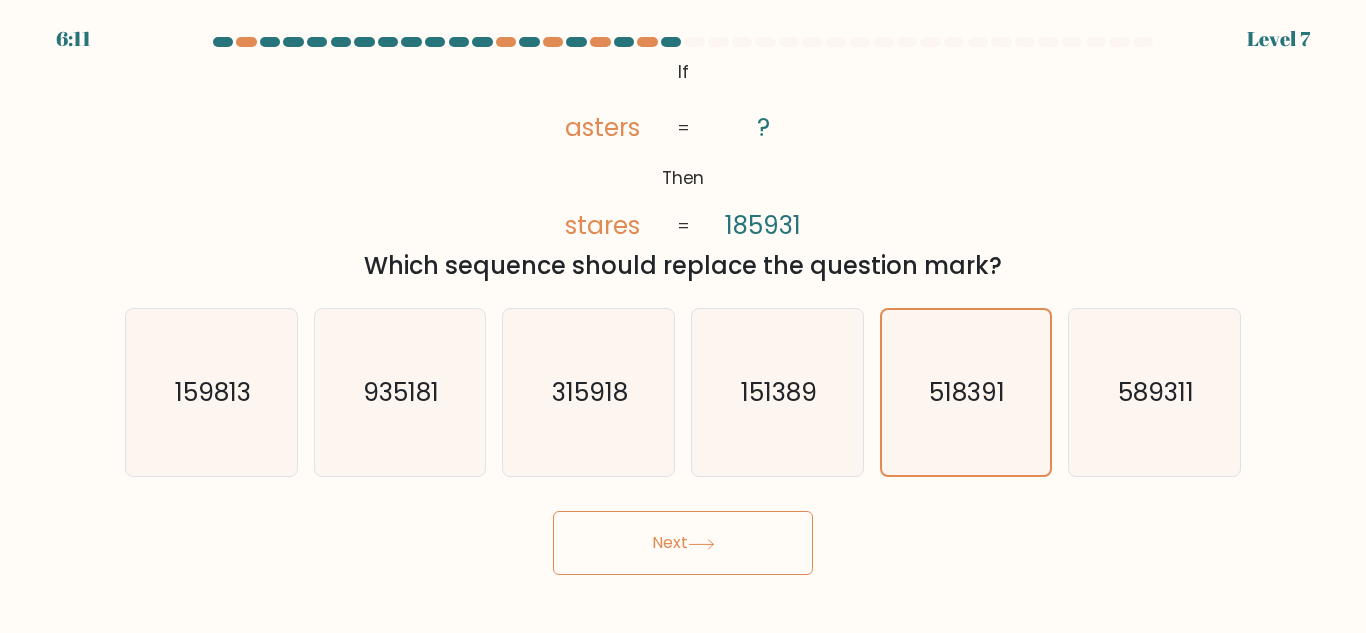 click on "Next" at bounding box center (683, 543) 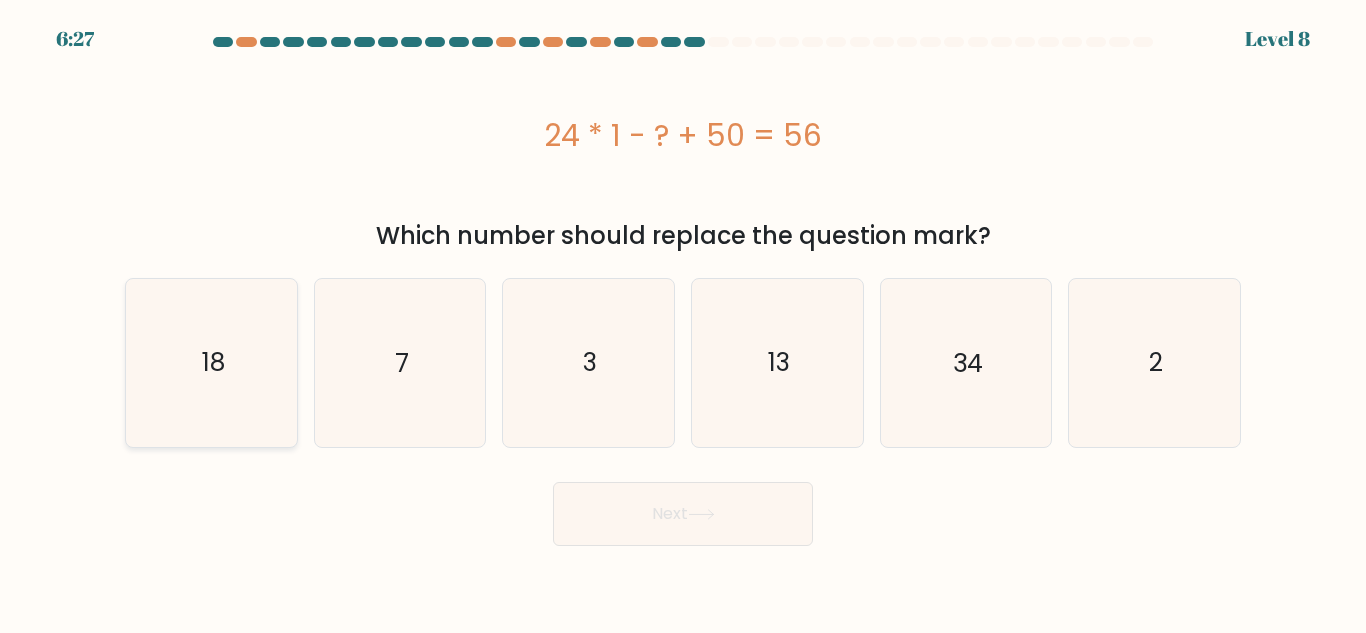click on "18" 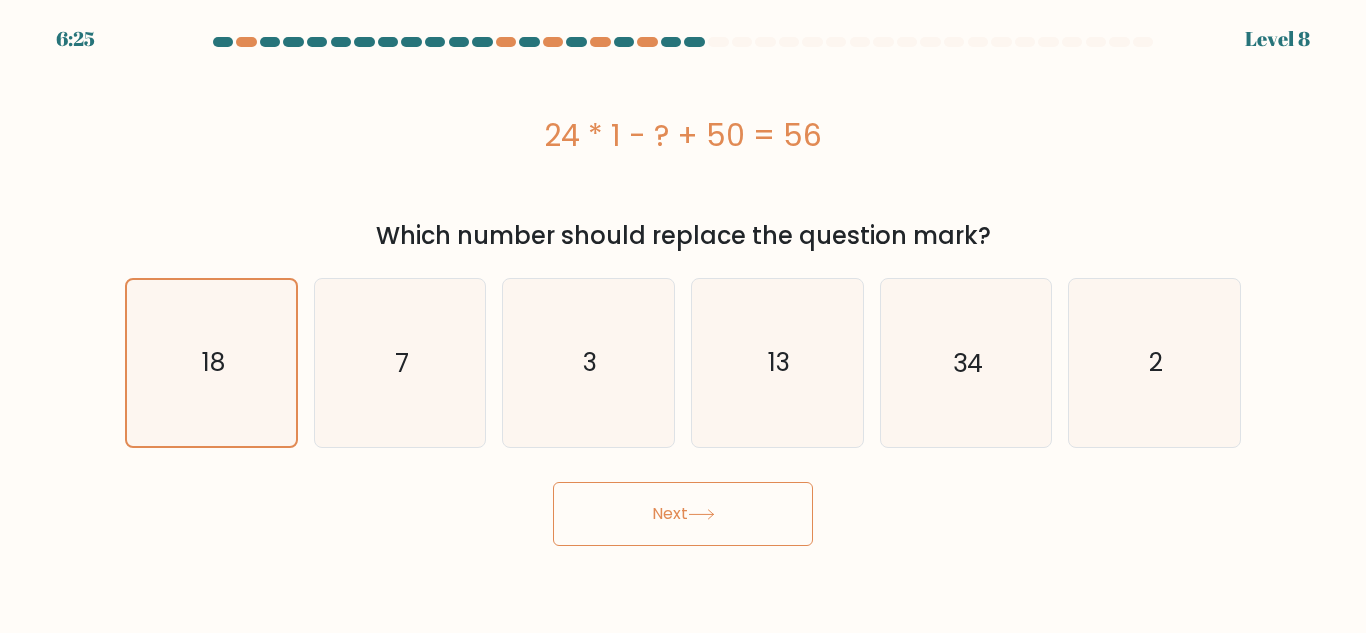 click on "Next" at bounding box center [683, 514] 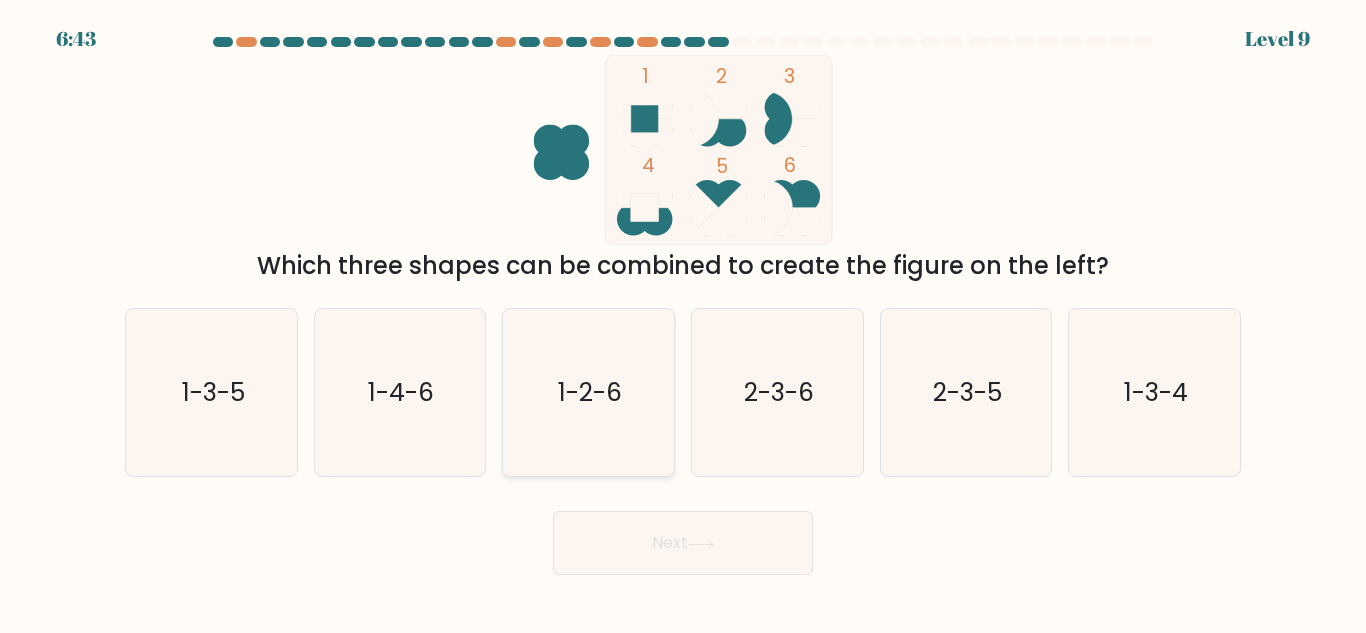 click on "1-2-6" 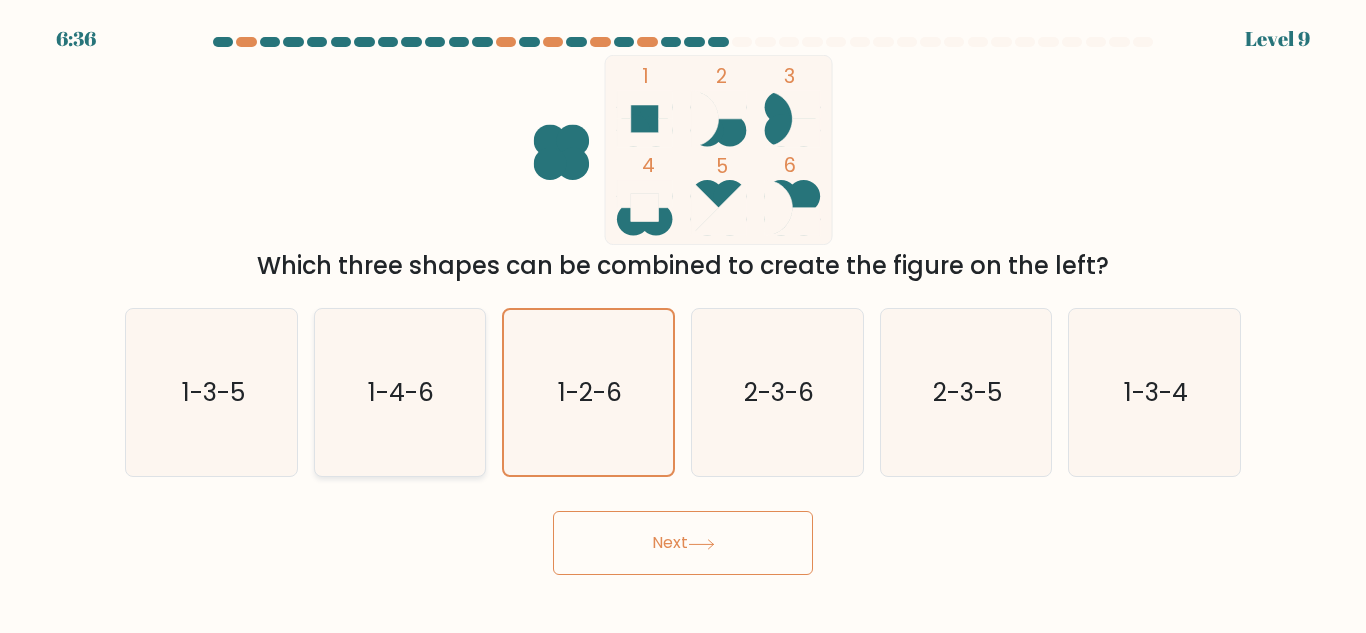 click on "1-4-6" 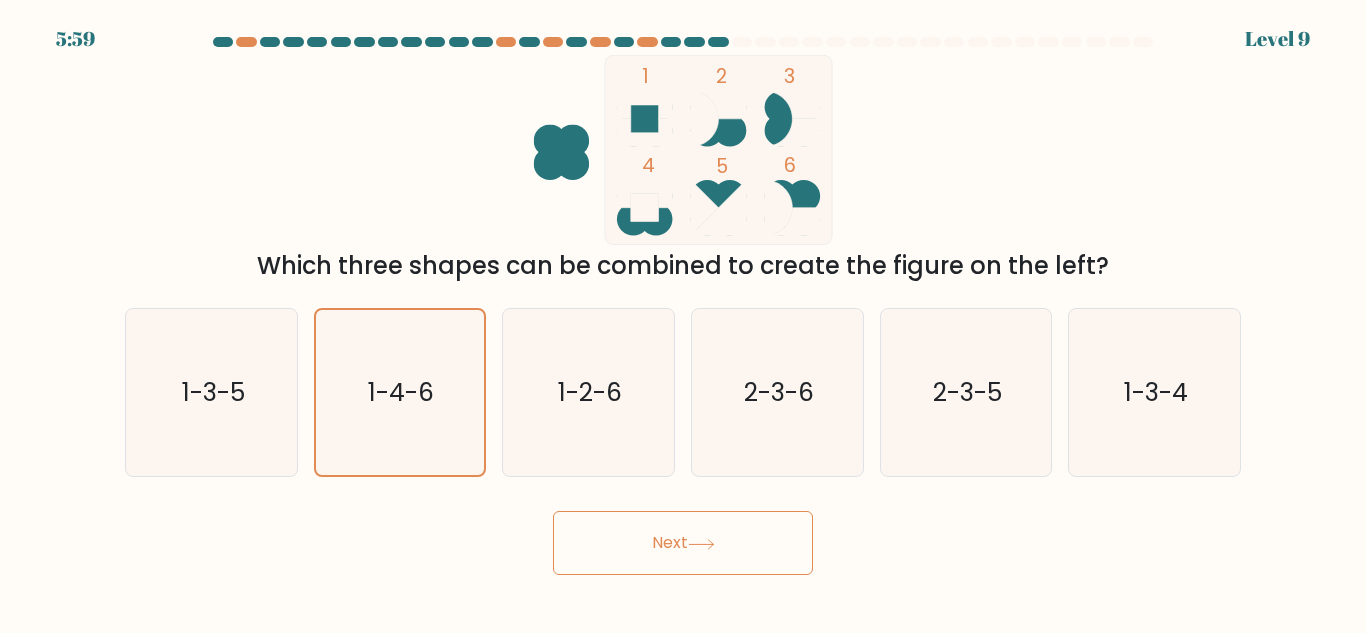 click on "Next" at bounding box center [683, 543] 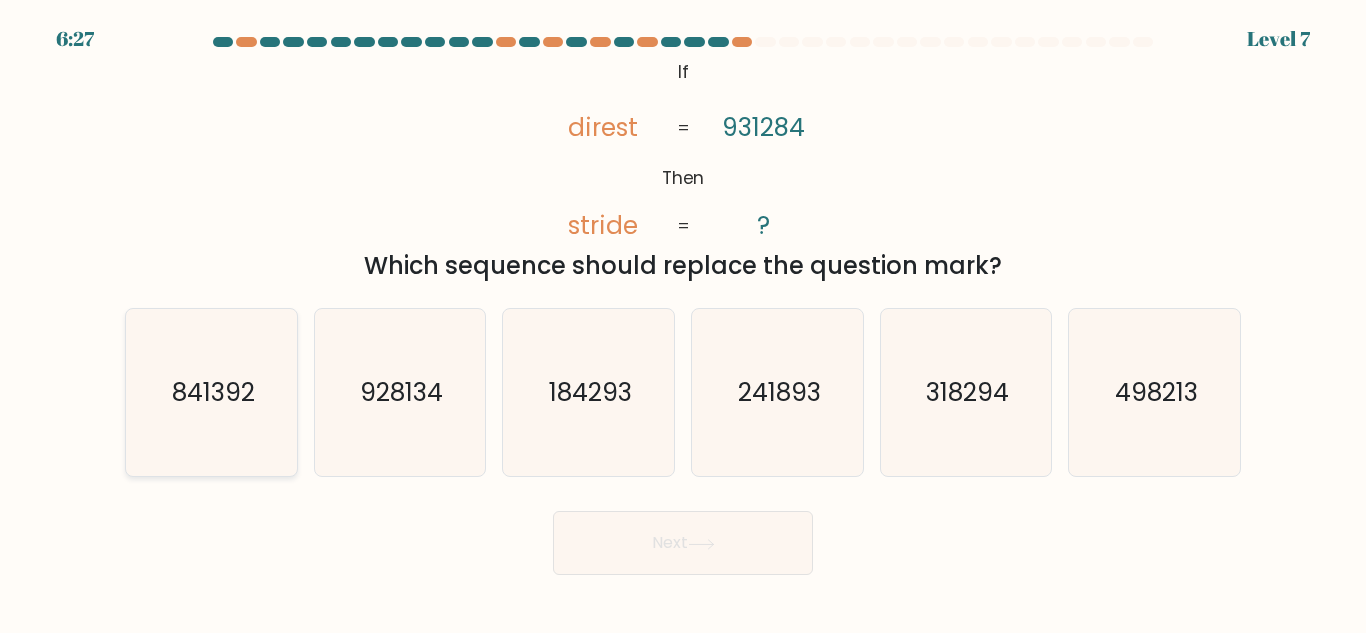 click on "841392" 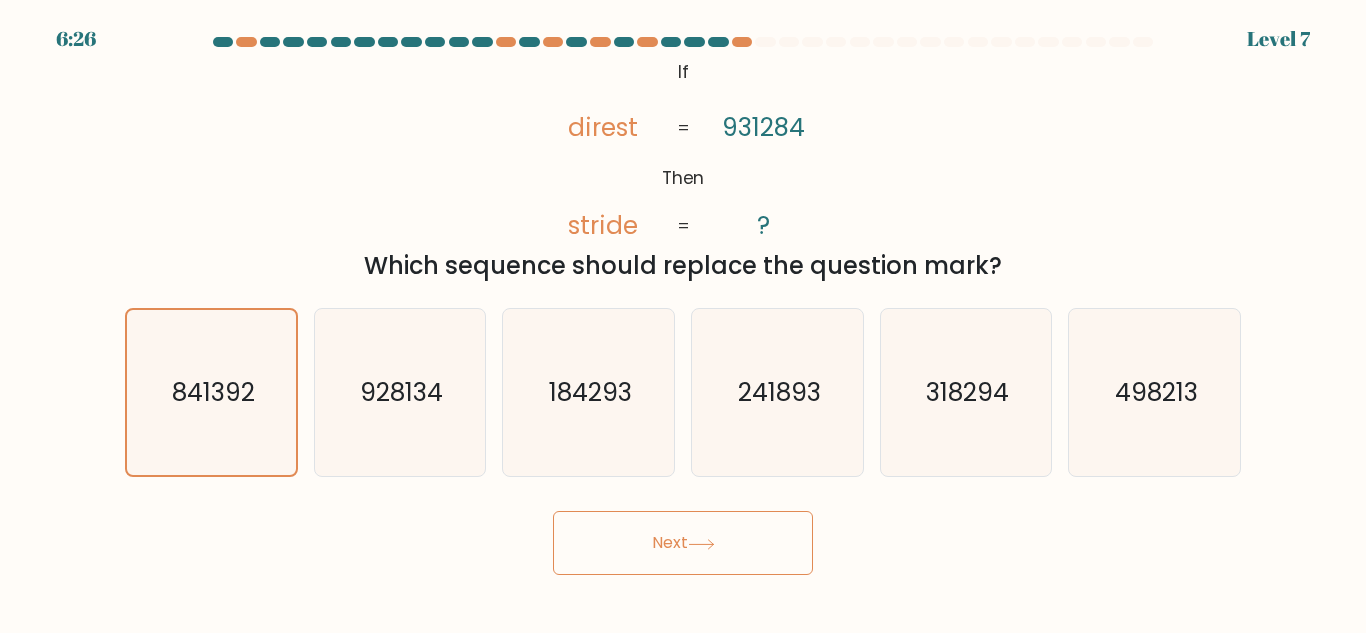 click on "Next" at bounding box center [683, 543] 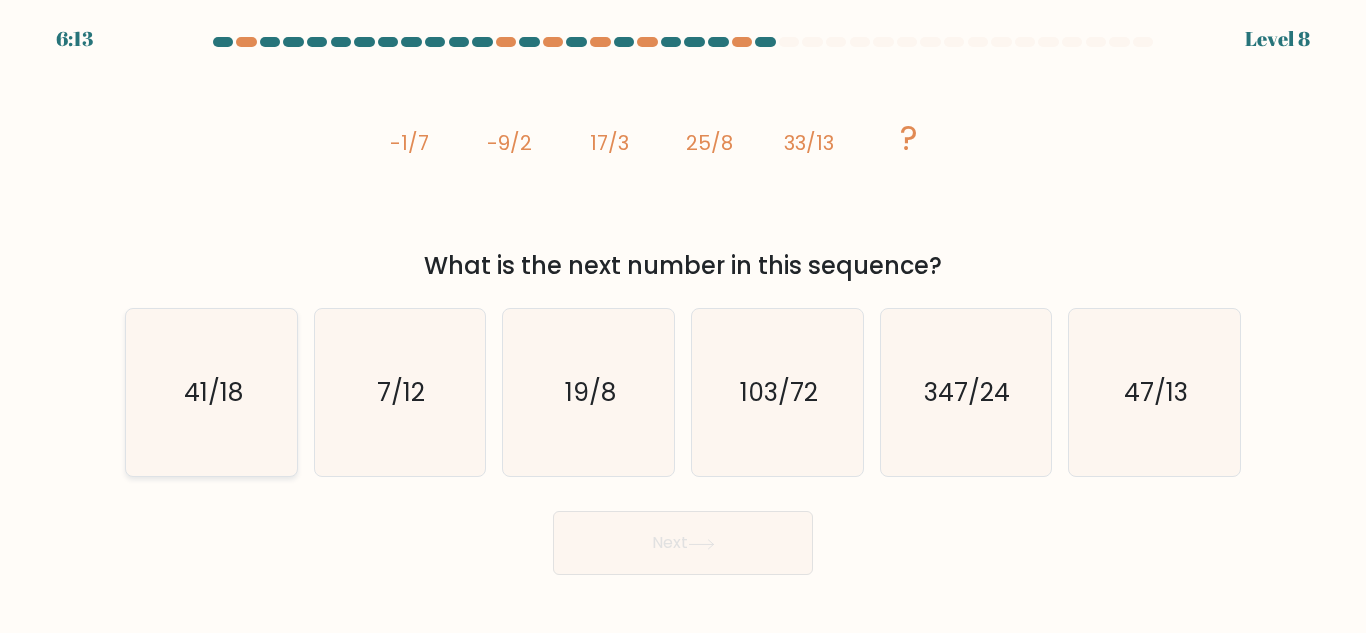 click on "41/18" 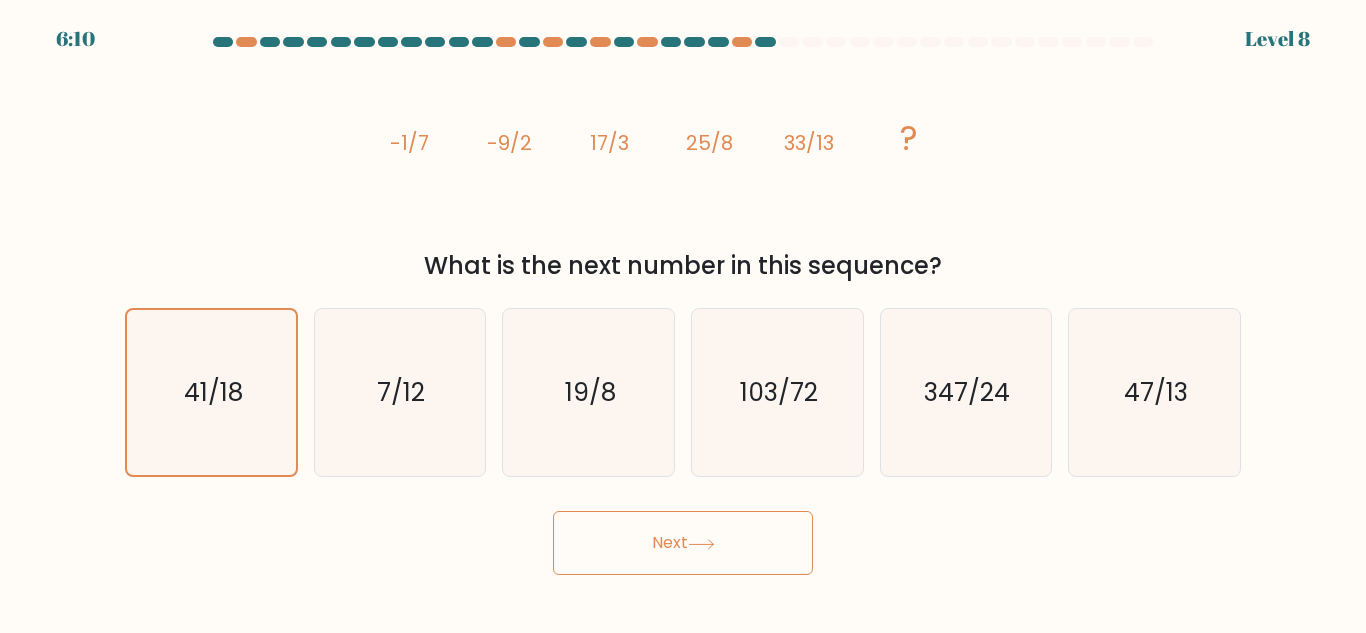 click on "Next" at bounding box center [683, 543] 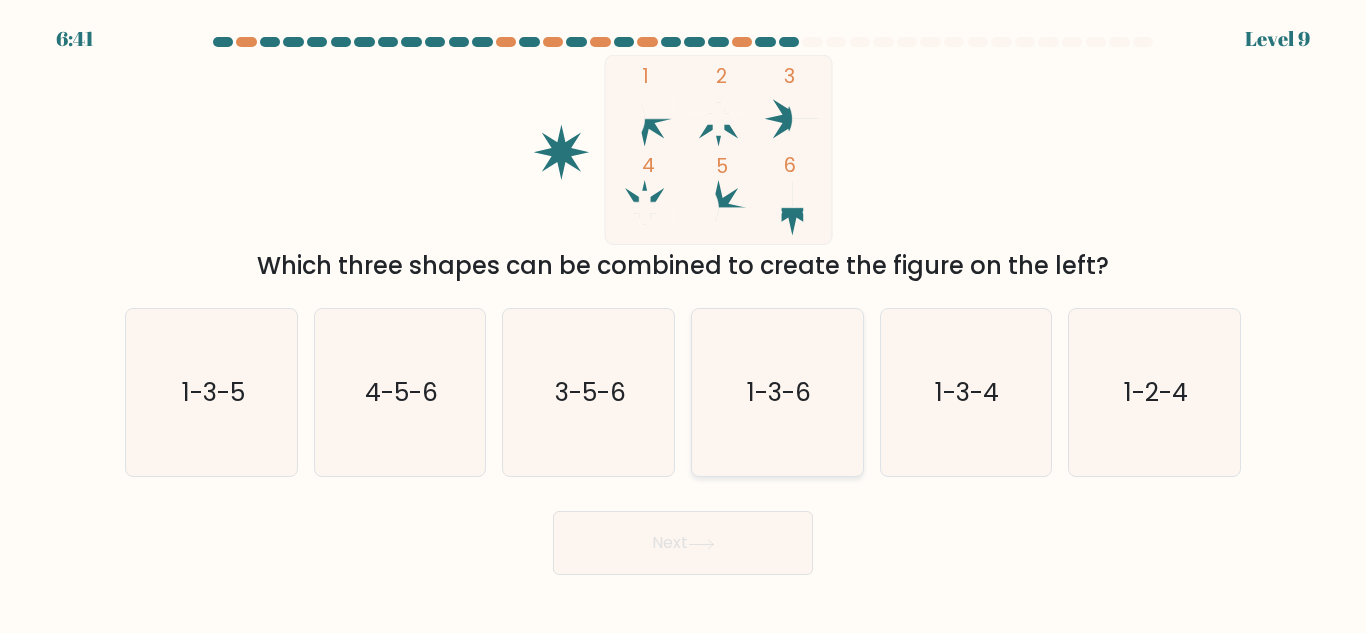 click on "1-3-6" 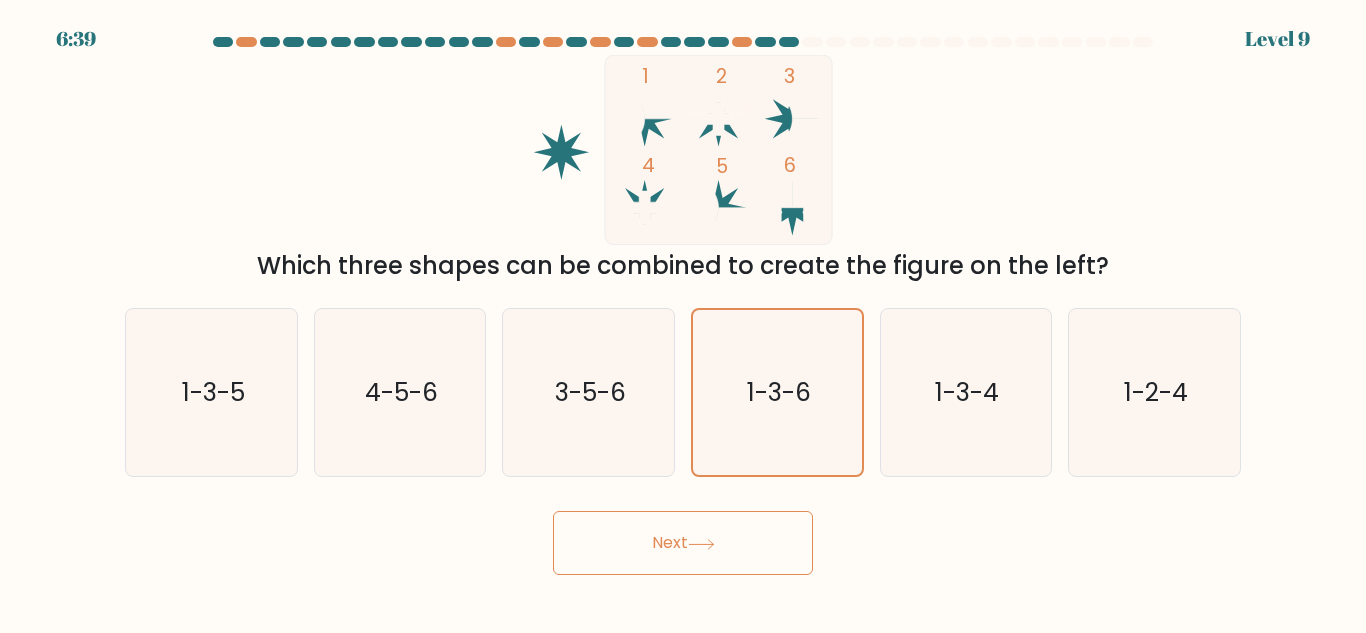 click 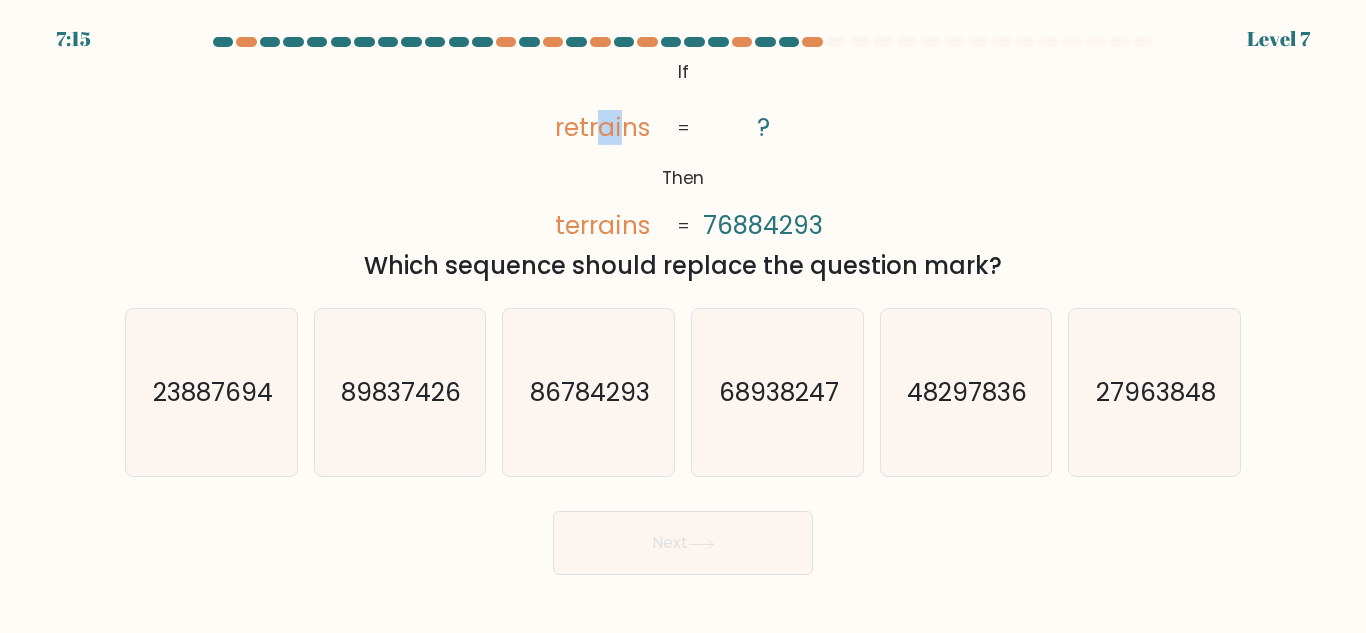 drag, startPoint x: 626, startPoint y: 150, endPoint x: 658, endPoint y: 165, distance: 35.341194 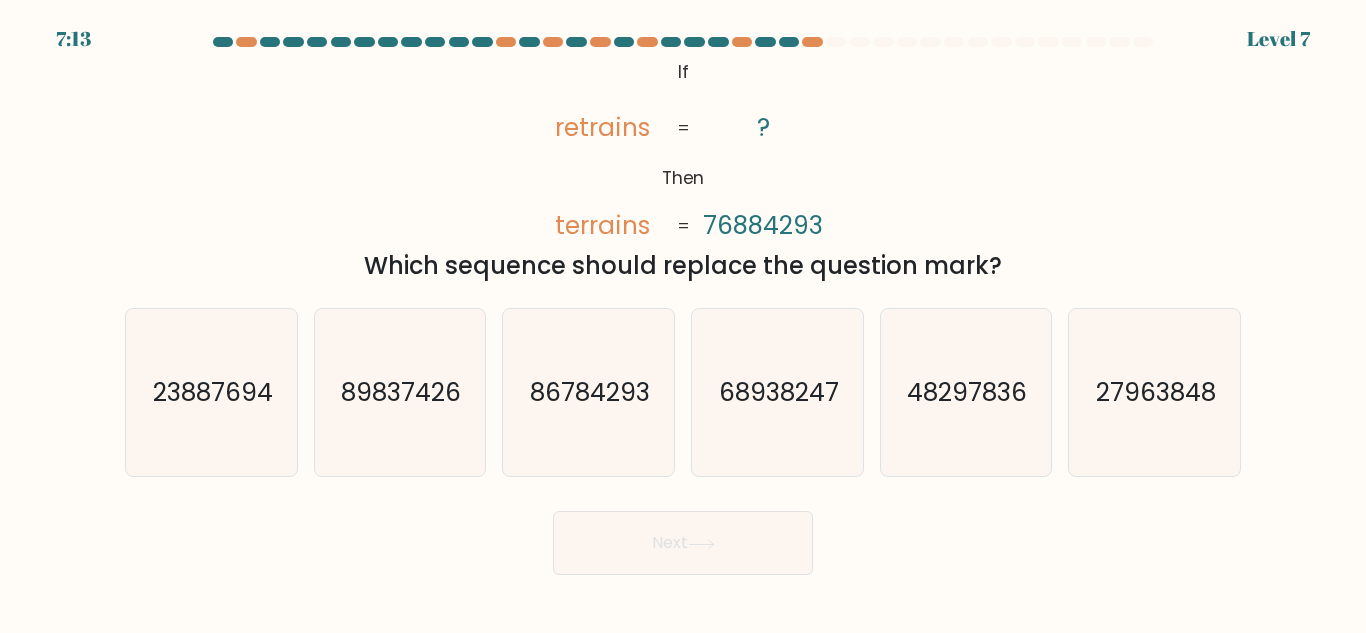 click on "@import url('https://fonts.googleapis.com/css?family=Abril+Fatface:400,100,100italic,300,300italic,400italic,500,500italic,700,700italic,900,900italic');           If       Then       retrains       terrains       ?       76884293       =       =
Which sequence should replace the question mark?" at bounding box center [683, 169] 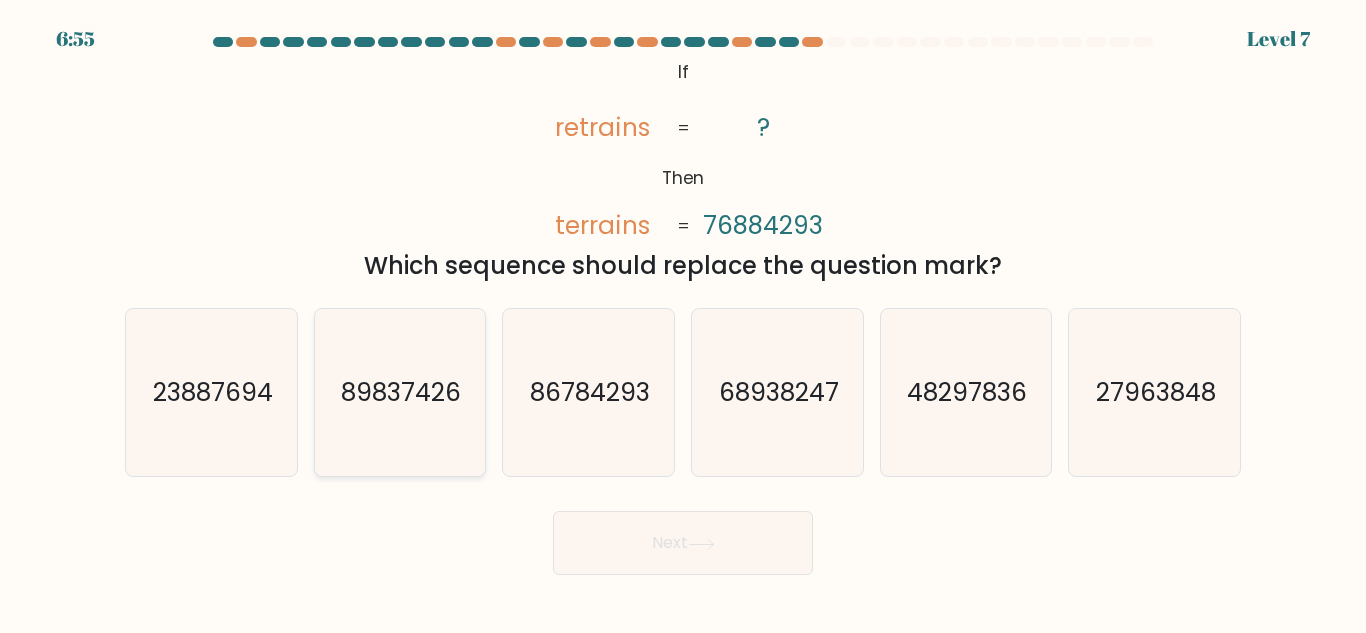 click on "89837426" 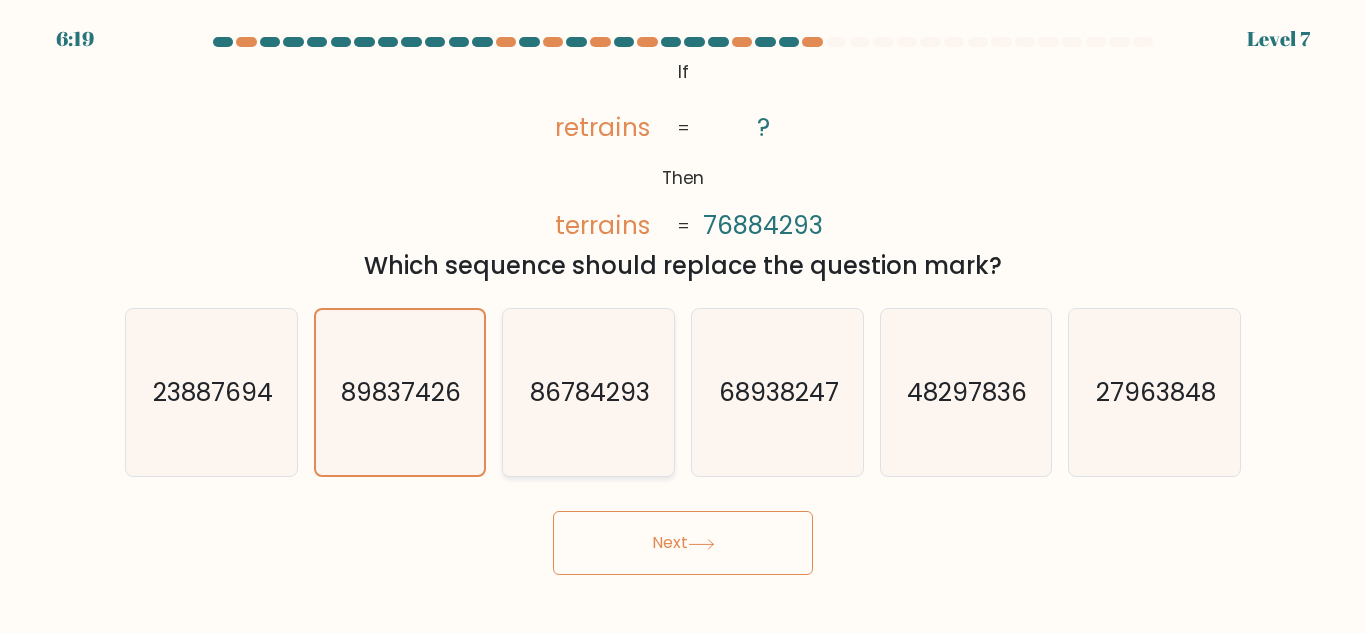 click on "86784293" 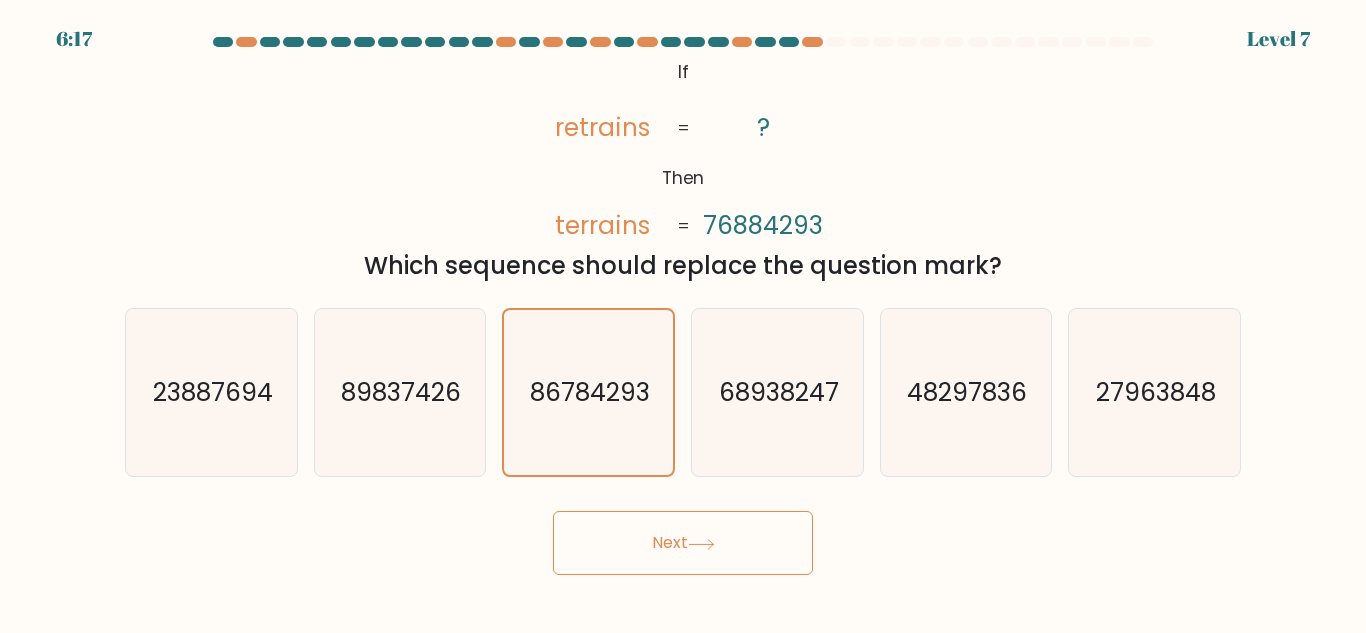 click on "Next" at bounding box center [683, 543] 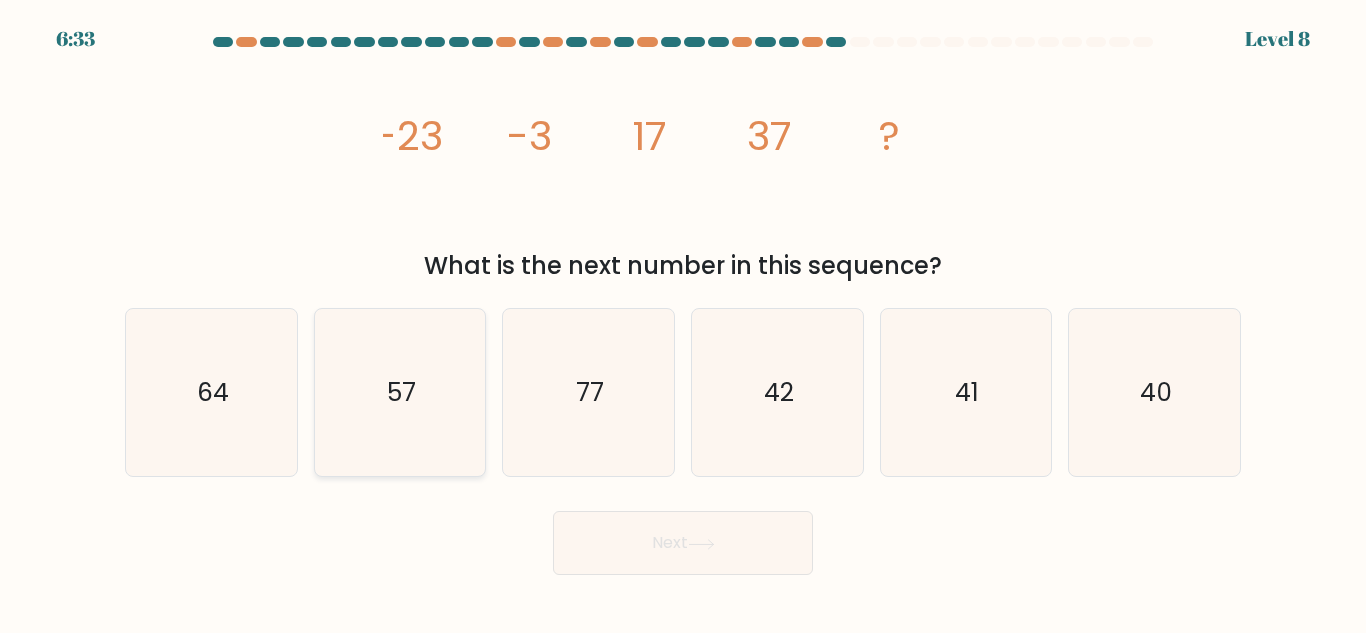 click on "57" 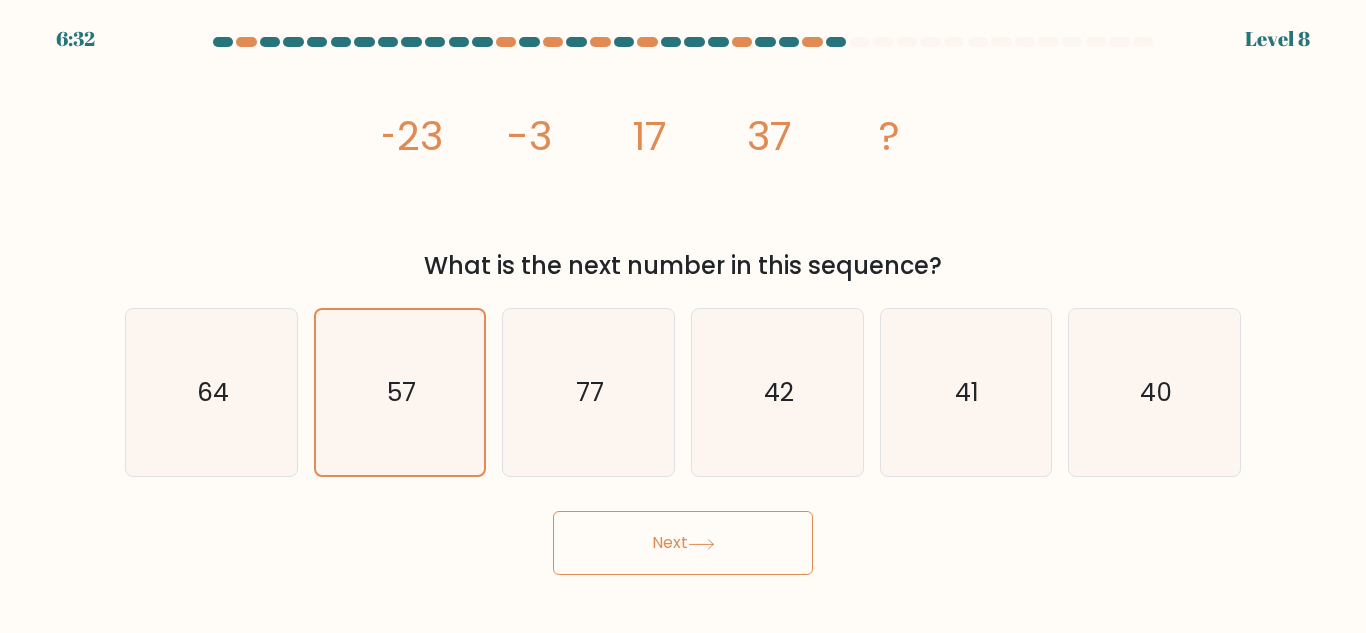 click on "Next" at bounding box center [683, 543] 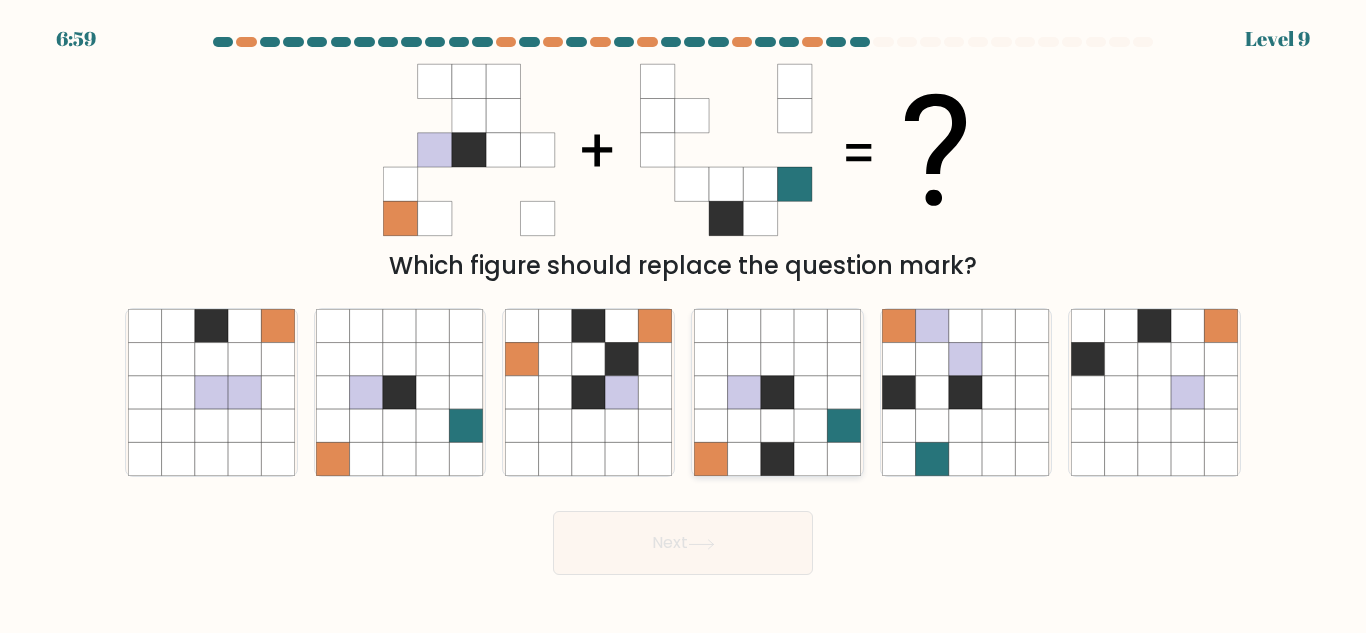 click 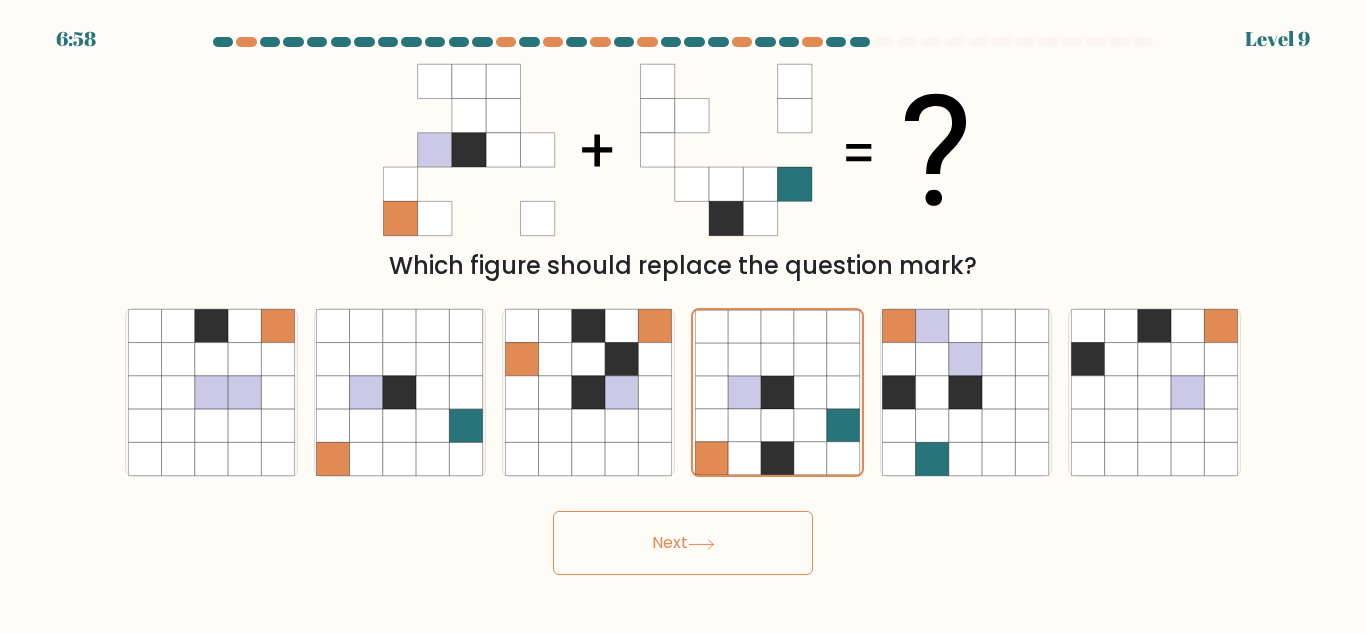 click 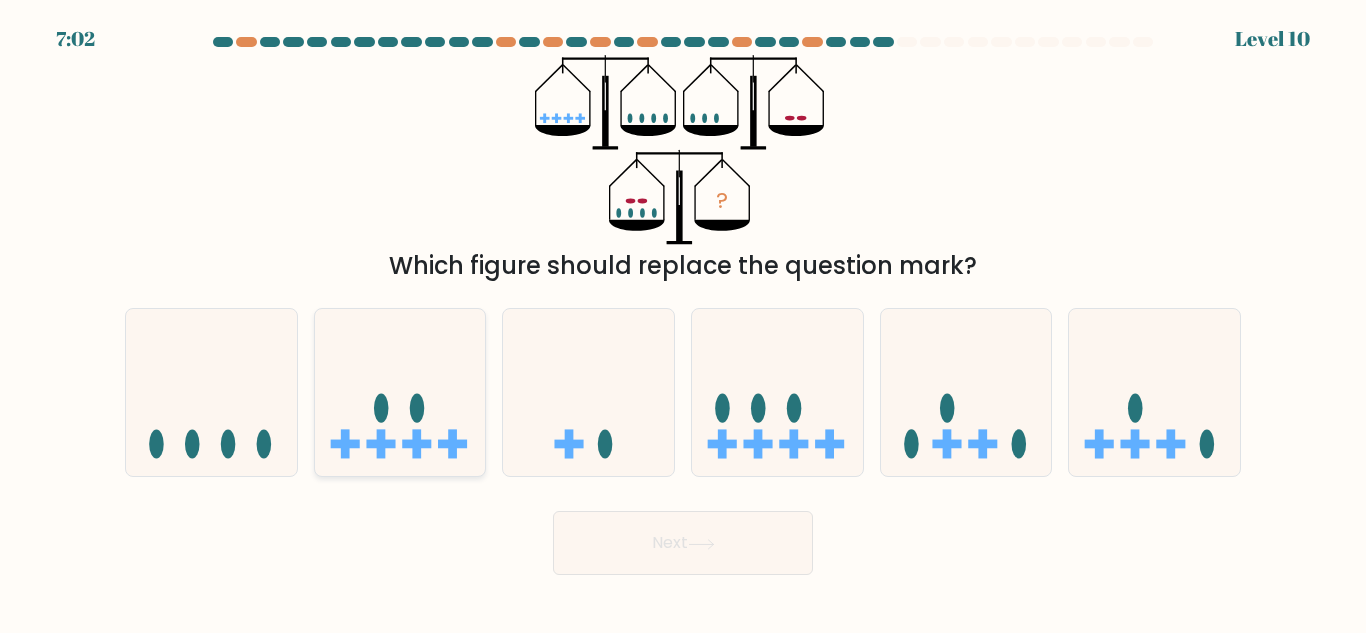 click 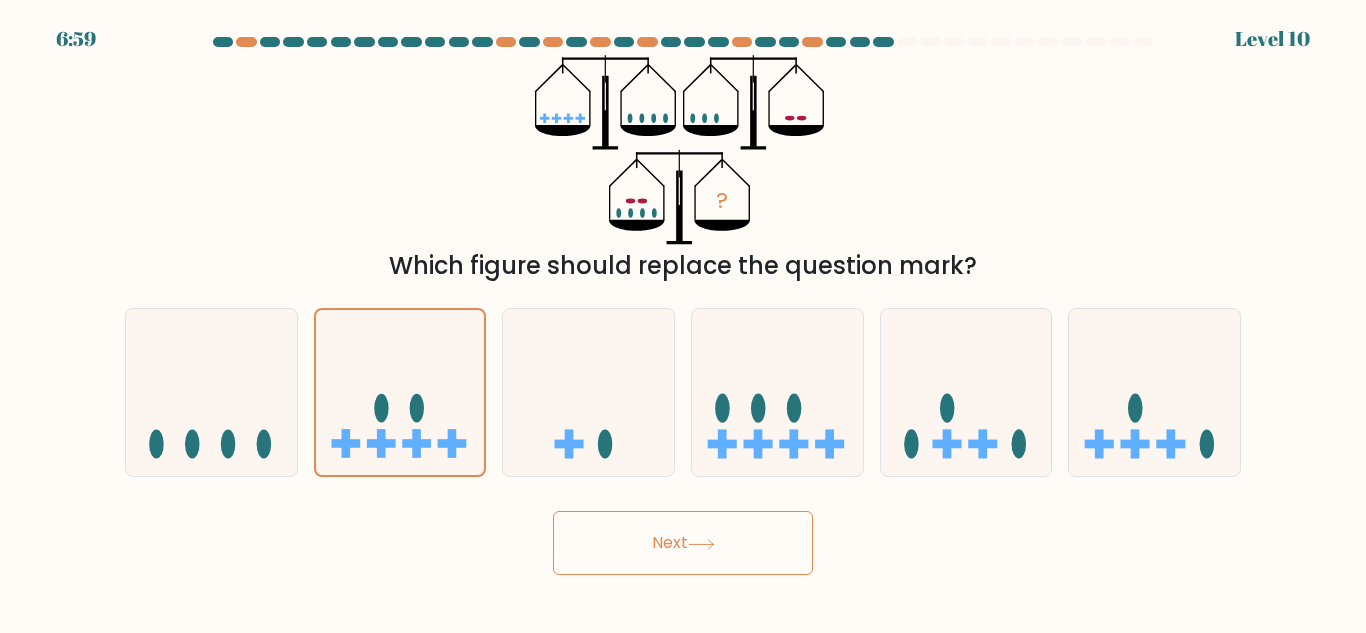 click on "Next" at bounding box center (683, 543) 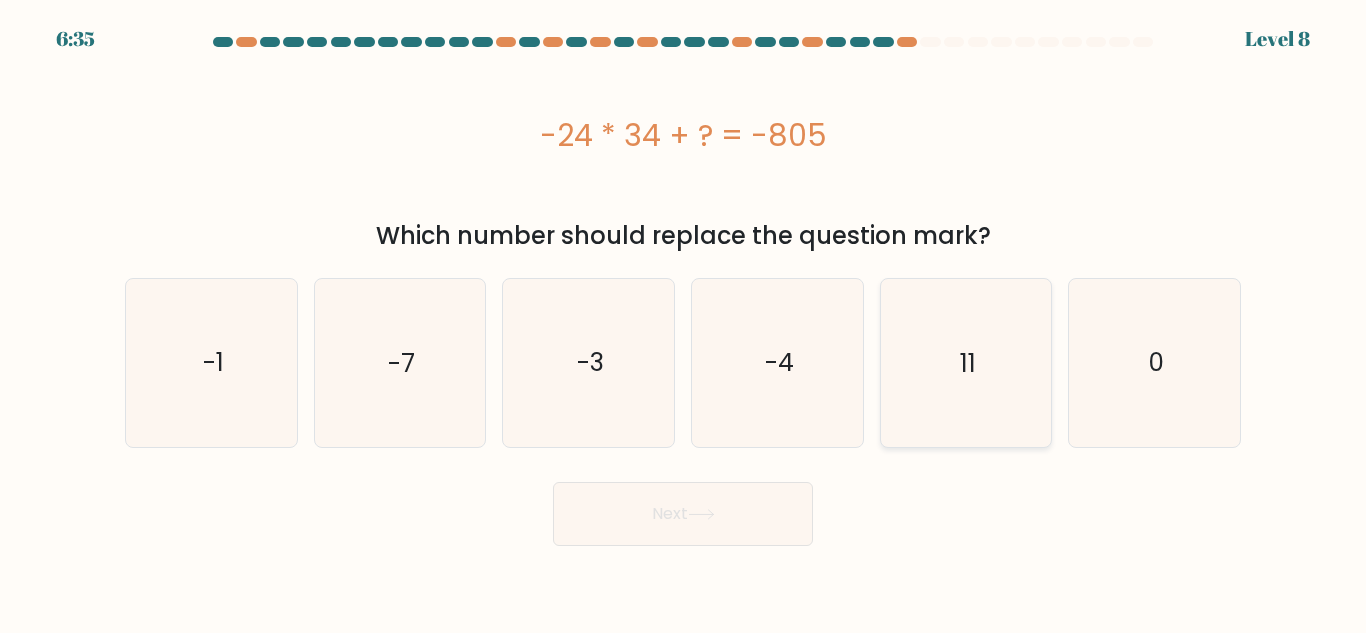 click on "11" 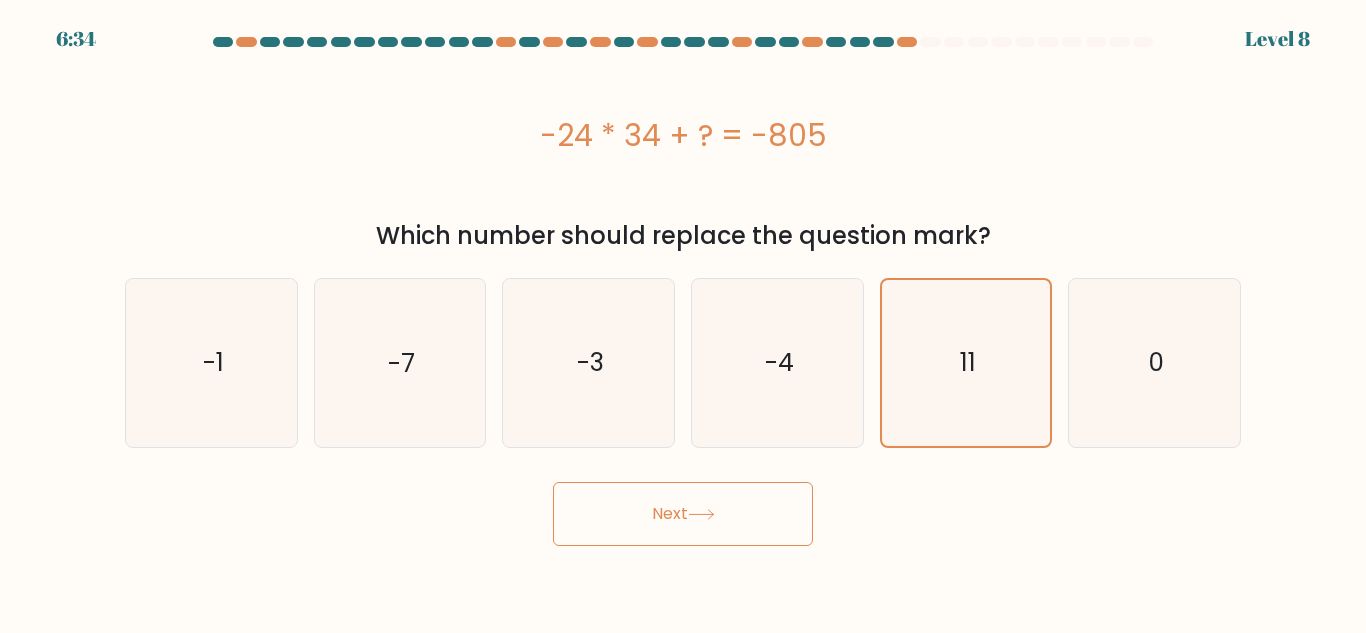 click on "Next" at bounding box center (683, 514) 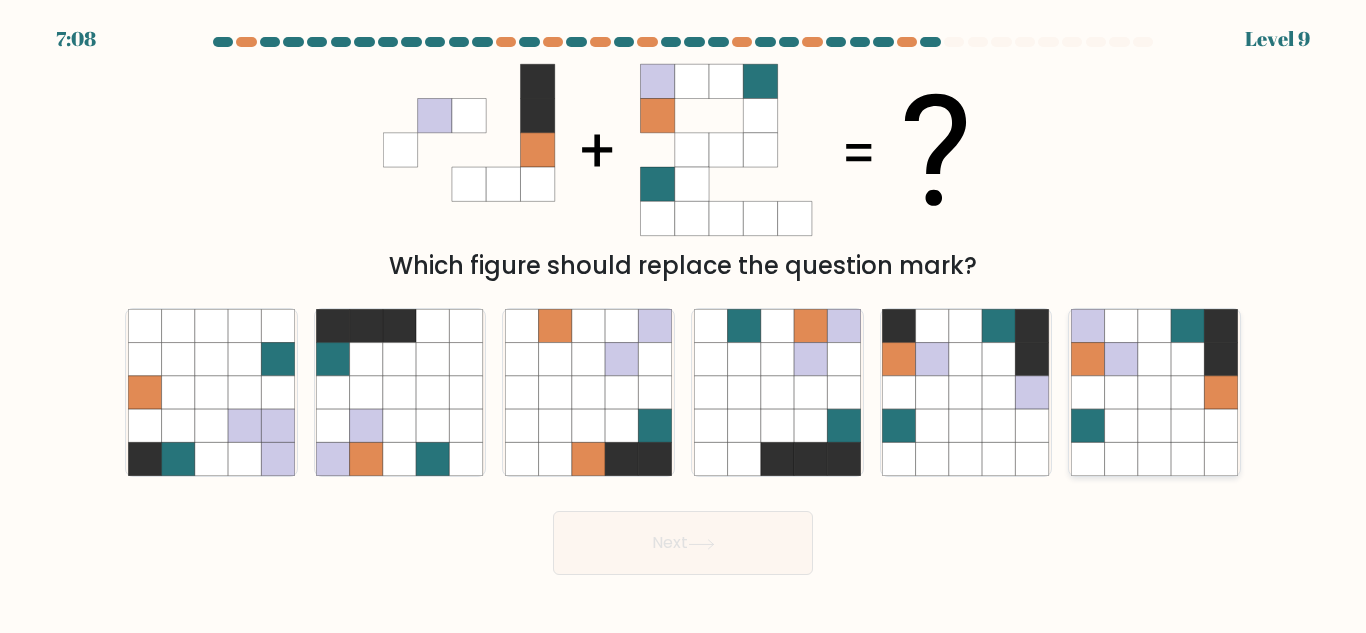 click 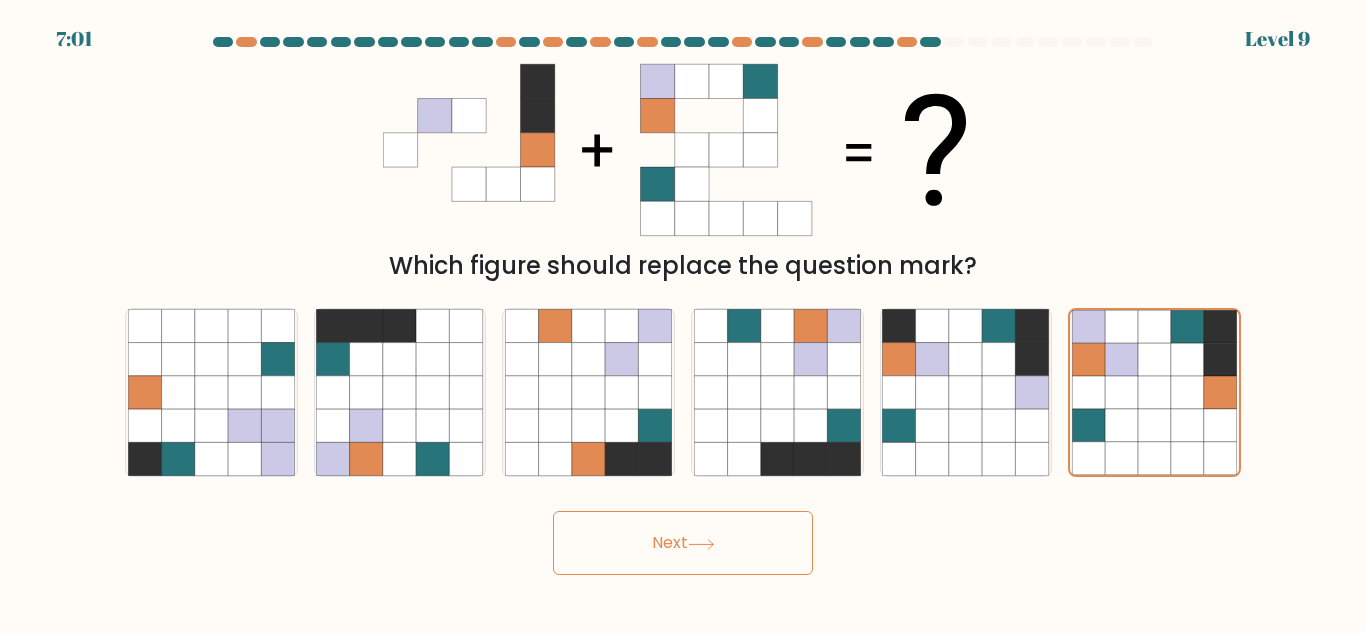 click on "Next" at bounding box center [683, 543] 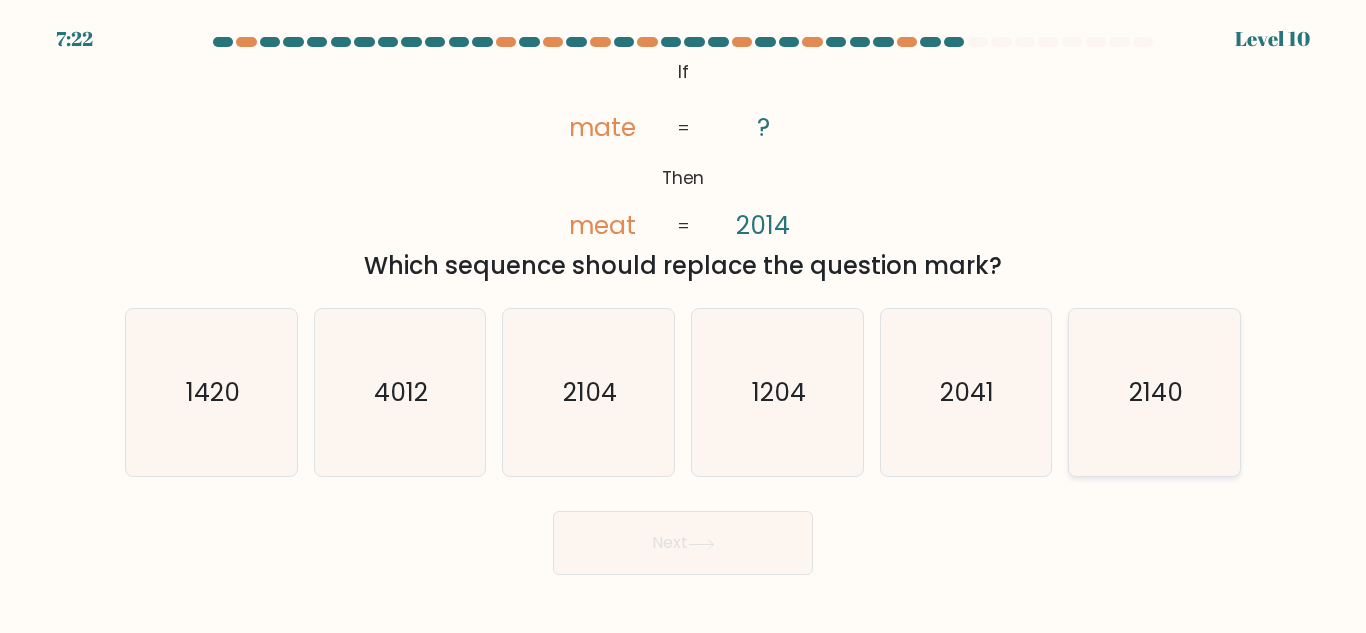 click on "2140" 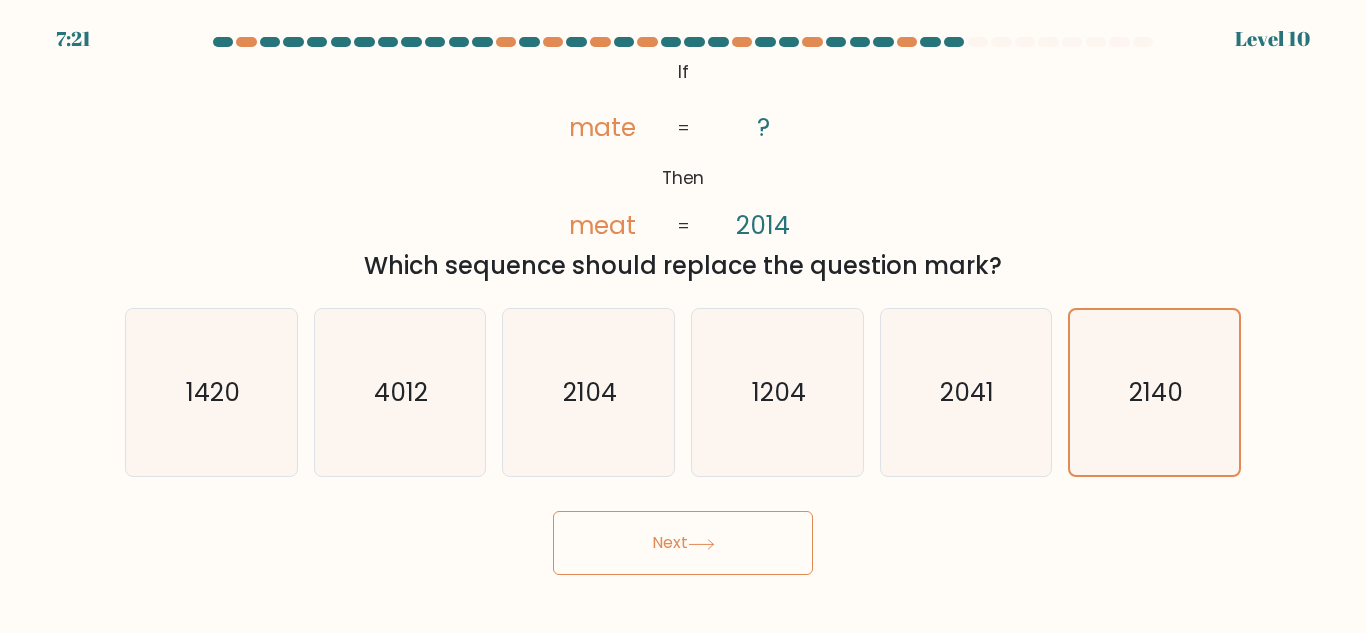 click on "Next" at bounding box center (683, 543) 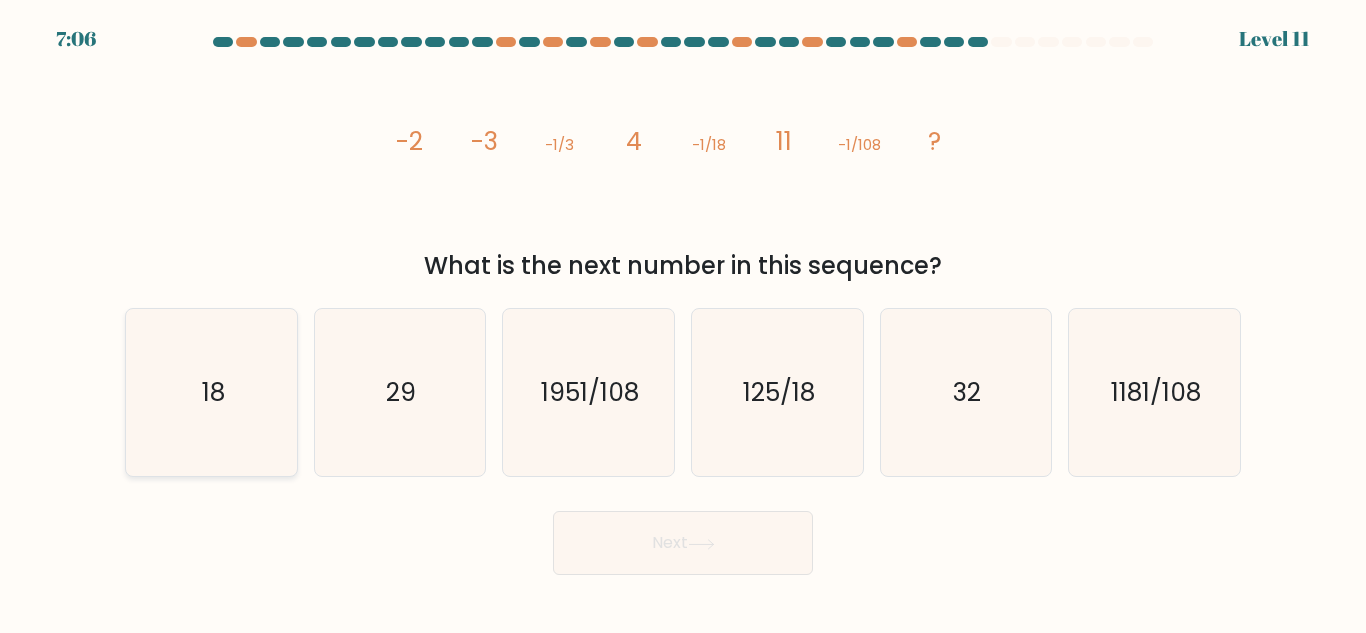 click on "18" 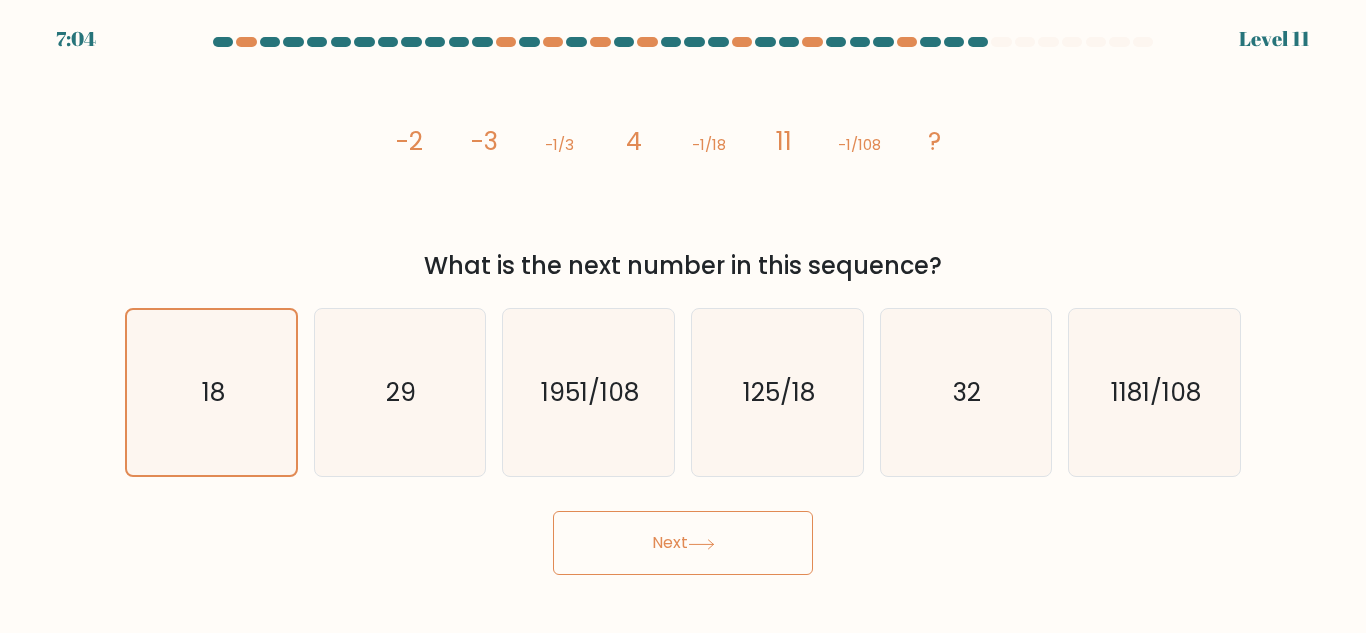 click on "Next" at bounding box center (683, 543) 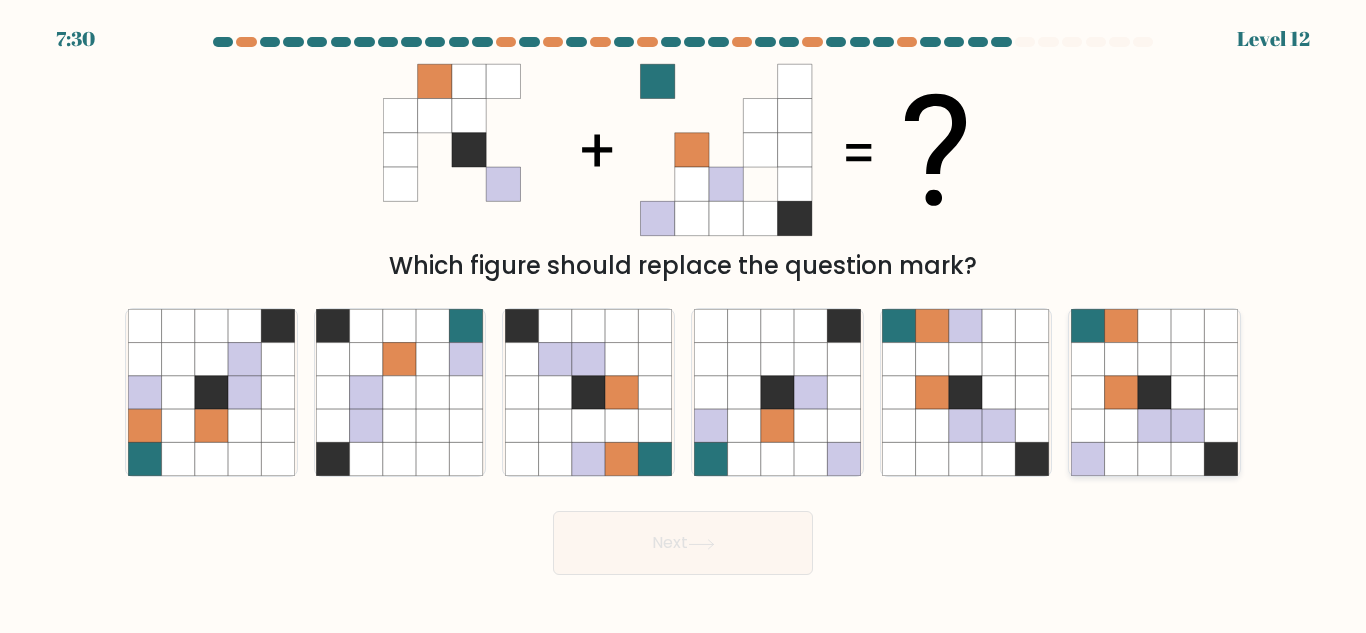 click 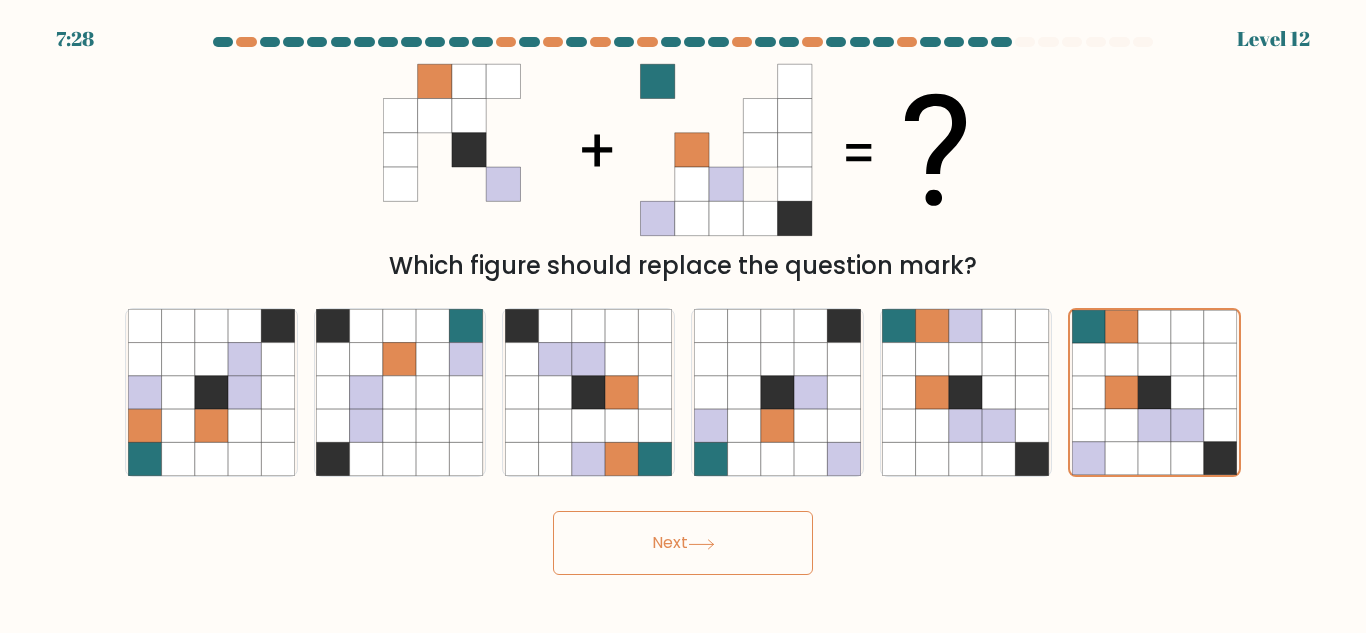 click on "Next" at bounding box center [683, 543] 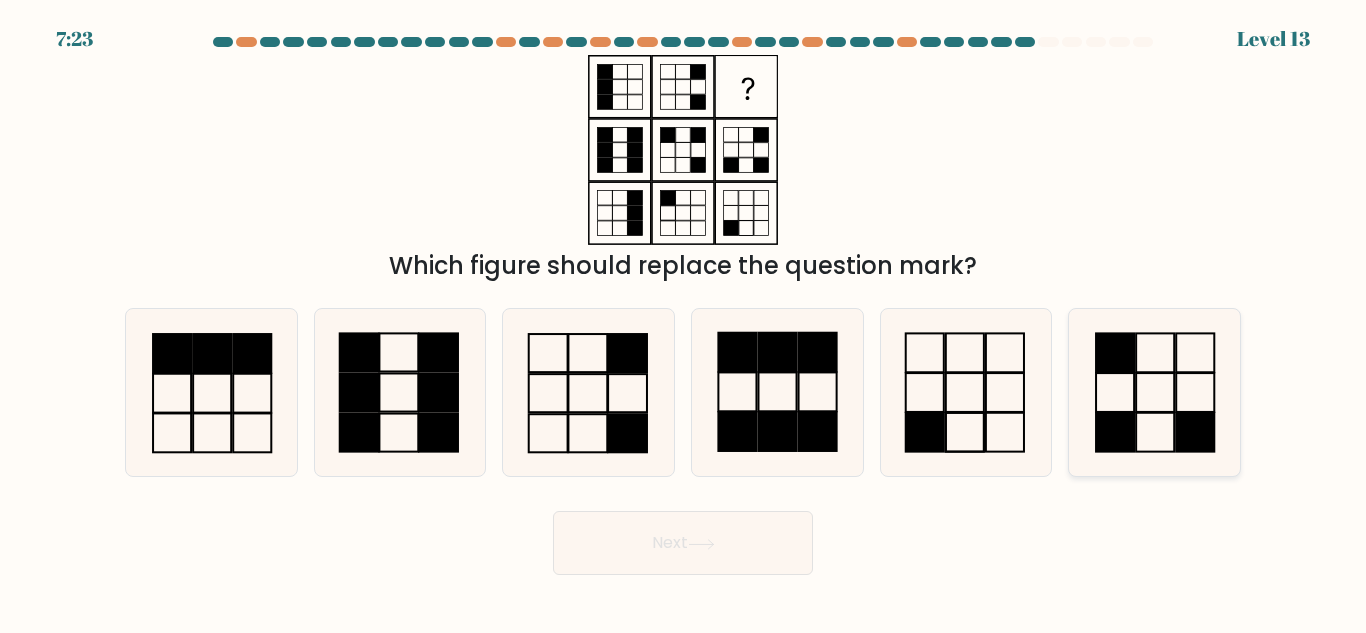 click 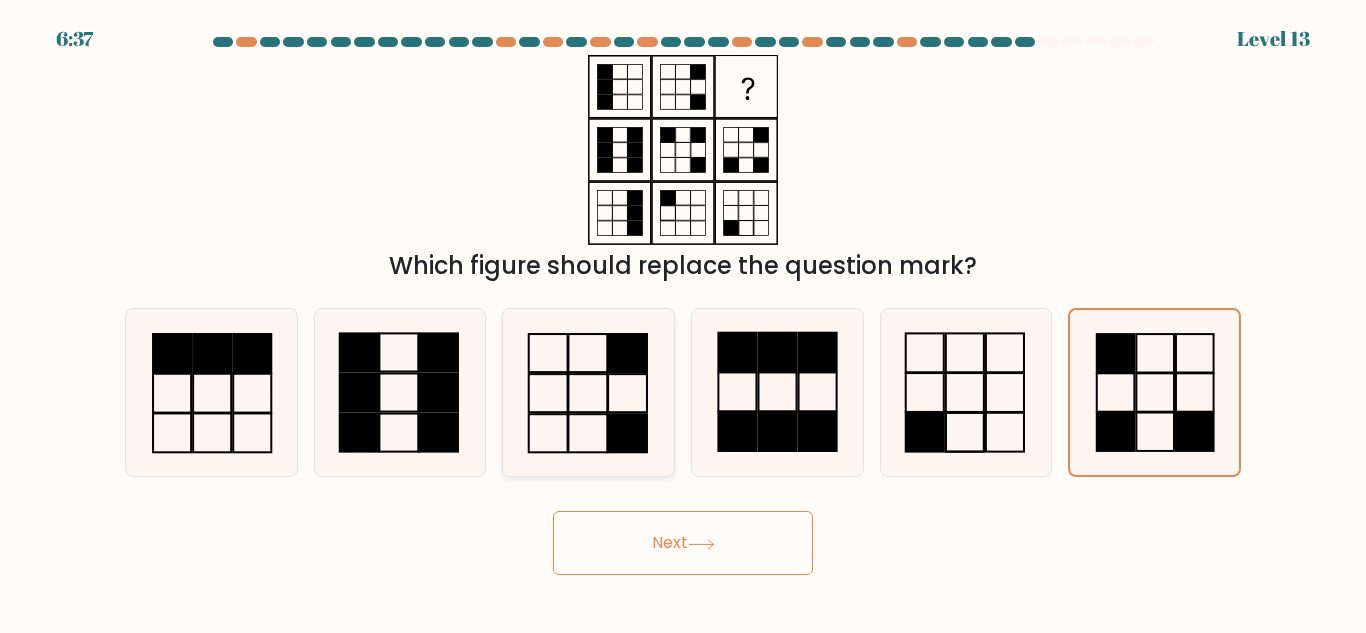 click 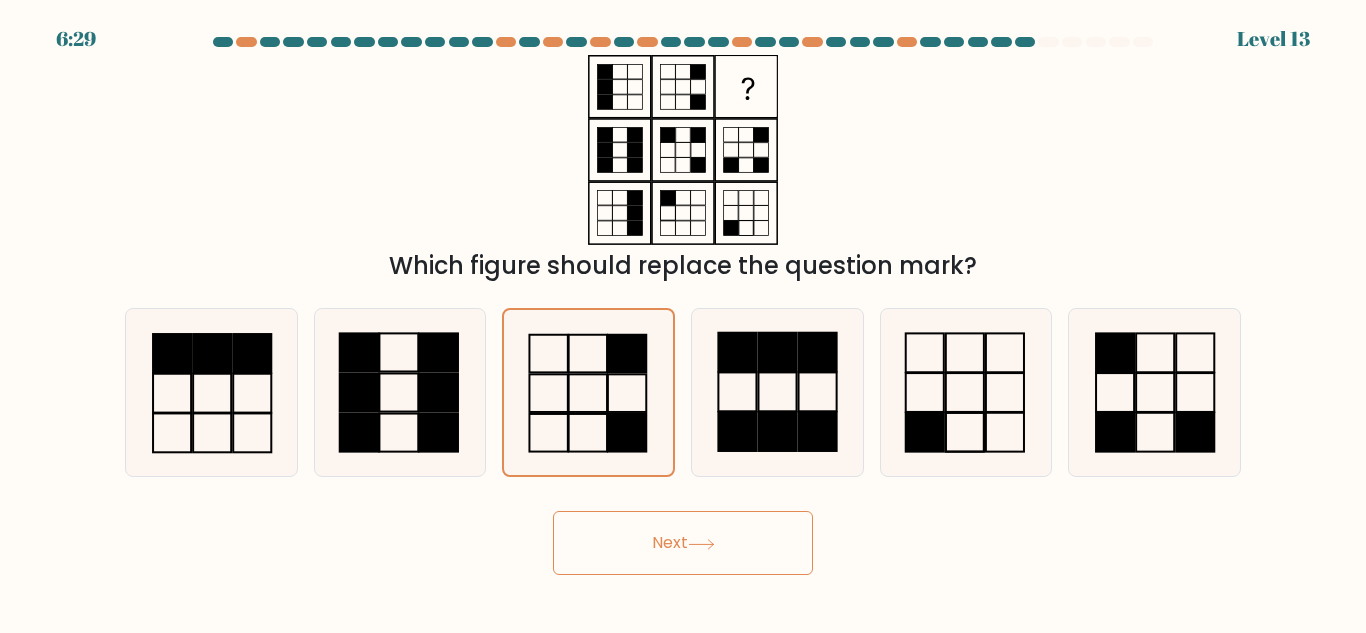 click on "Next" at bounding box center (683, 543) 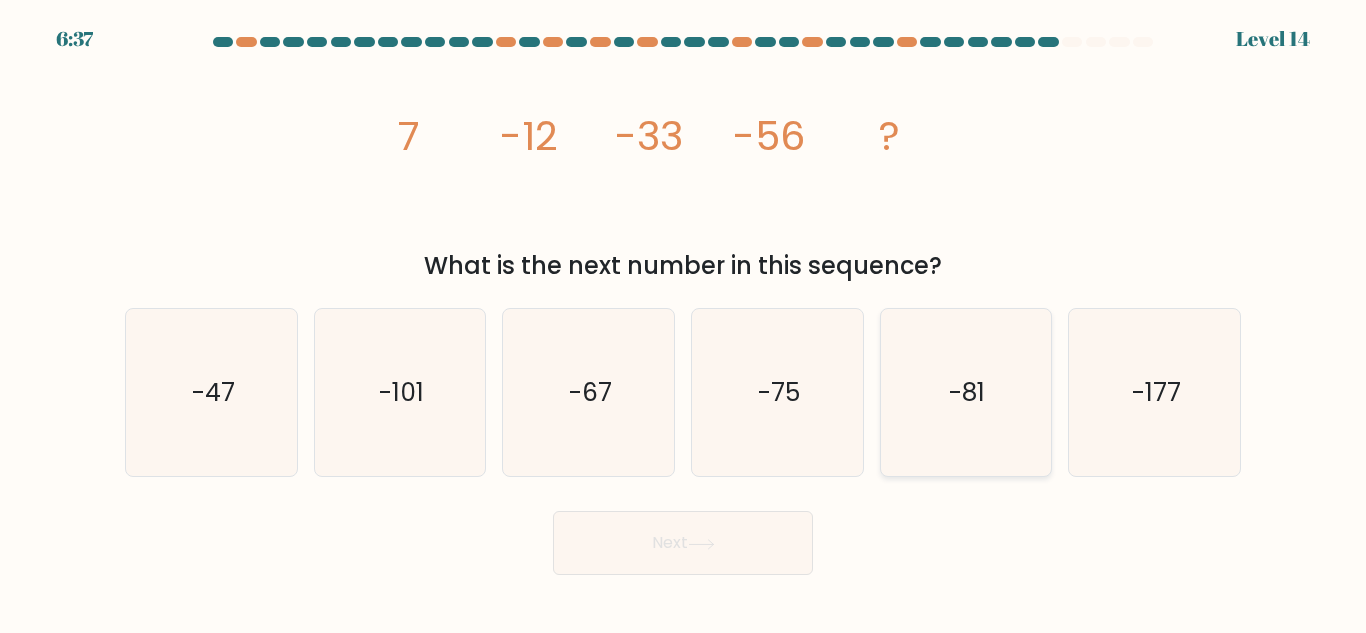 click on "-81" 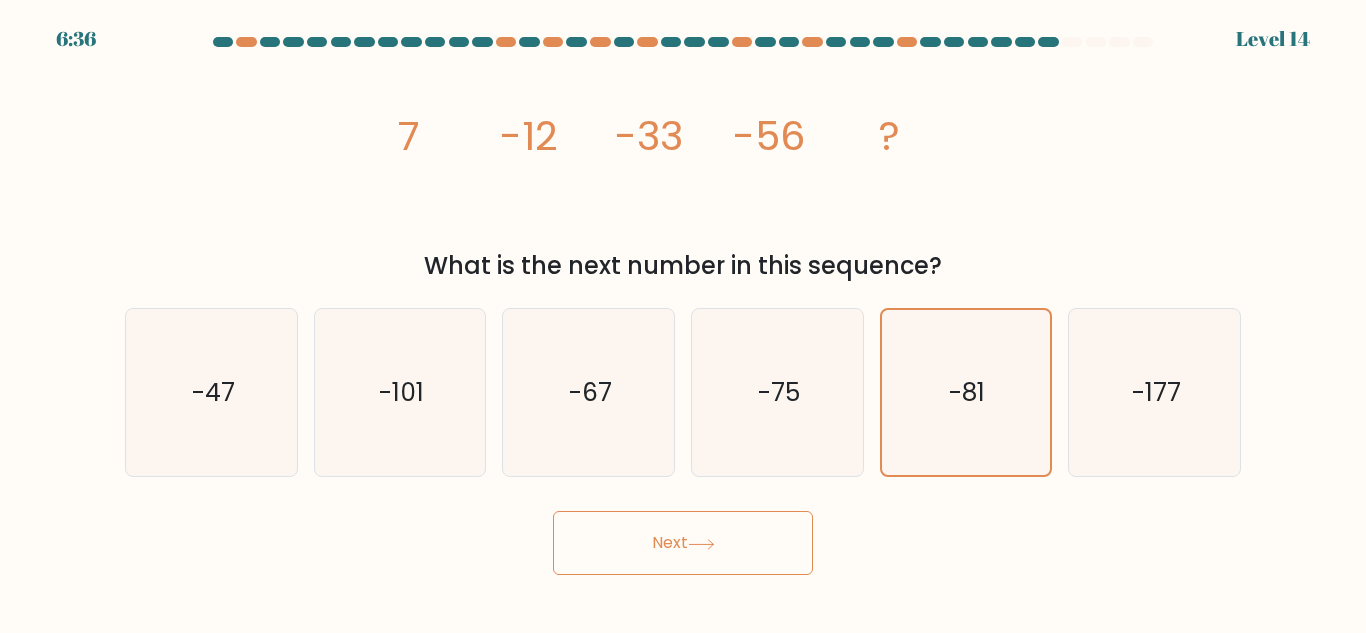 click 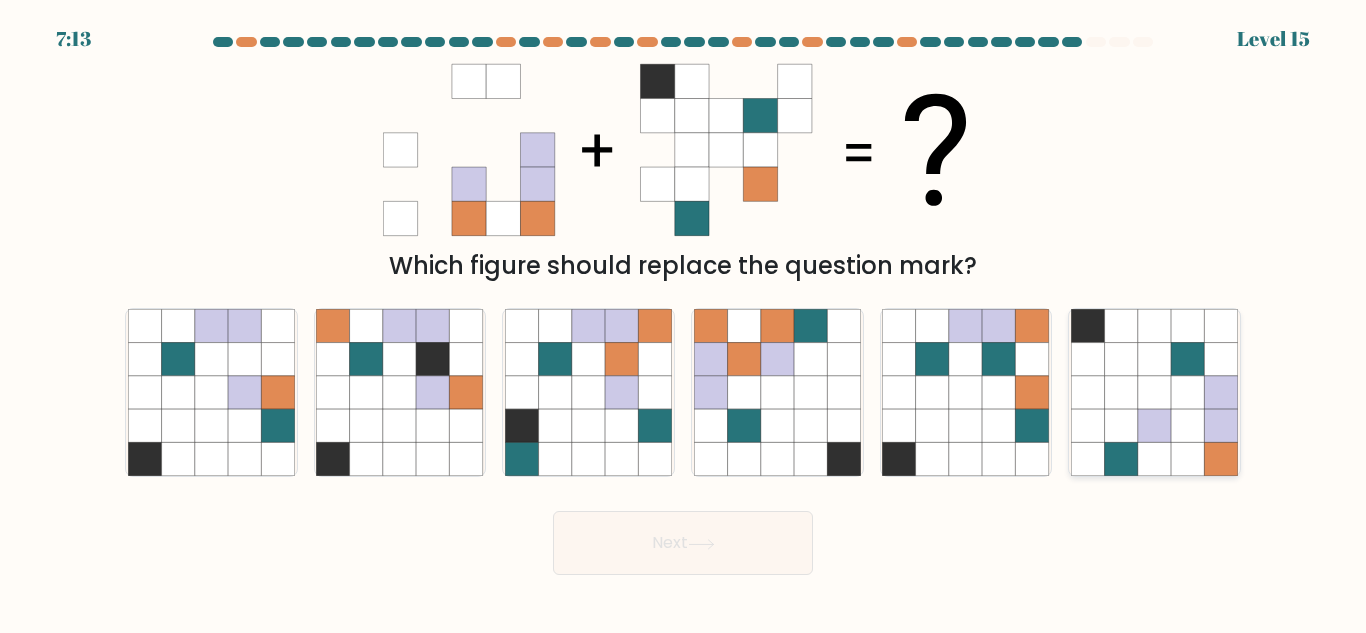 click 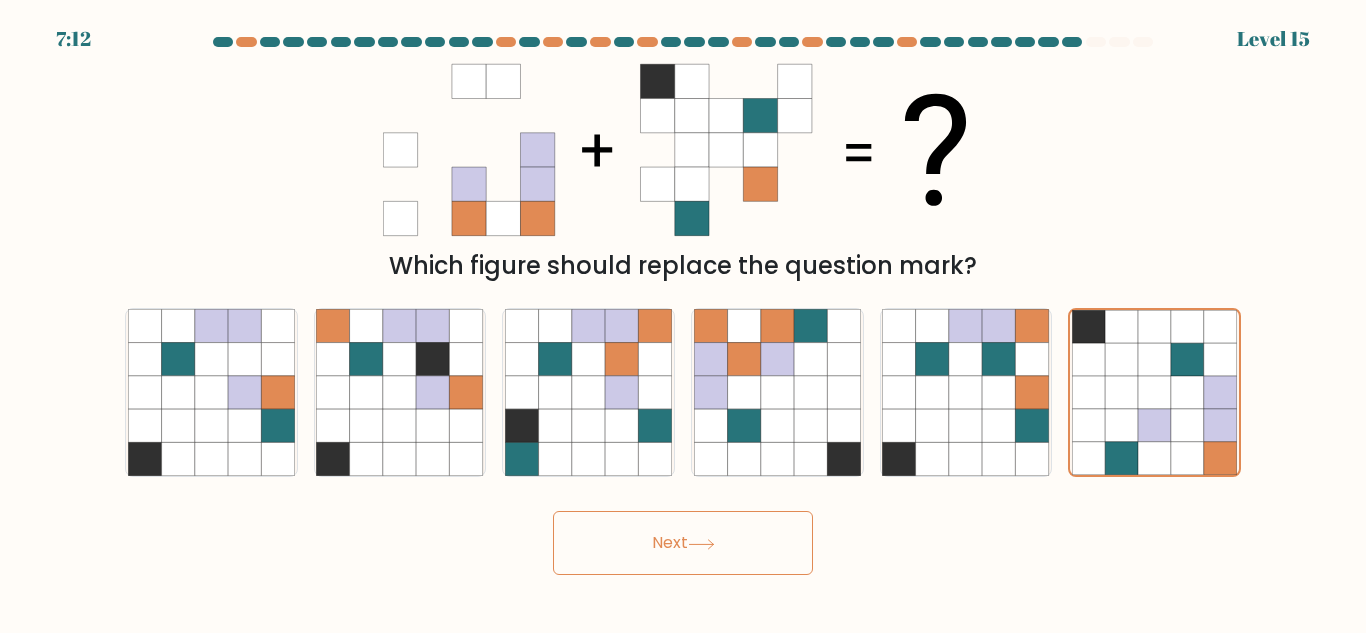 click on "Next" at bounding box center (683, 543) 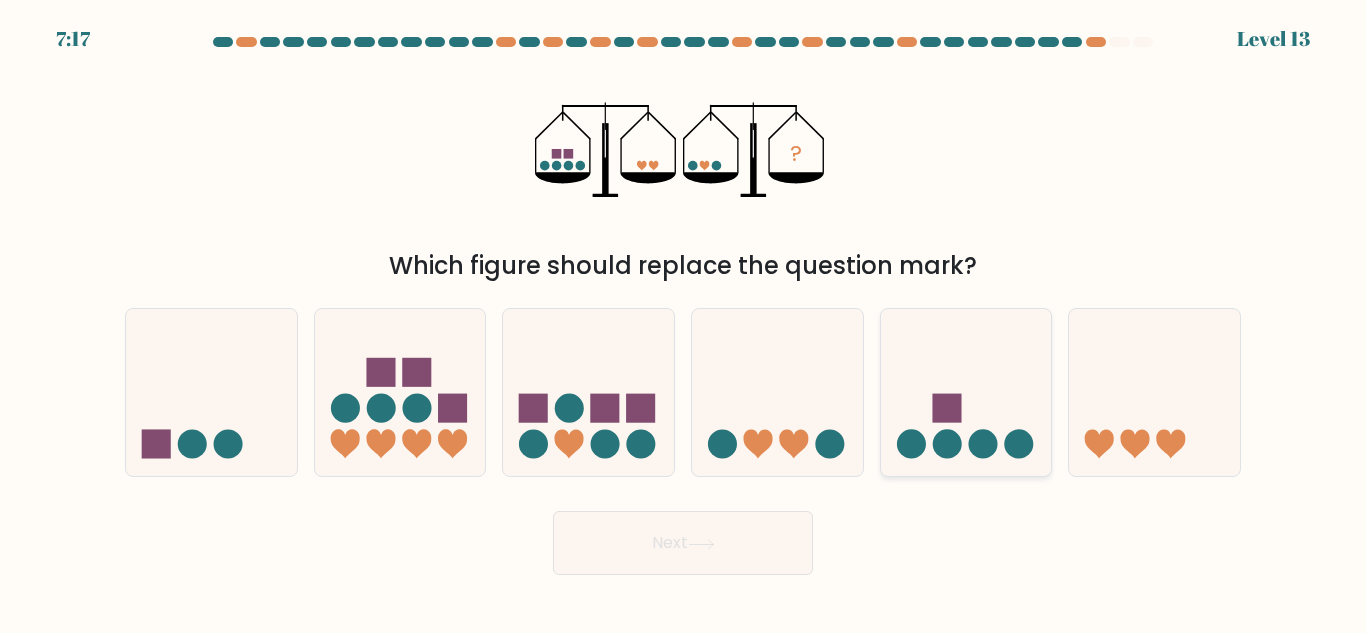 click 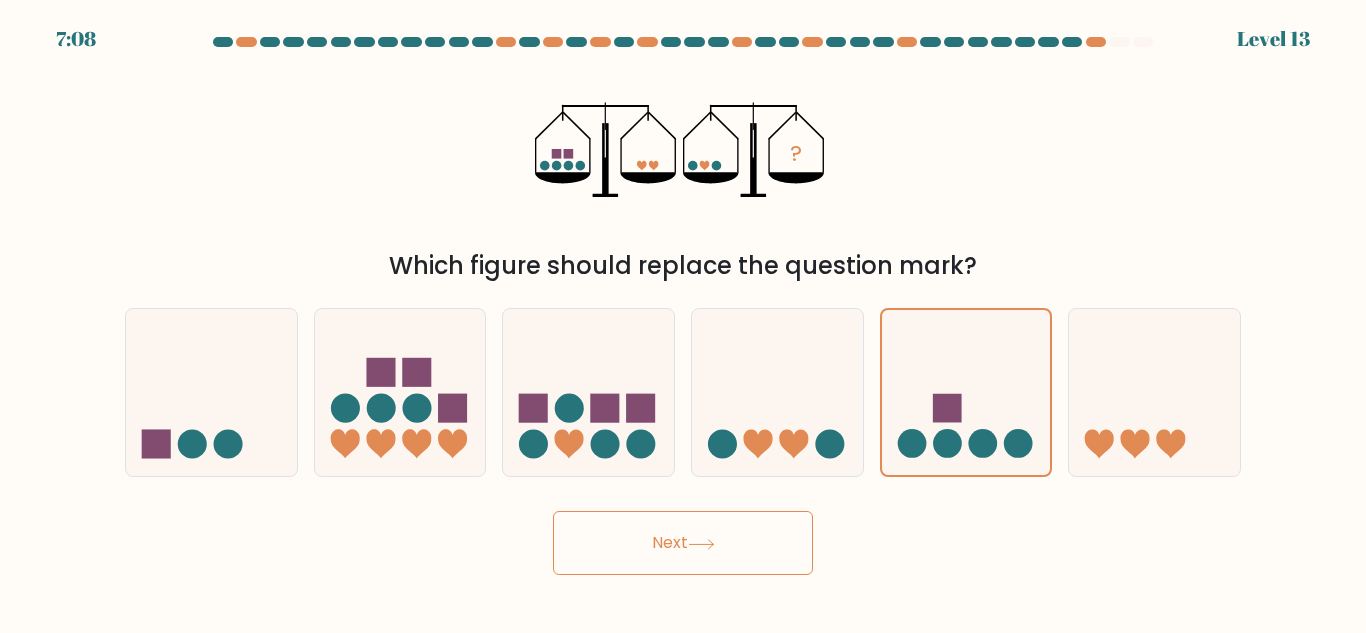 click 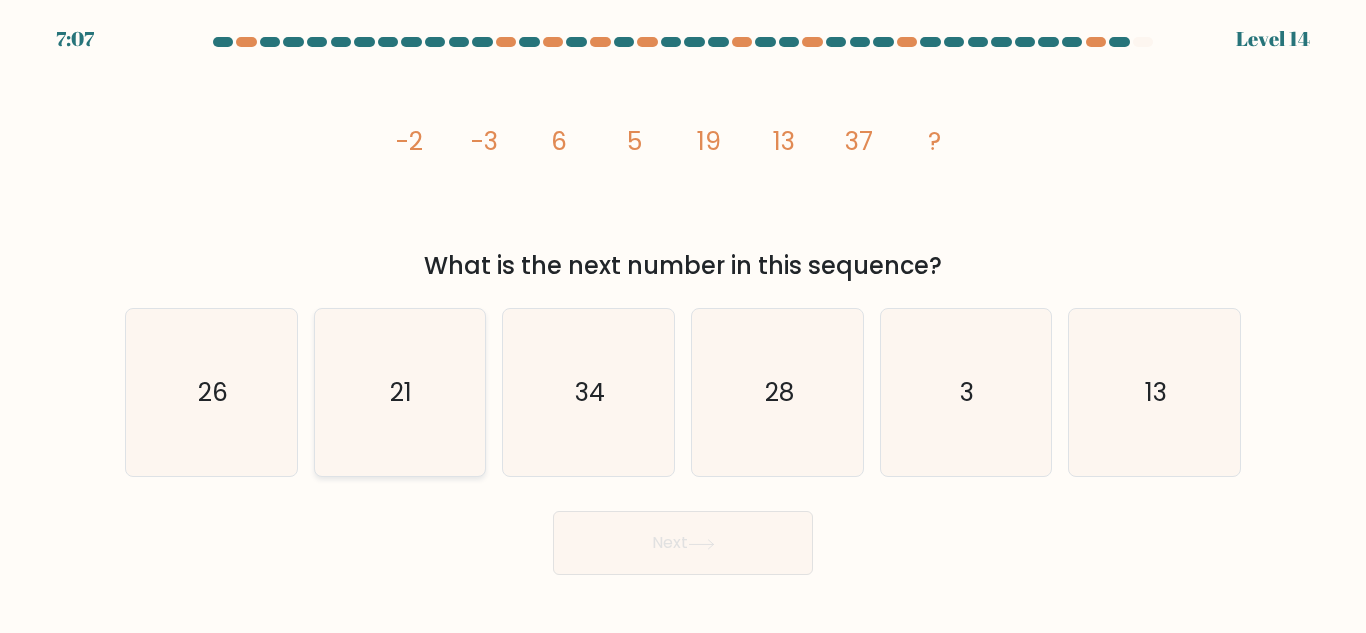 click on "21" 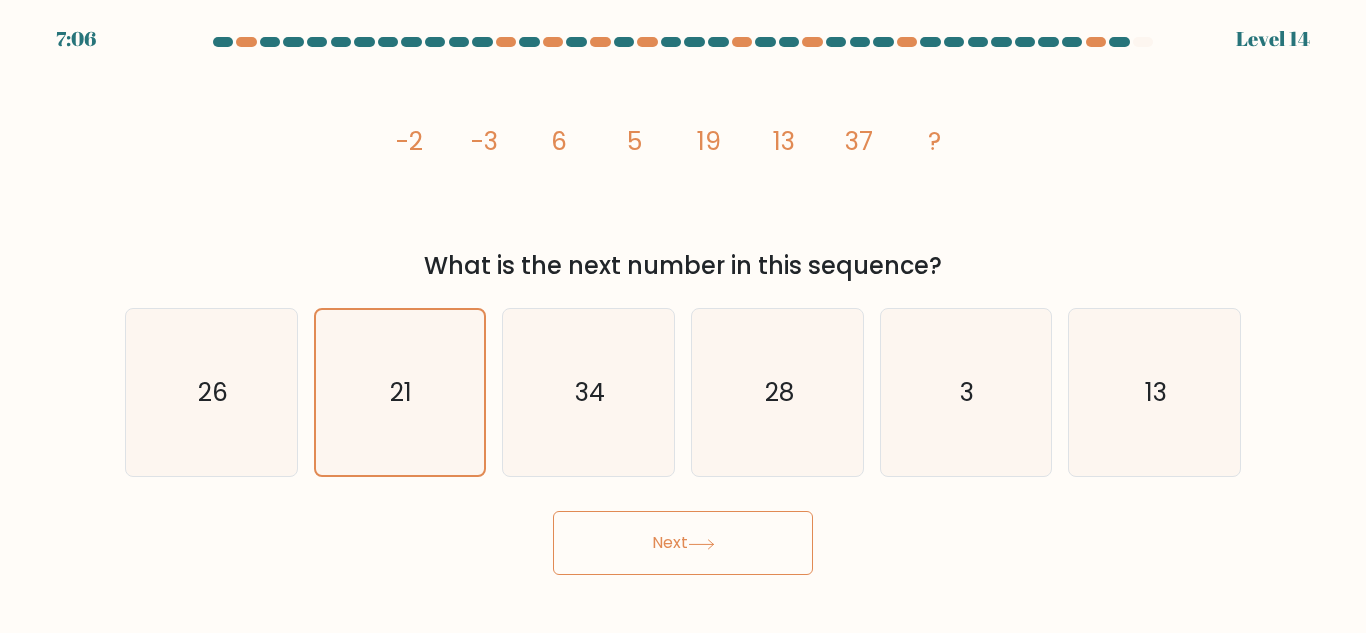 click on "Next" at bounding box center (683, 543) 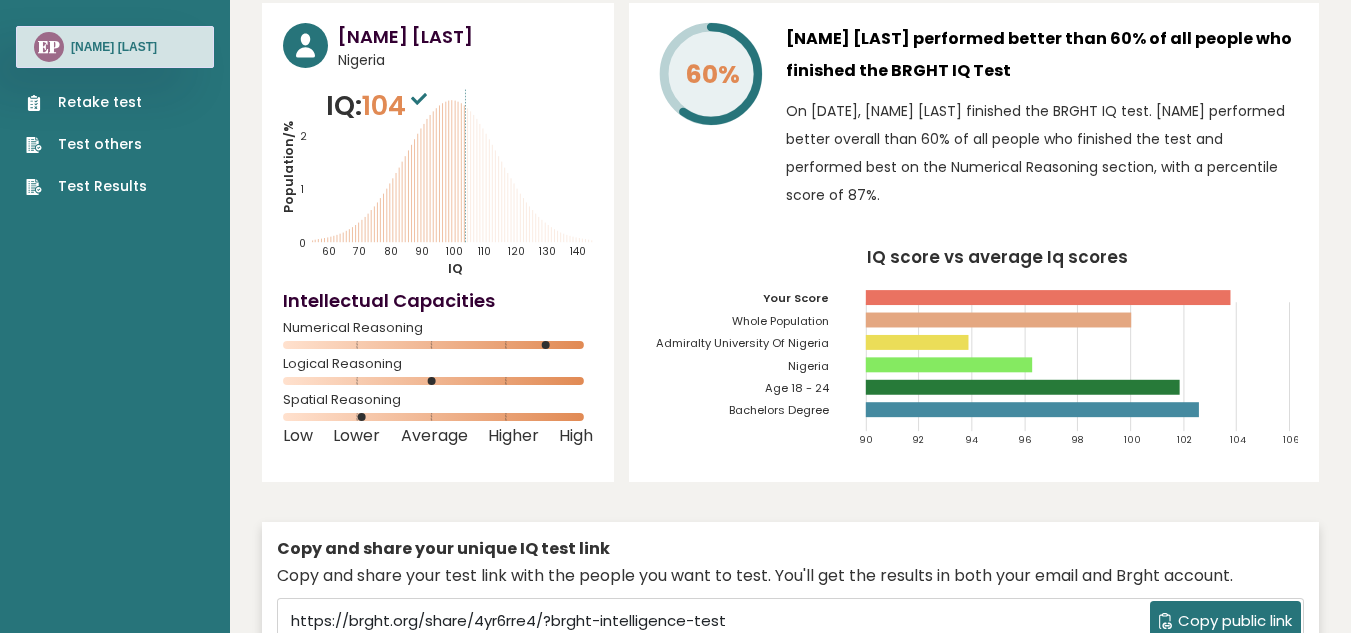 scroll, scrollTop: 0, scrollLeft: 0, axis: both 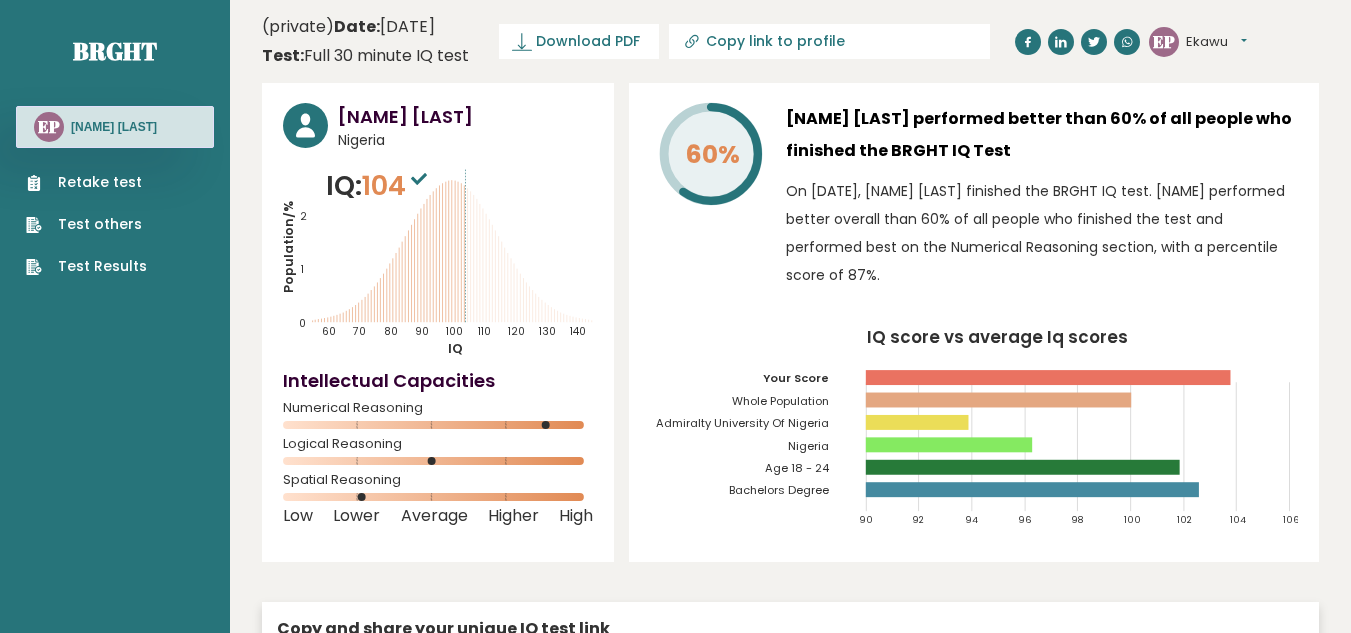 click on "EP
Ekawu Patrick" at bounding box center [115, 127] 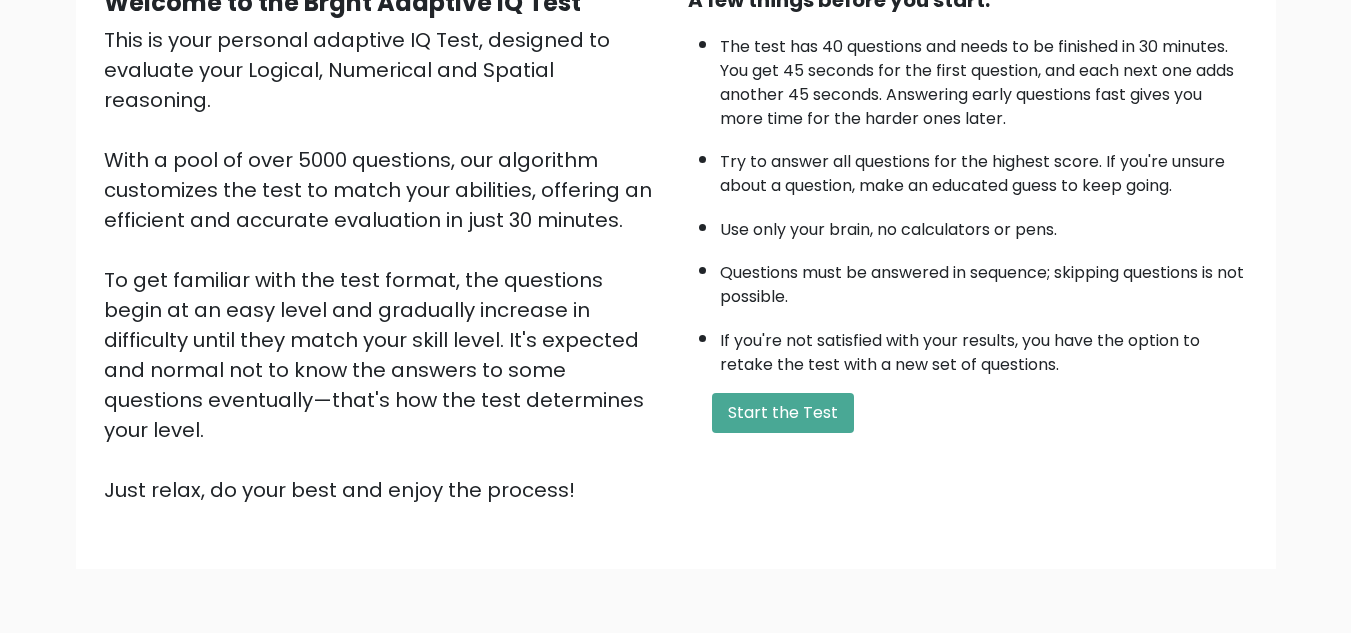 scroll, scrollTop: 235, scrollLeft: 0, axis: vertical 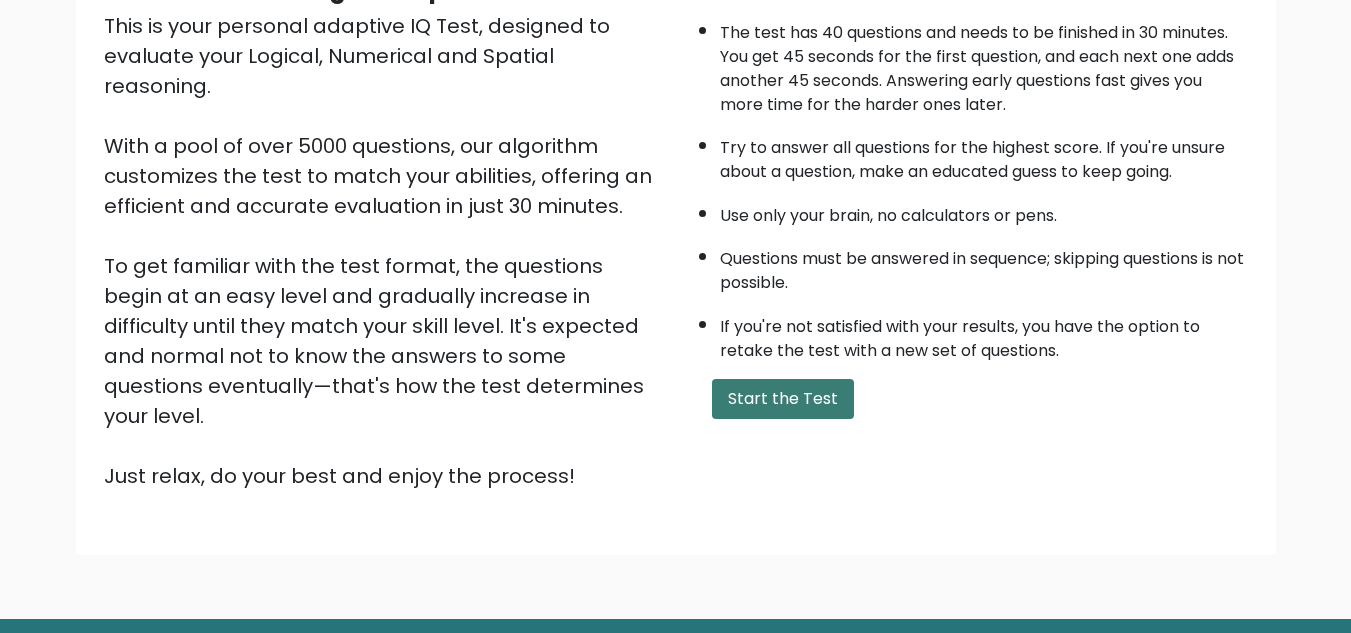click on "Start the Test" at bounding box center (783, 399) 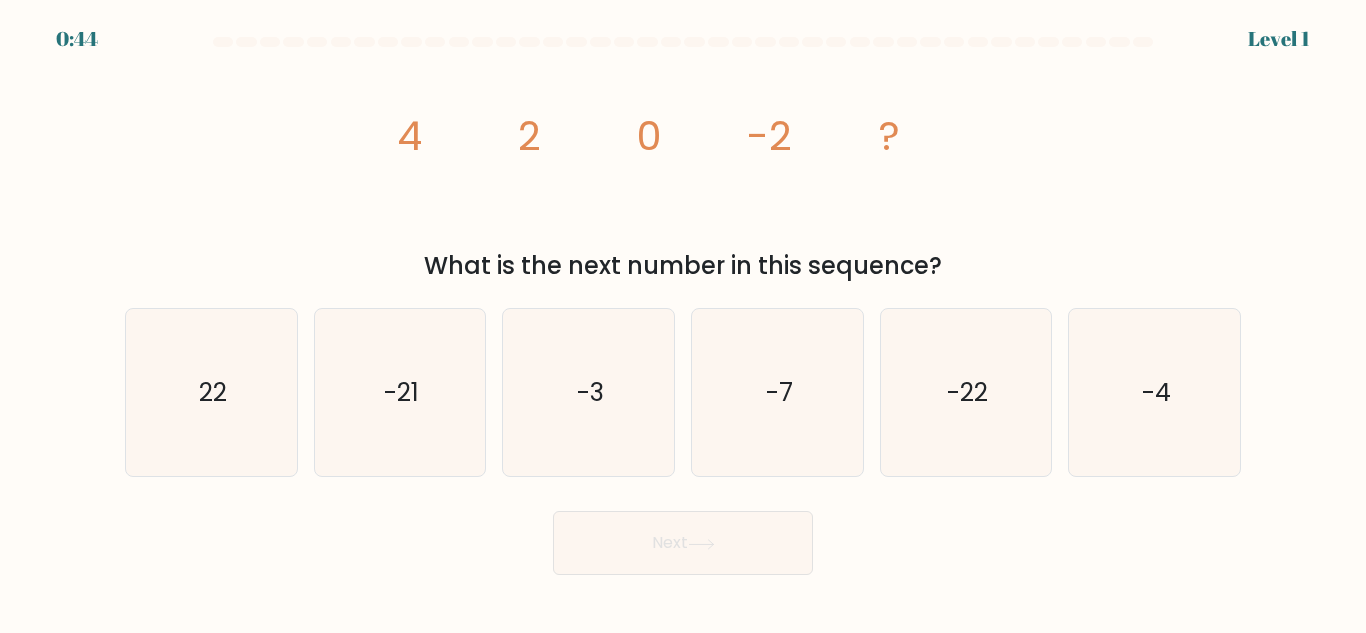 scroll, scrollTop: 0, scrollLeft: 0, axis: both 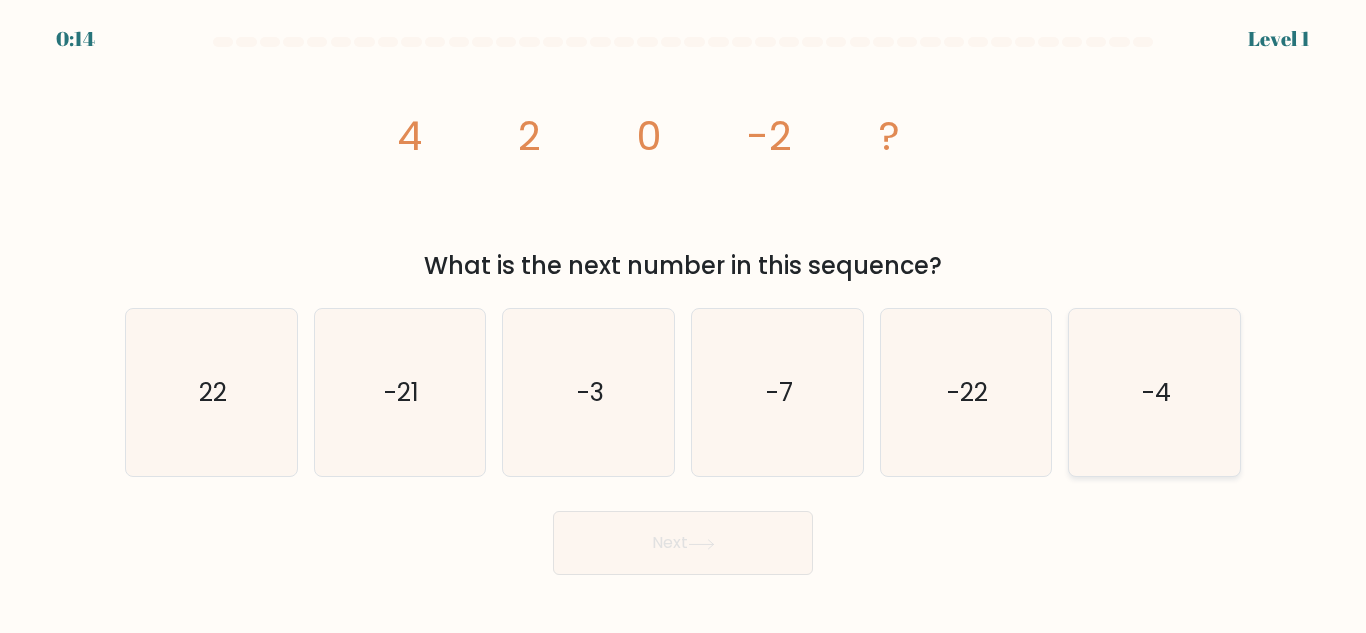 click on "-4" 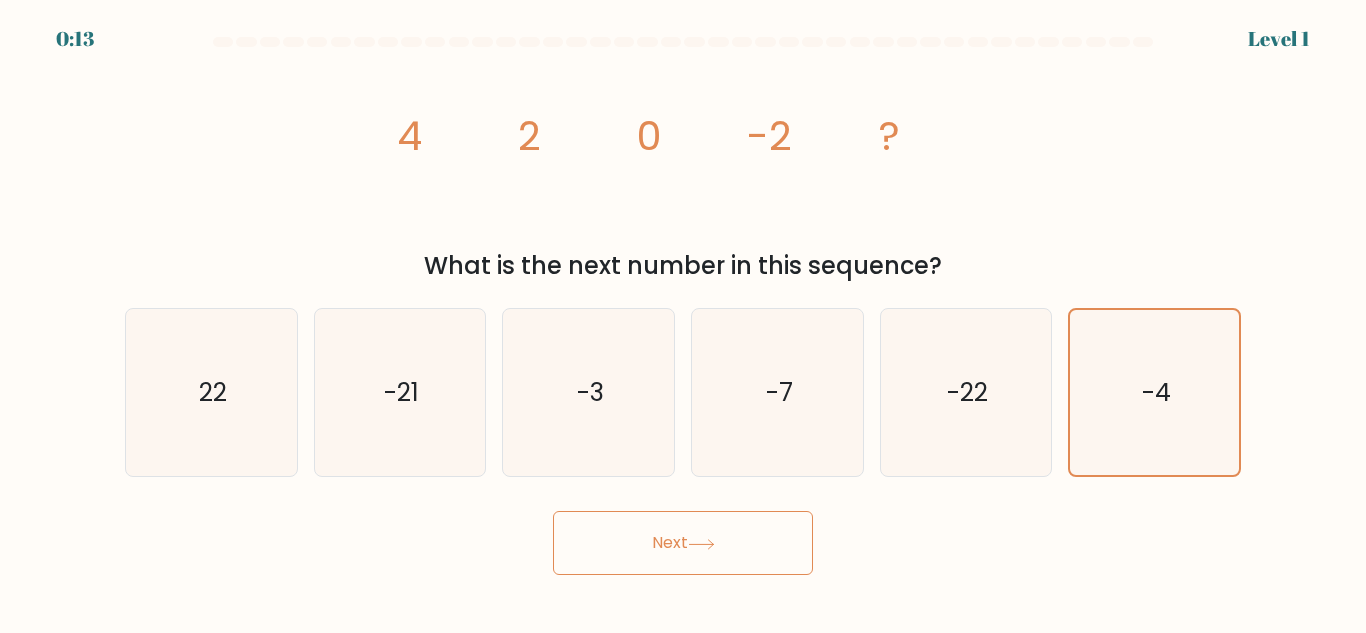 click 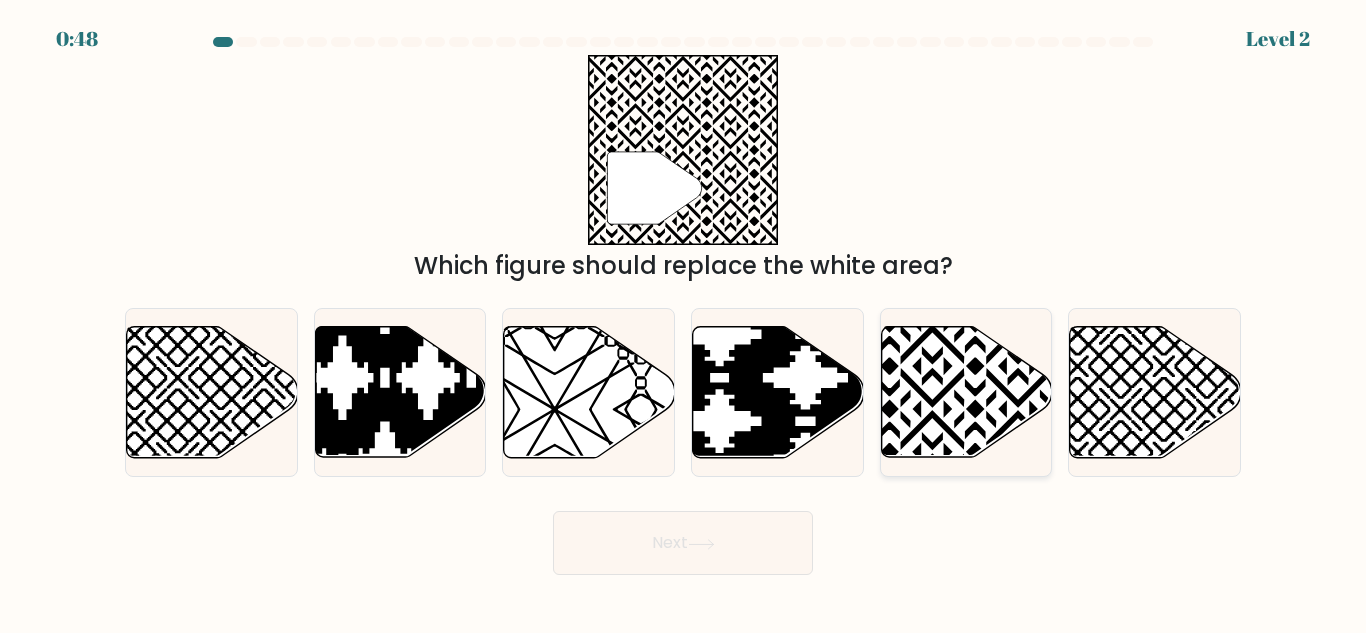 click 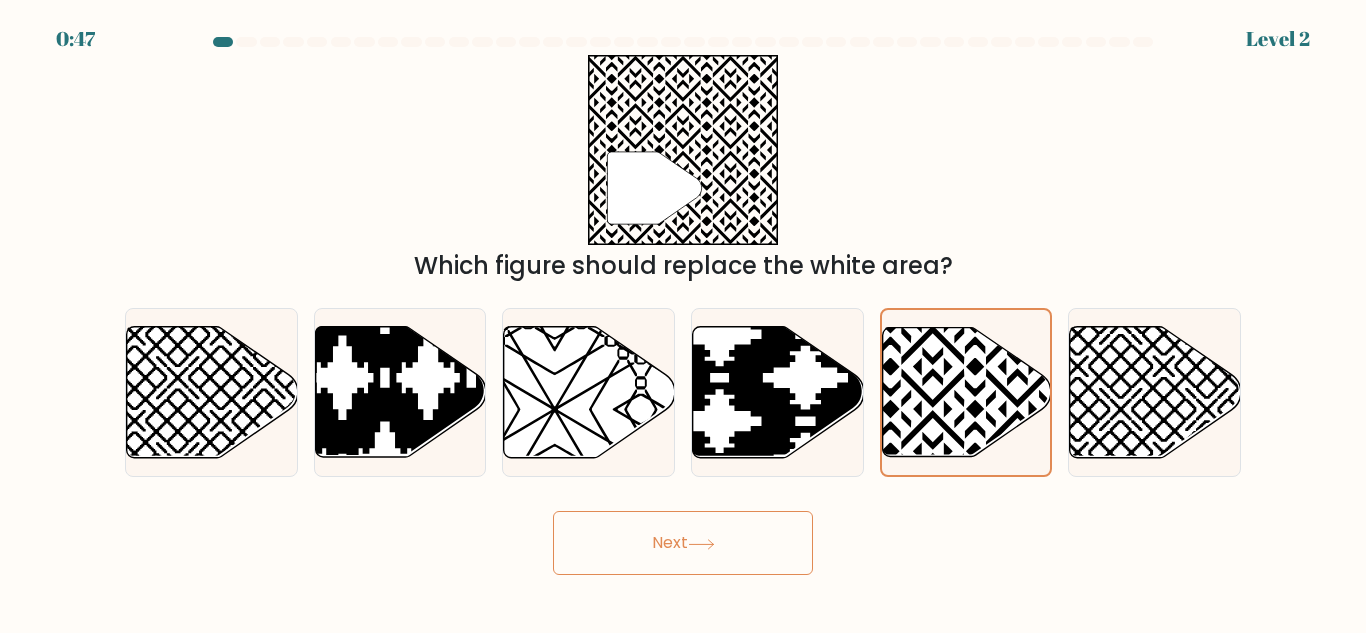 click on "Next" at bounding box center (683, 543) 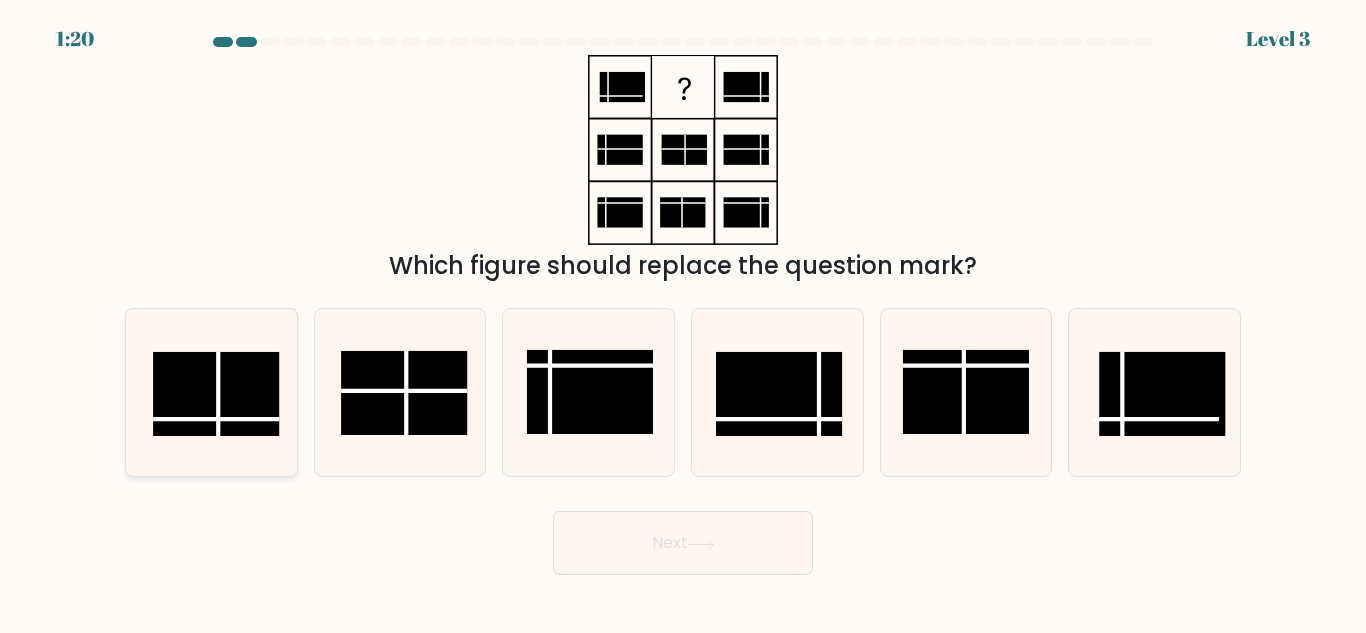 click 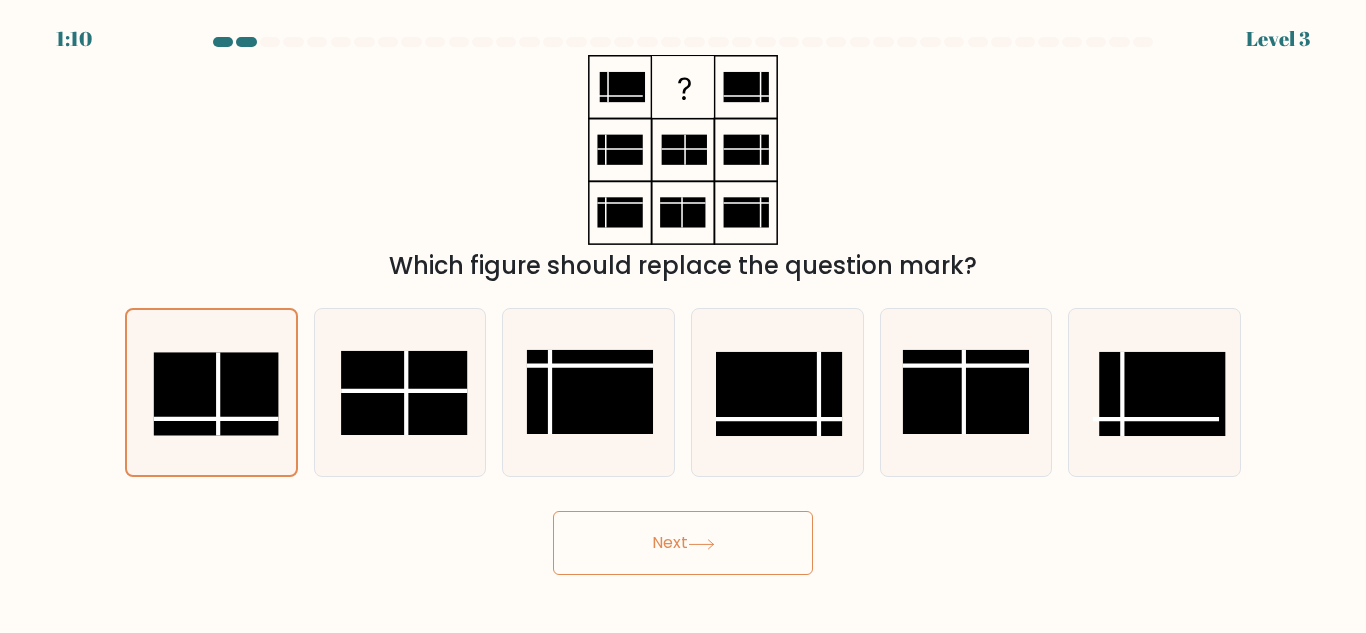 click on "Next" at bounding box center [683, 543] 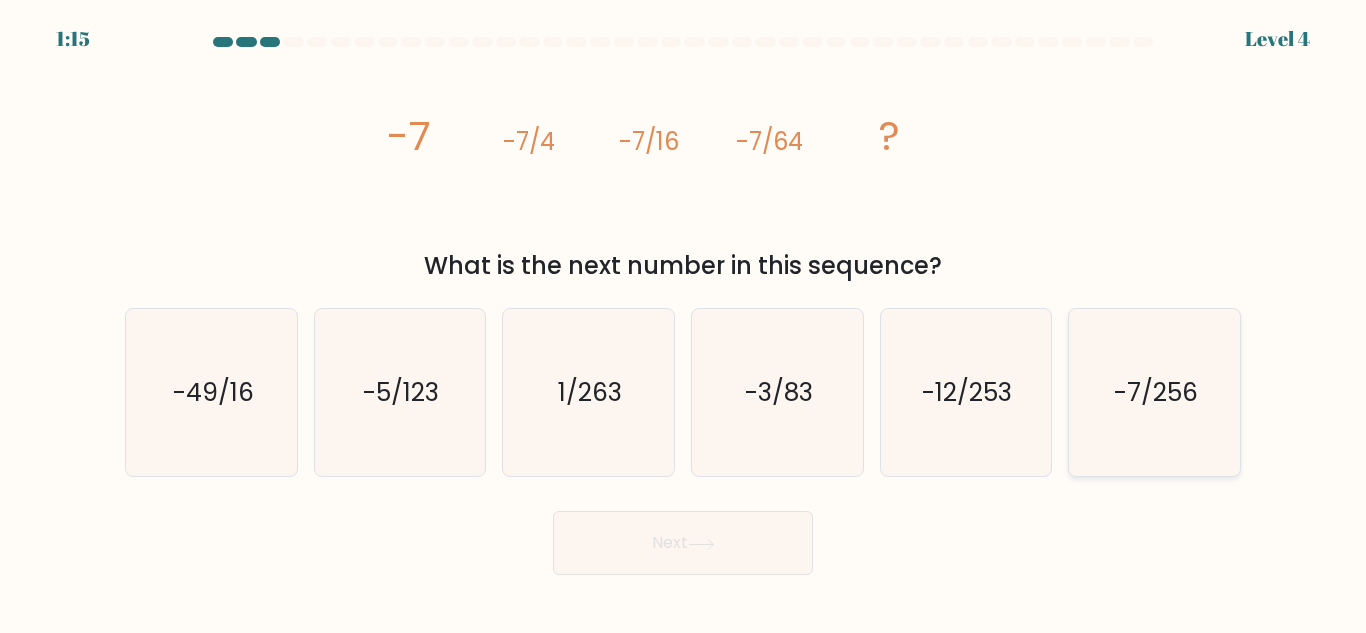 click on "-7/256" 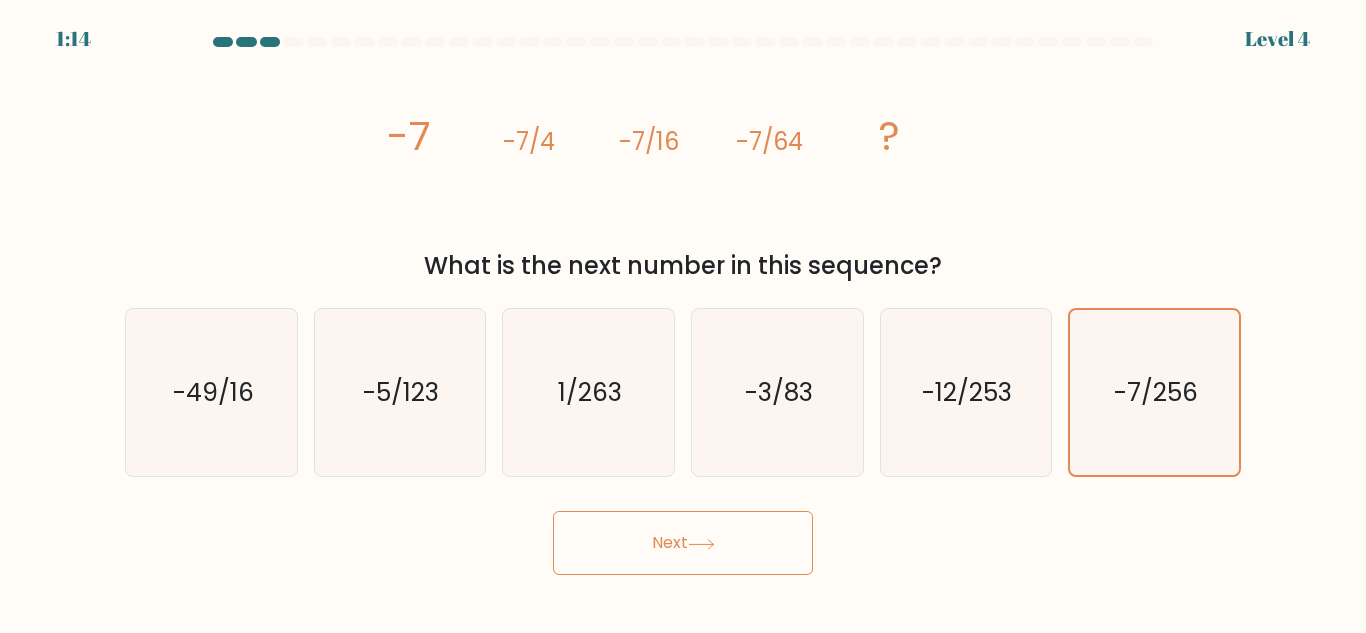 click on "Next" at bounding box center (683, 543) 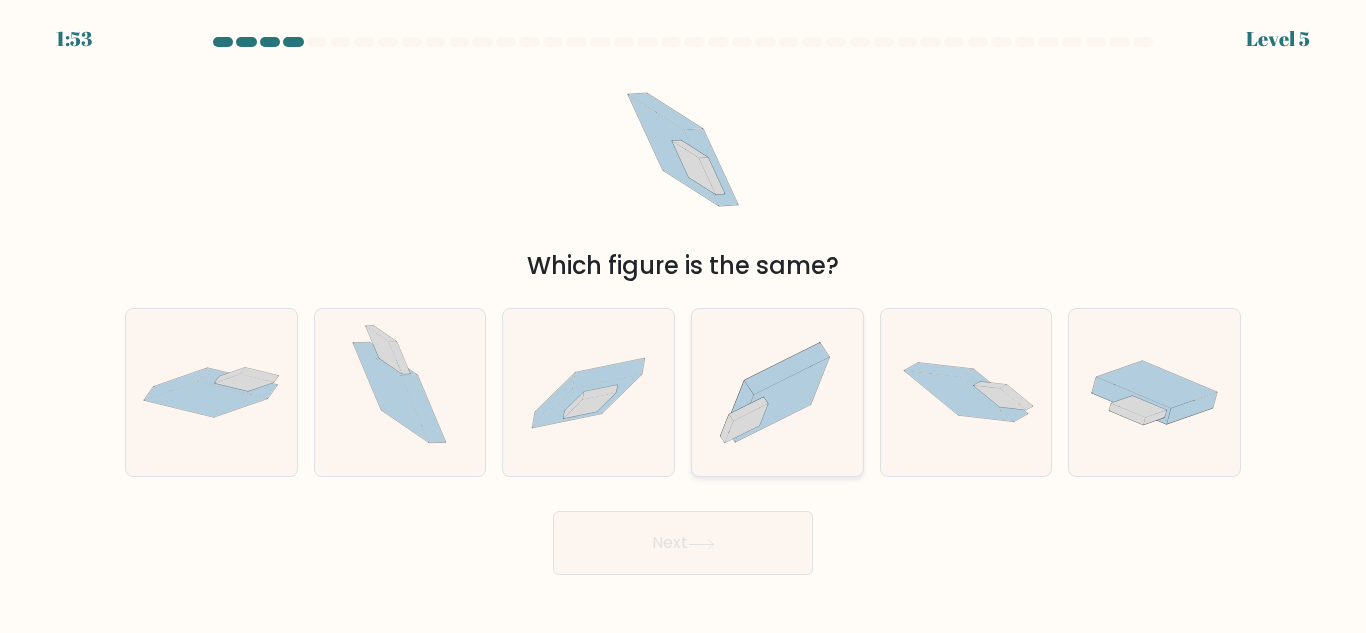 click 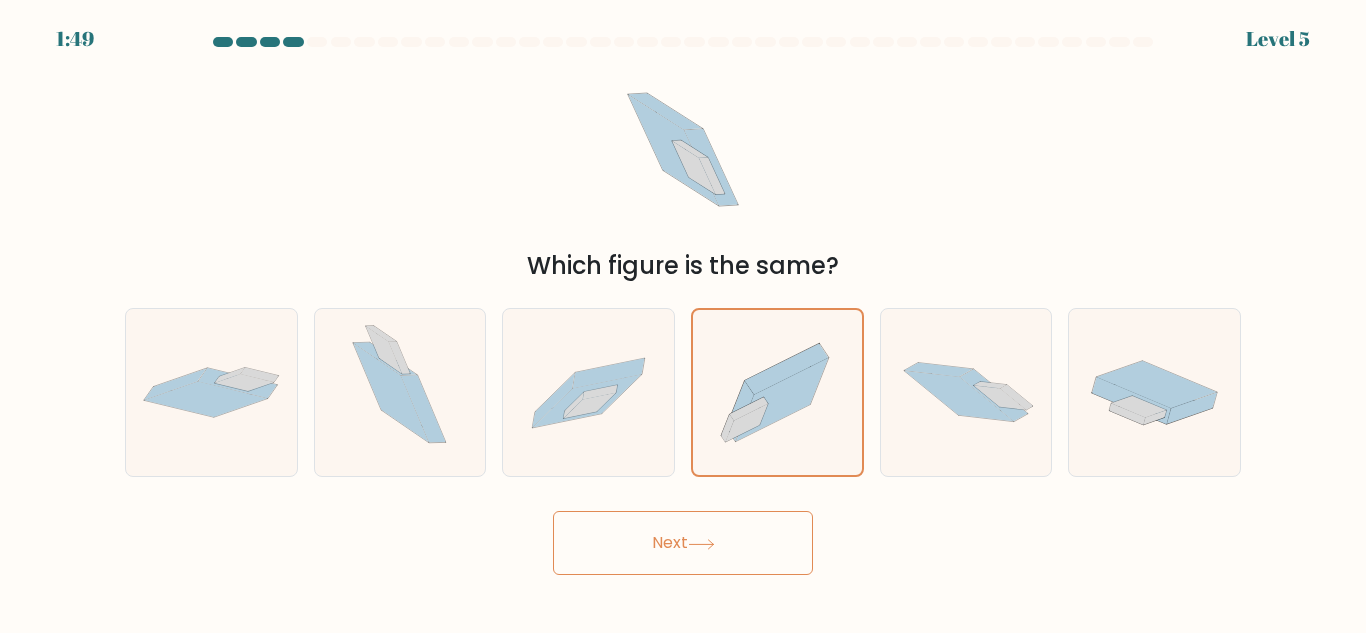 click on "Next" at bounding box center [683, 543] 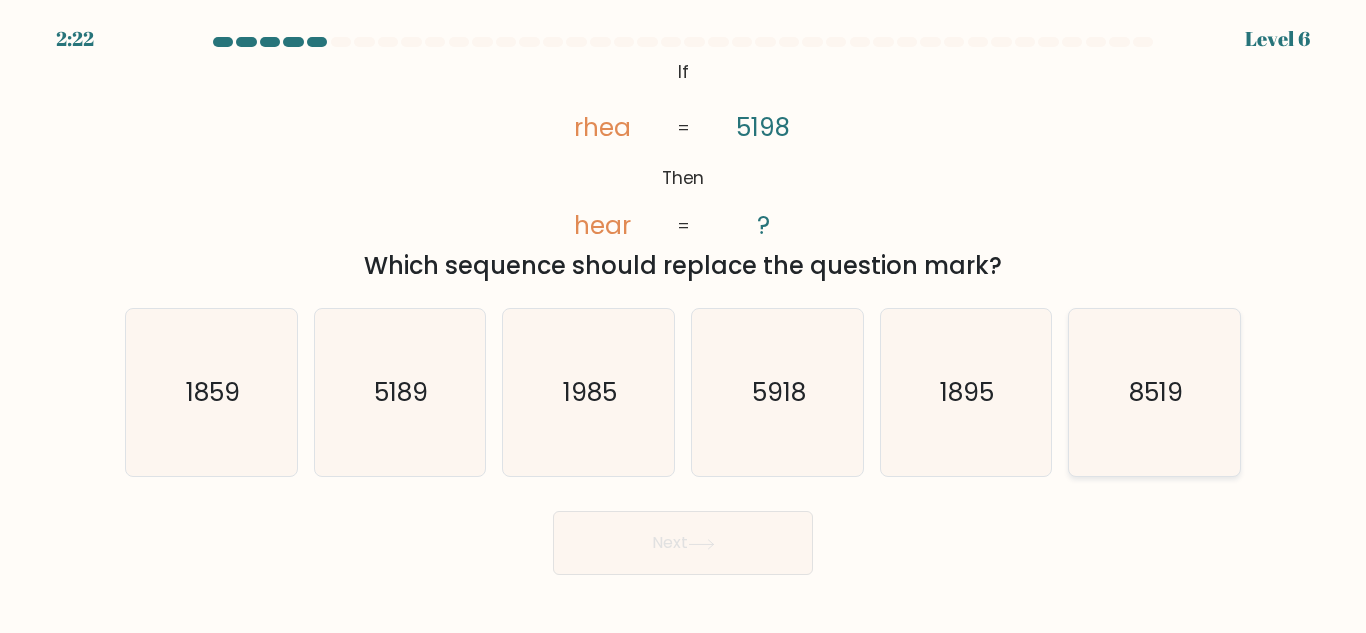 click on "8519" 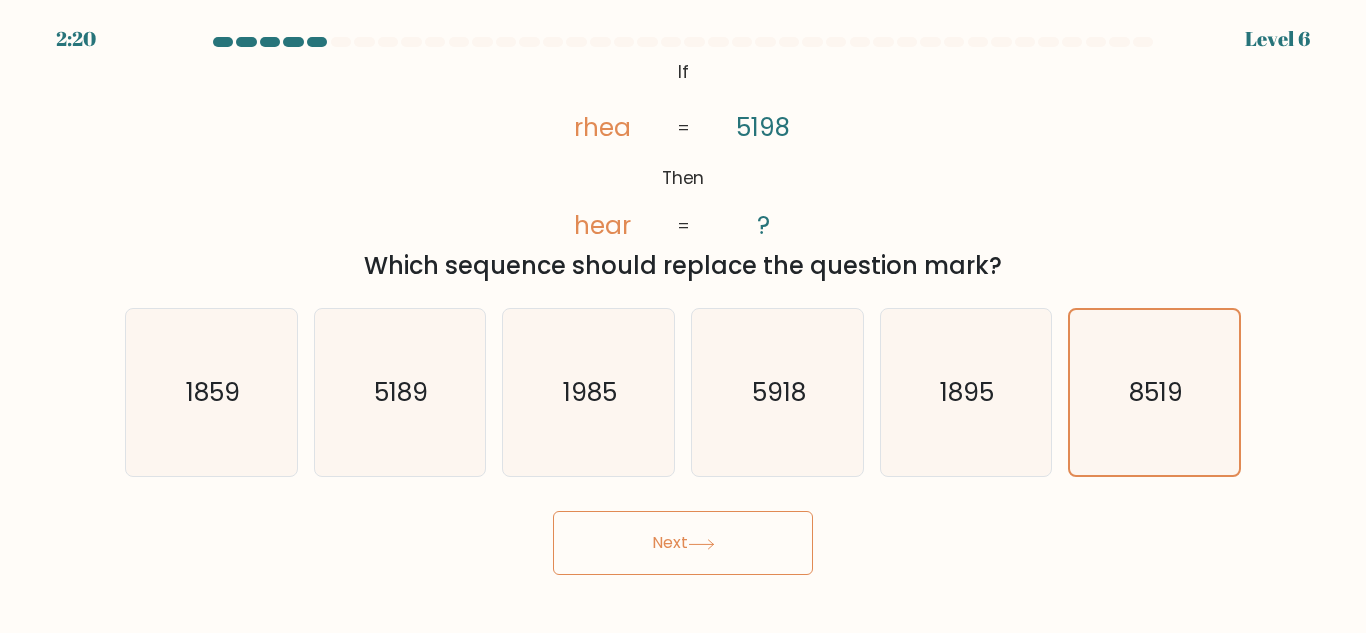 click on "Next" at bounding box center (683, 543) 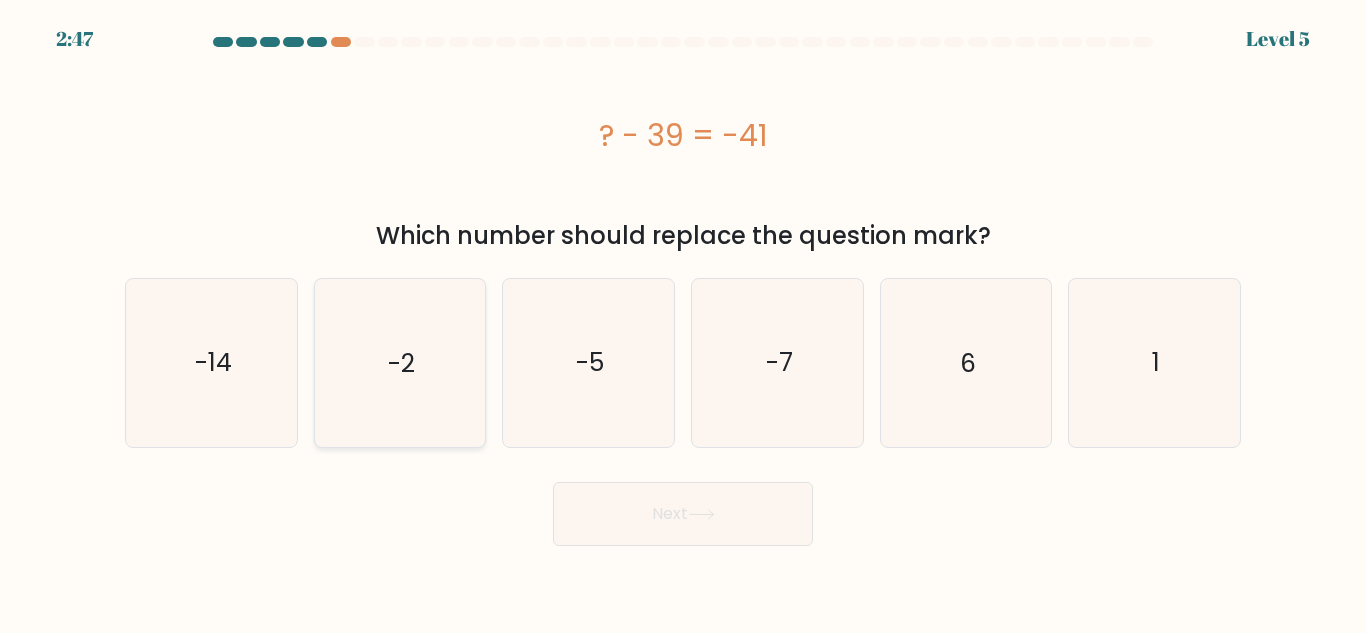 click on "-2" 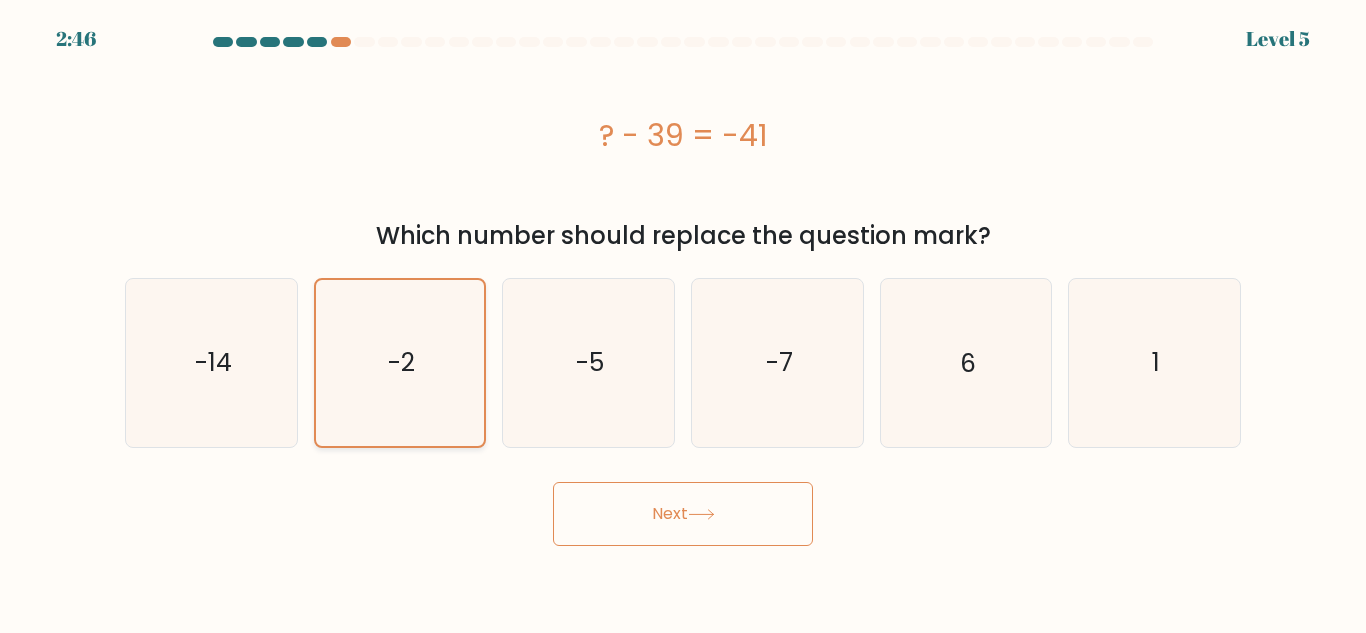 click on "Next" at bounding box center [683, 514] 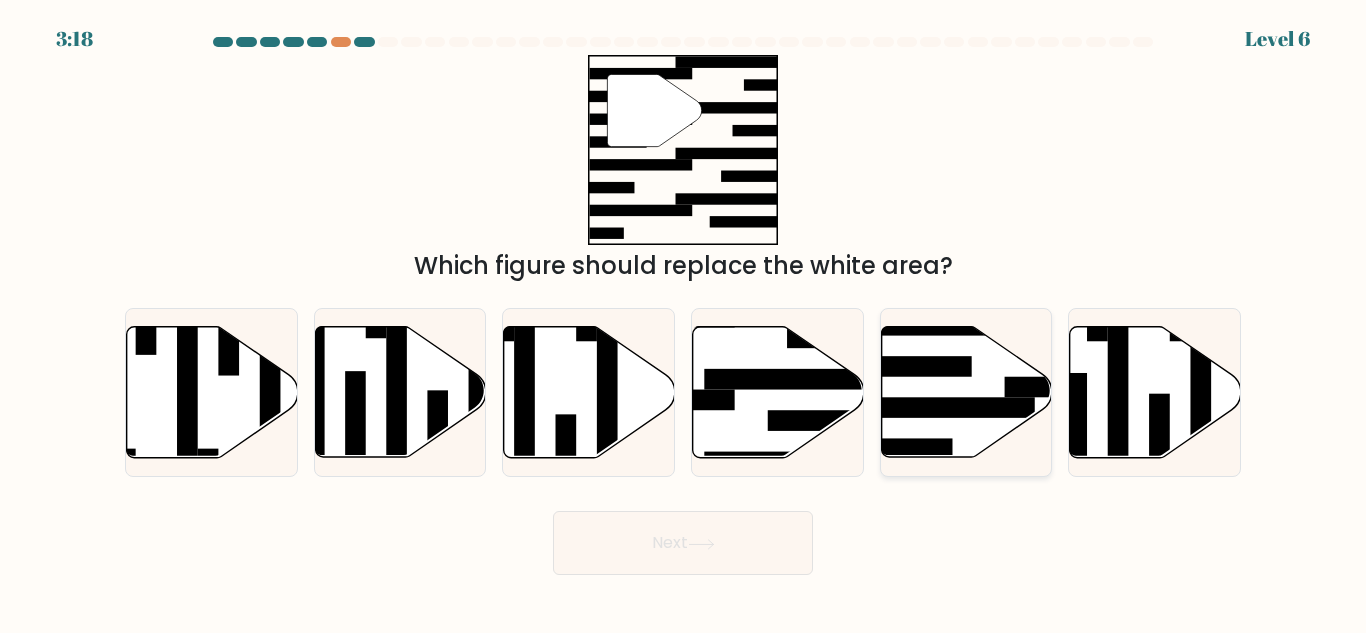 click 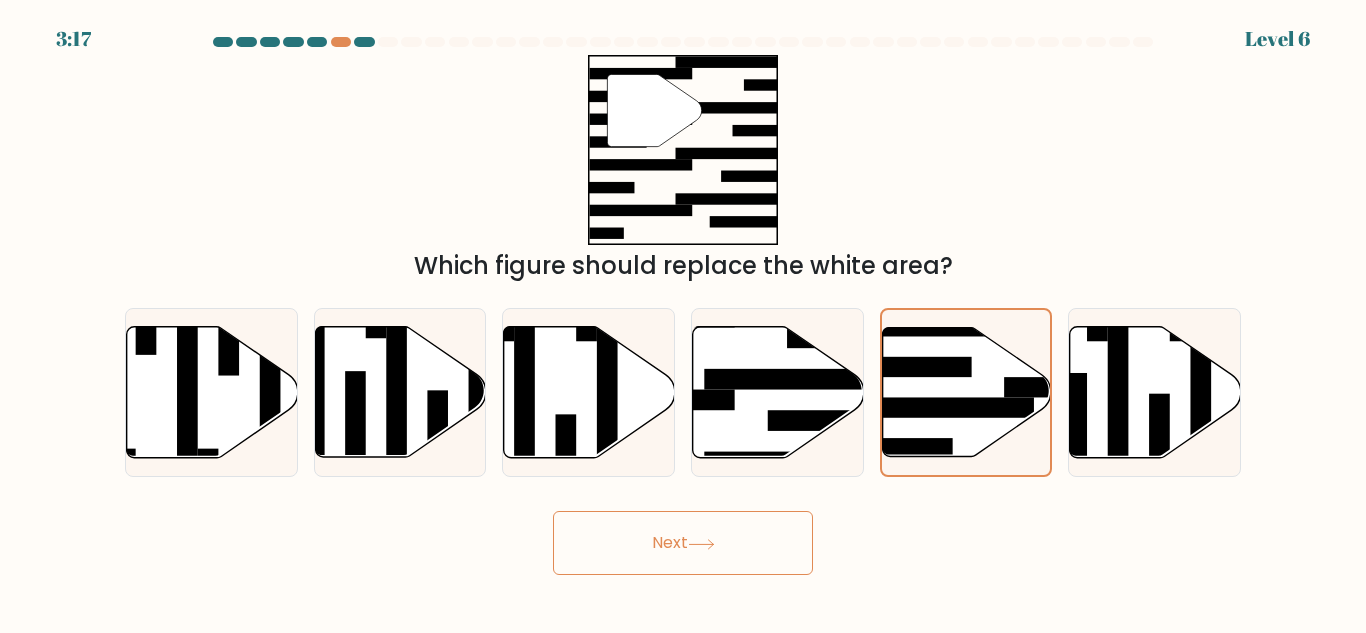 click on "Next" at bounding box center [683, 543] 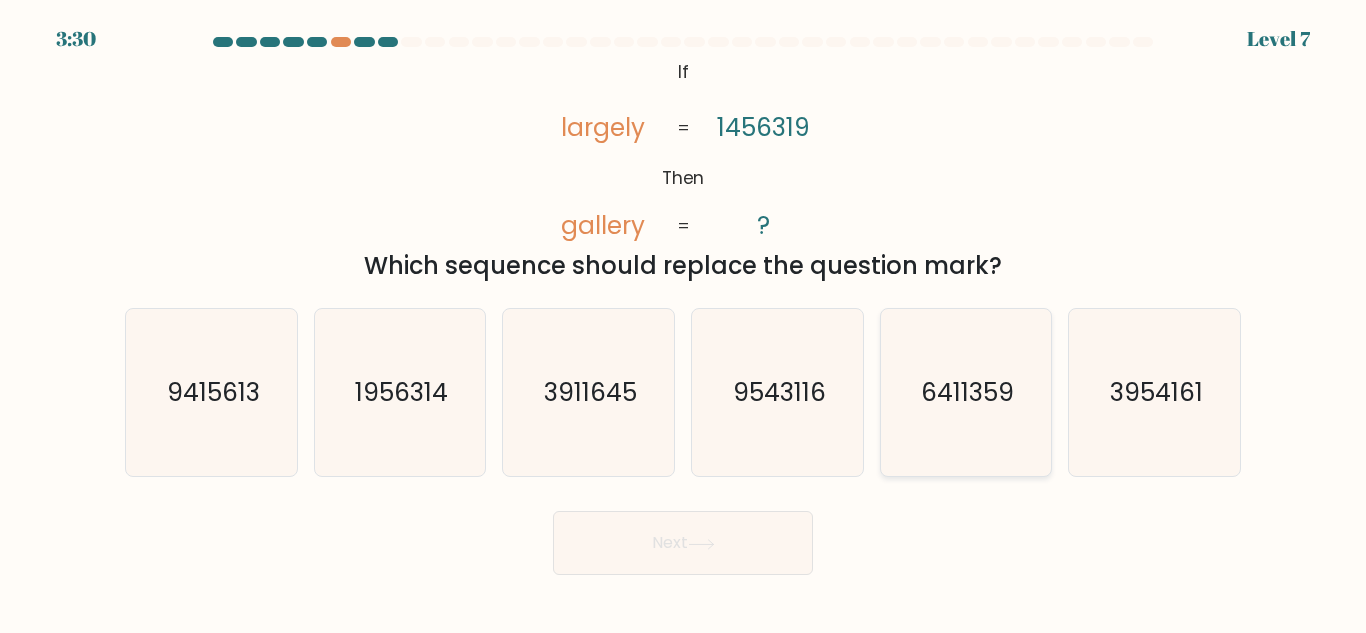 click on "6411359" 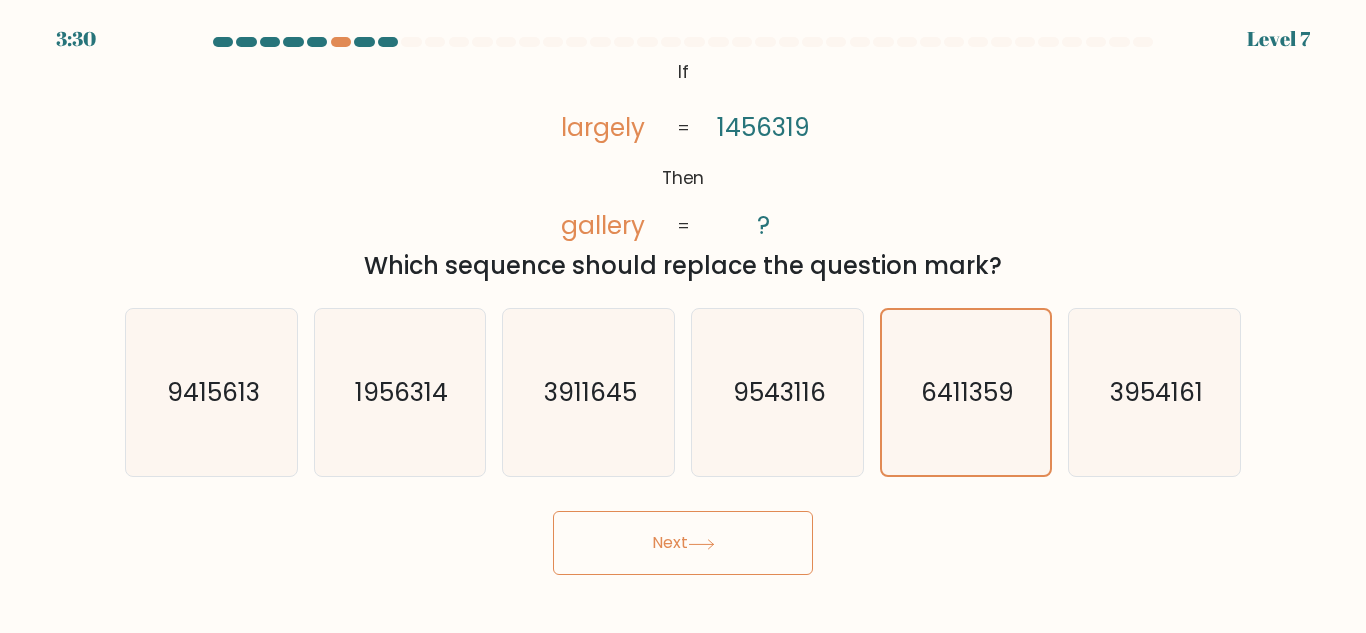 click on "Next" at bounding box center [683, 543] 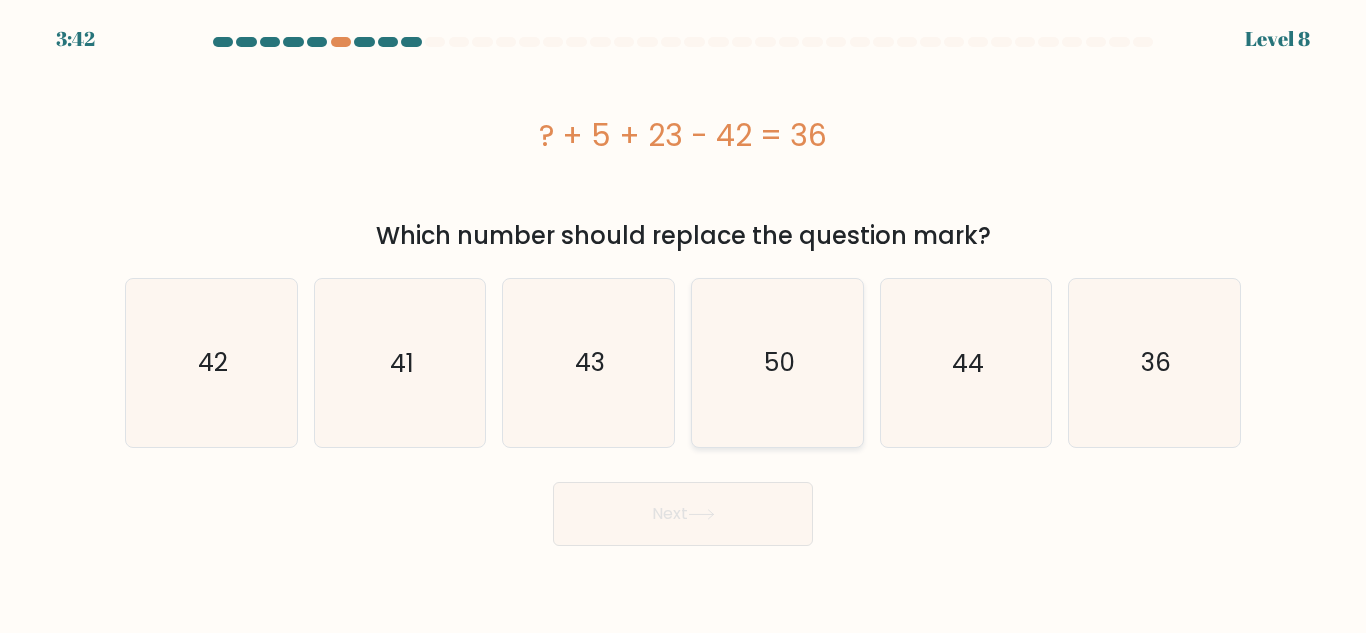 click on "50" 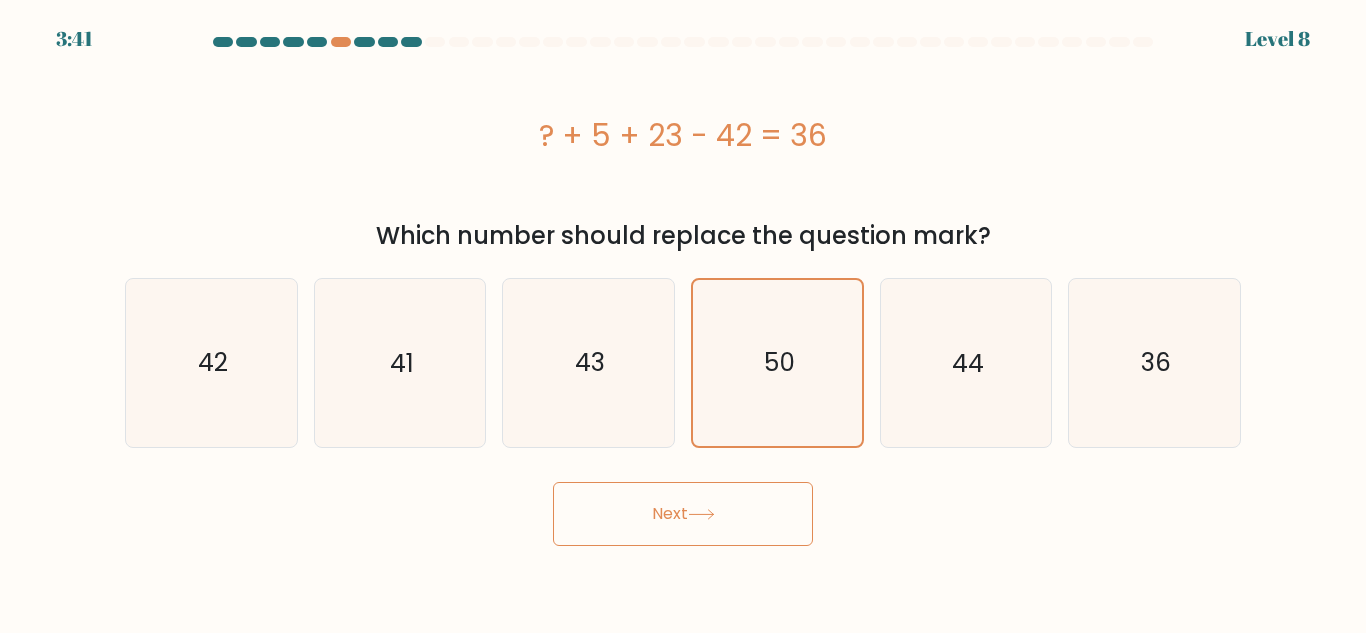click on "Next" at bounding box center [683, 514] 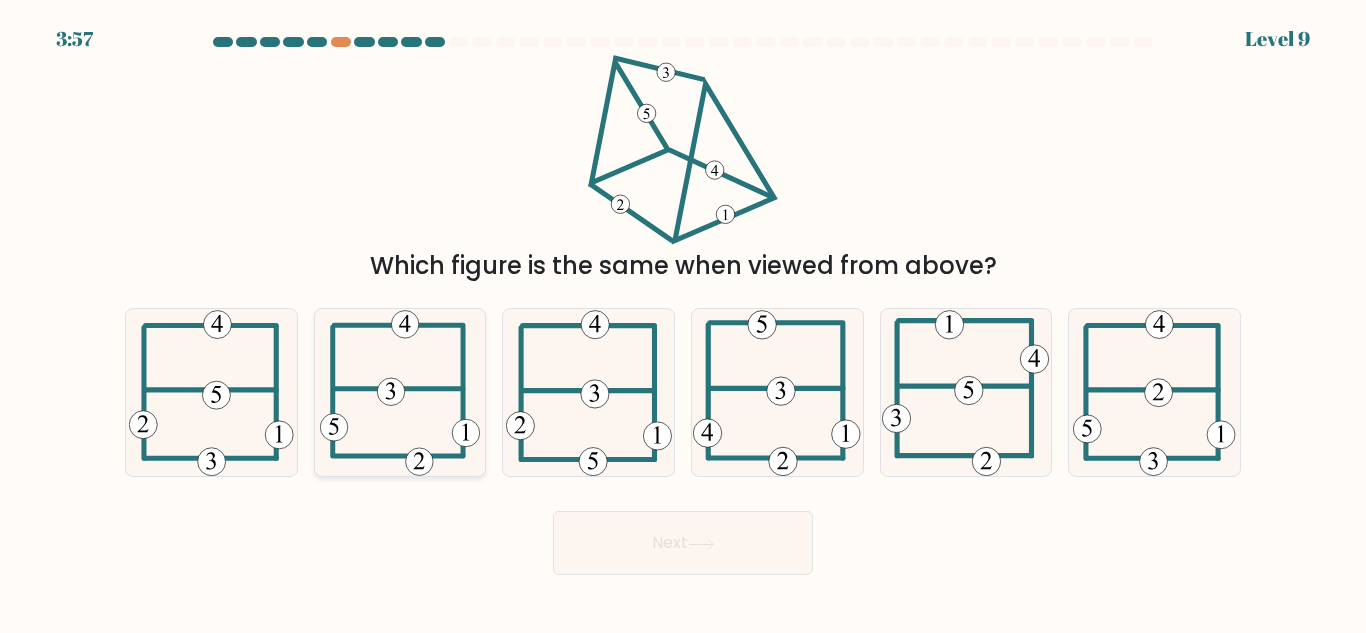 click 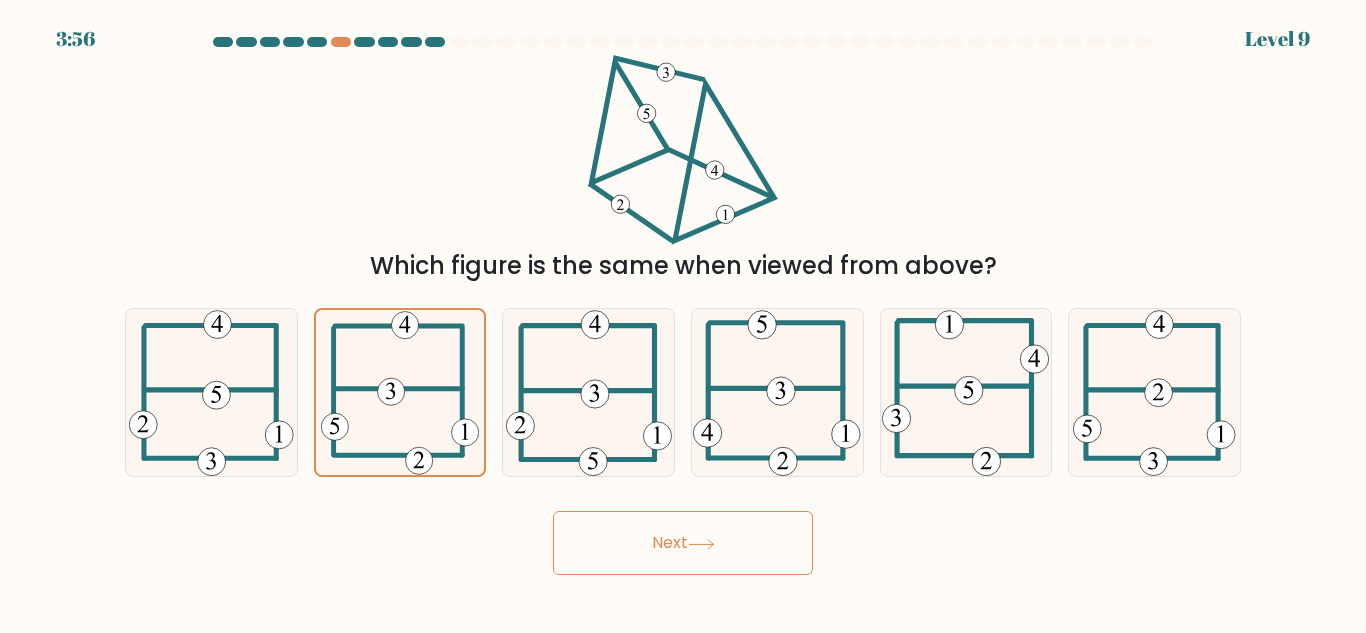 click on "Next" at bounding box center (683, 543) 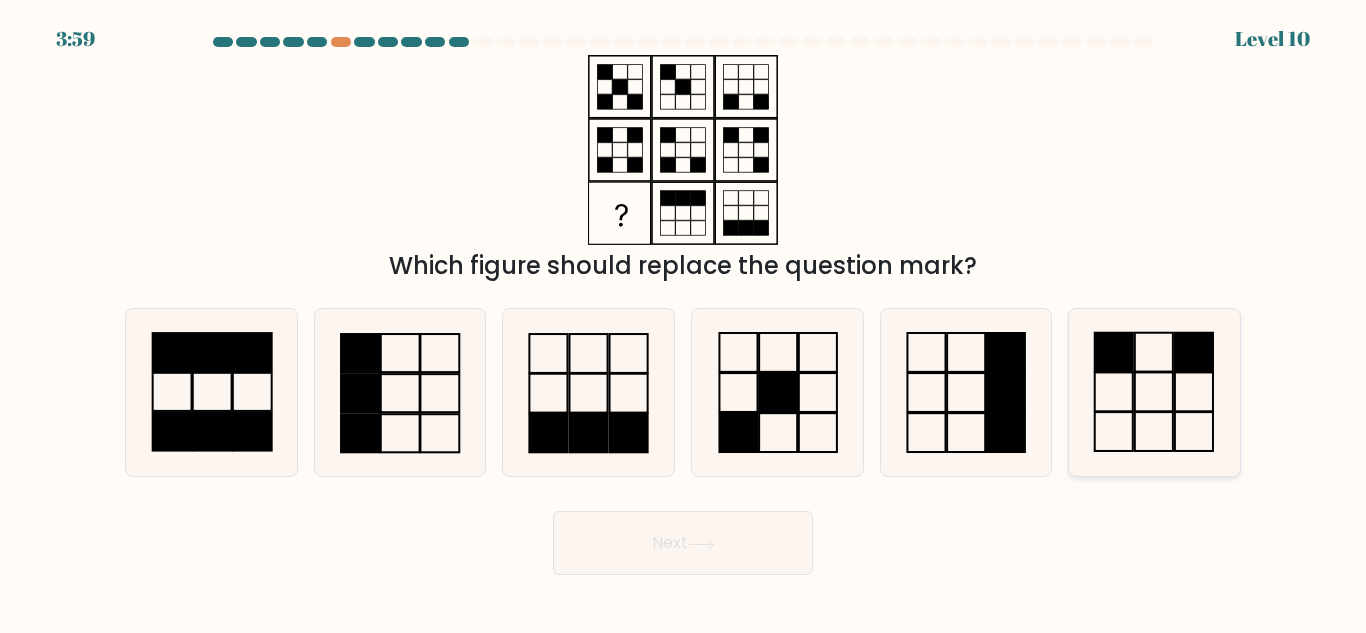 click 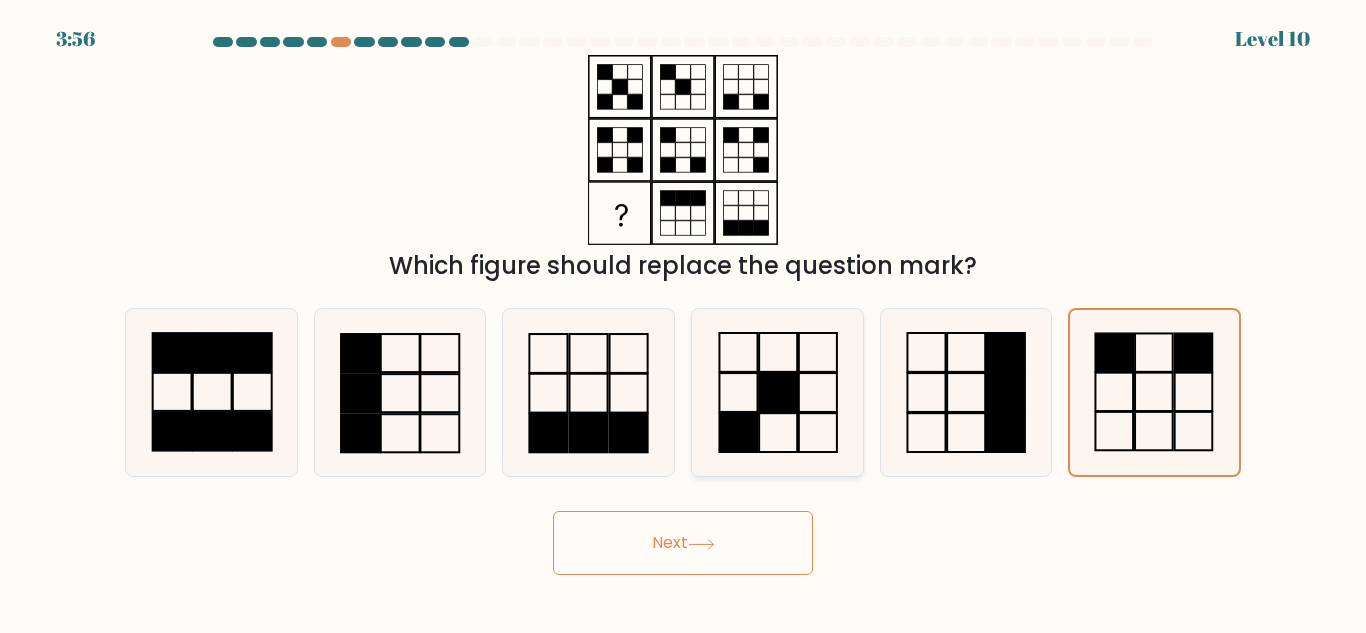 click 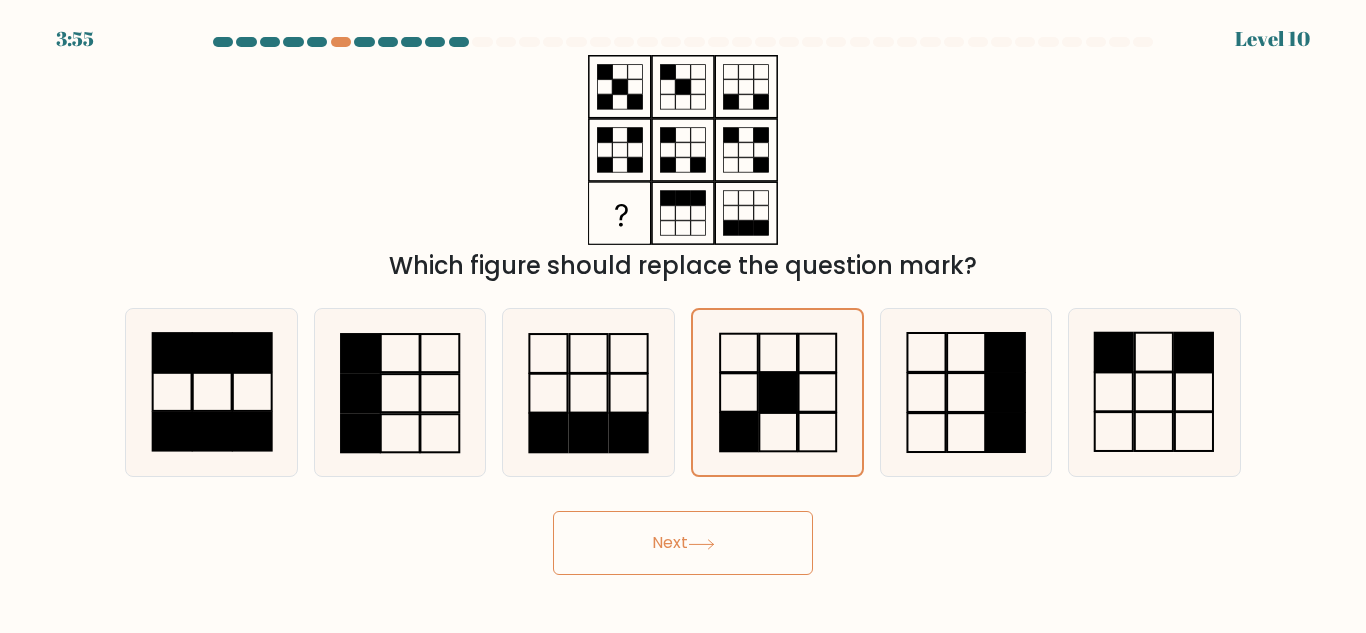 click on "Next" at bounding box center [683, 543] 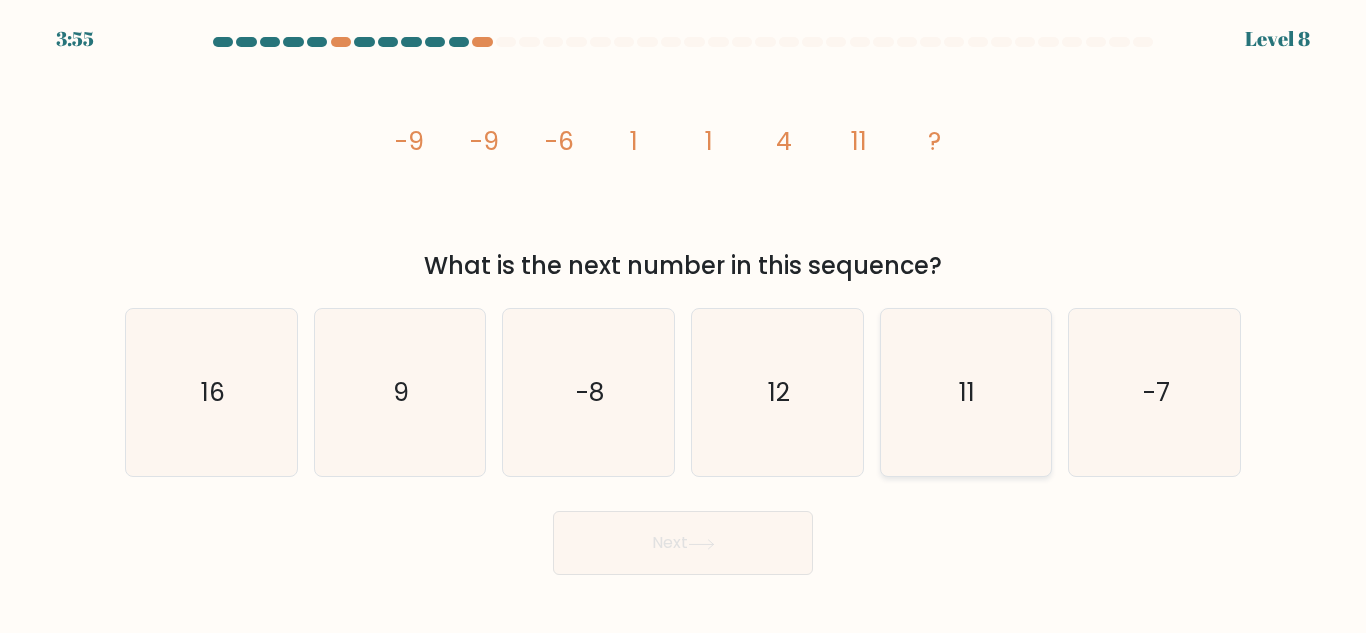 click on "11" 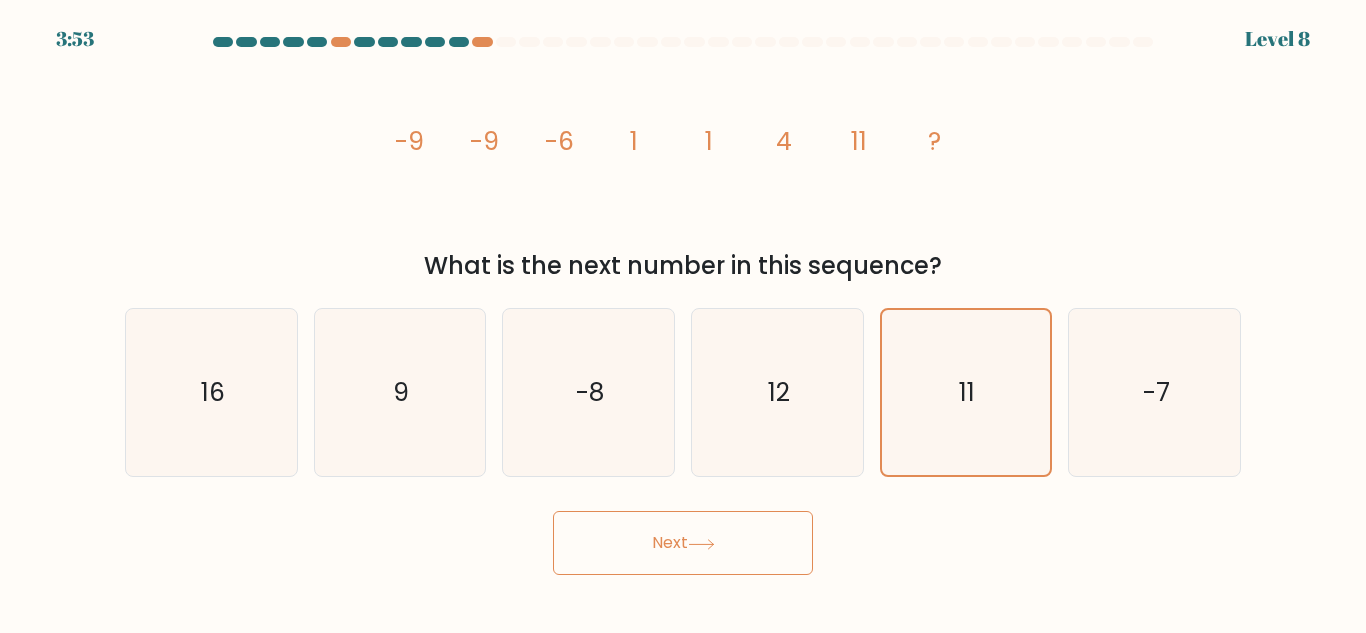 click on "Next" at bounding box center [683, 543] 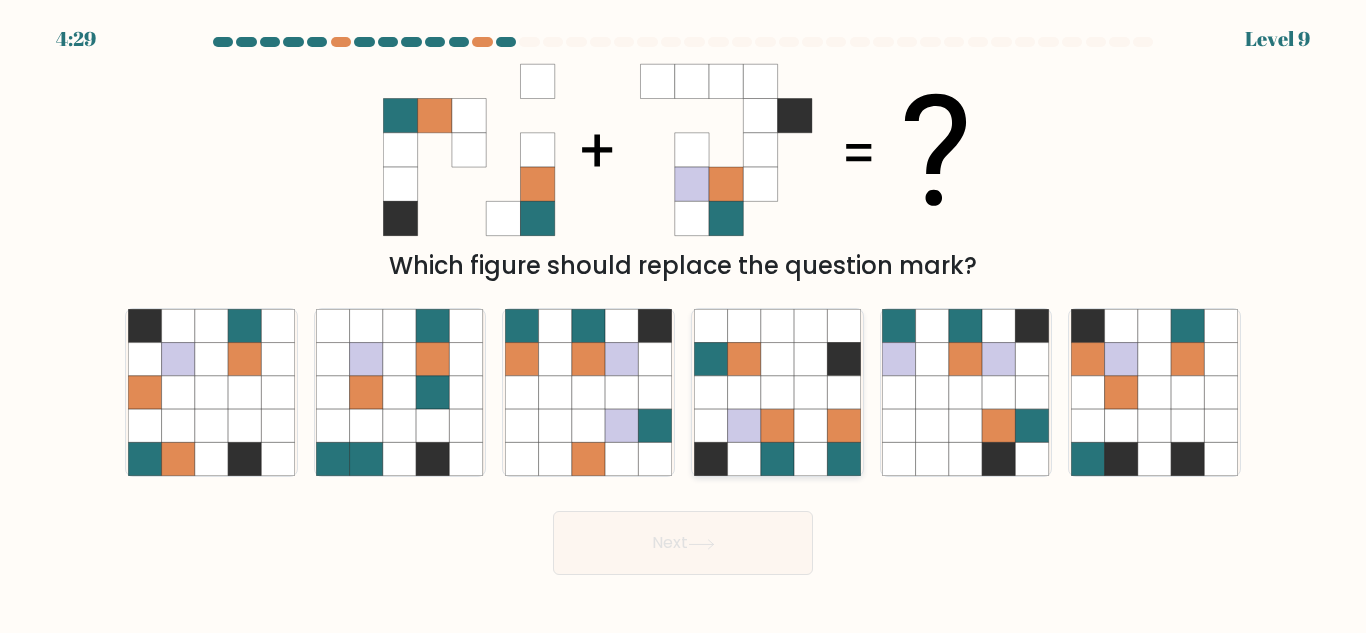 click 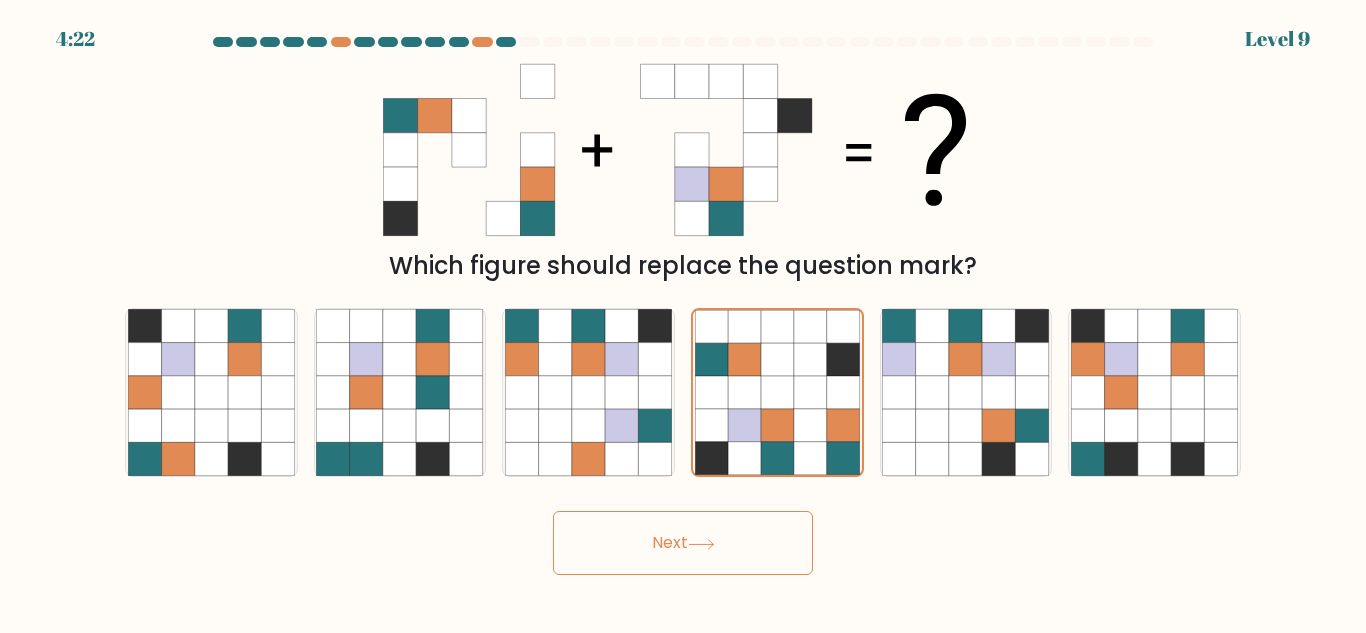 click on "Next" at bounding box center [683, 543] 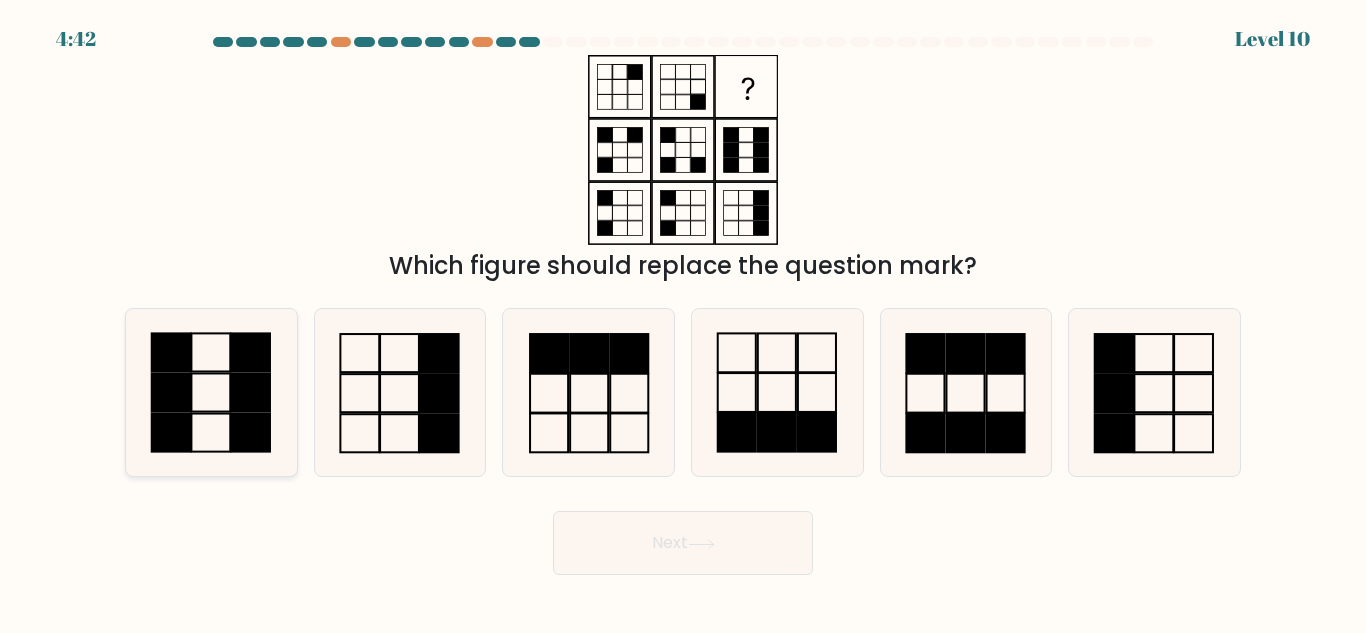 click 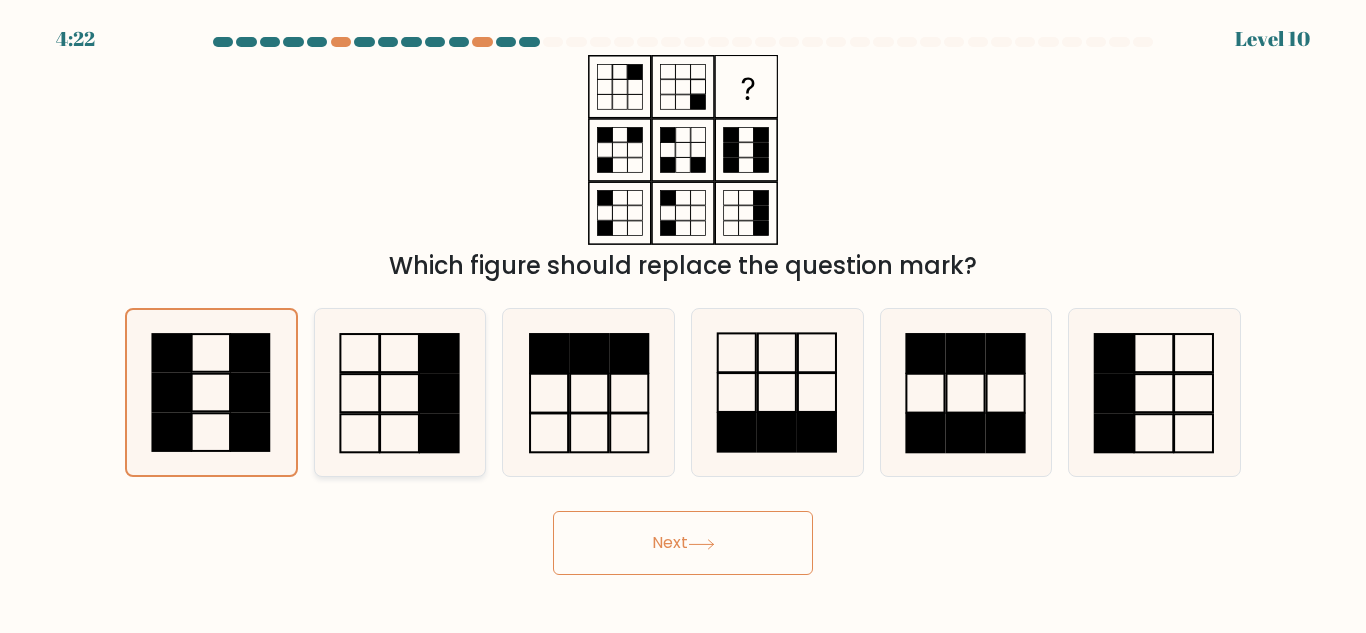 click 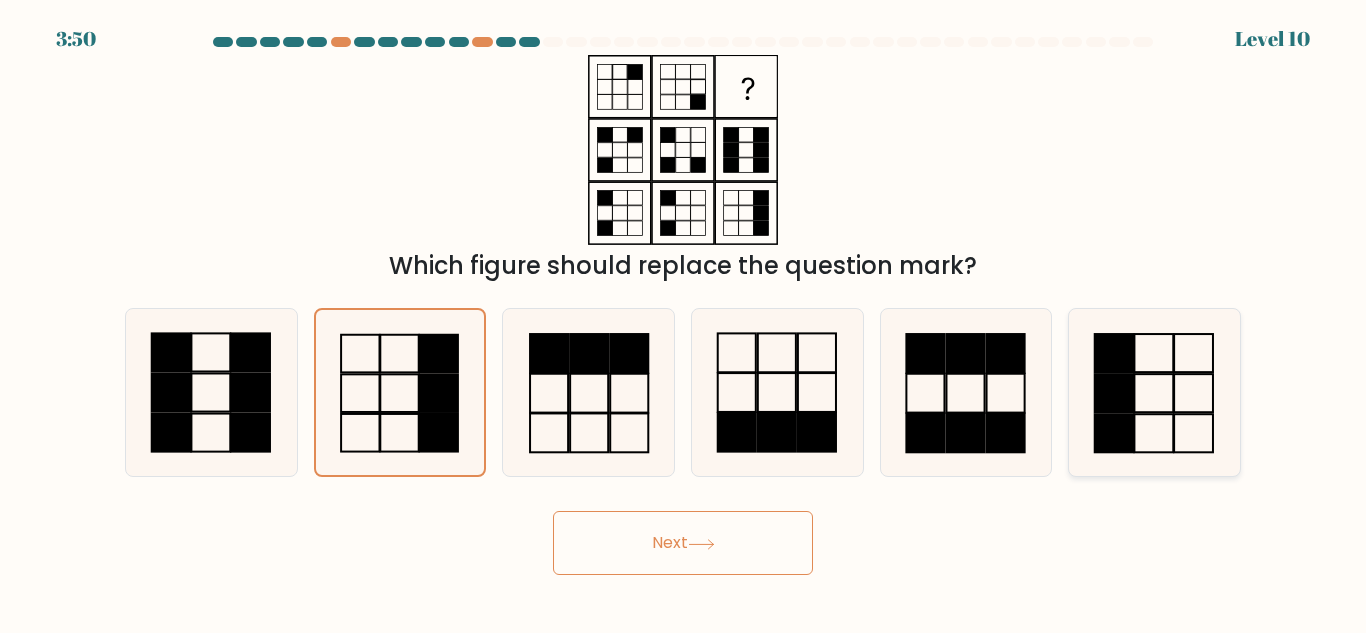 click 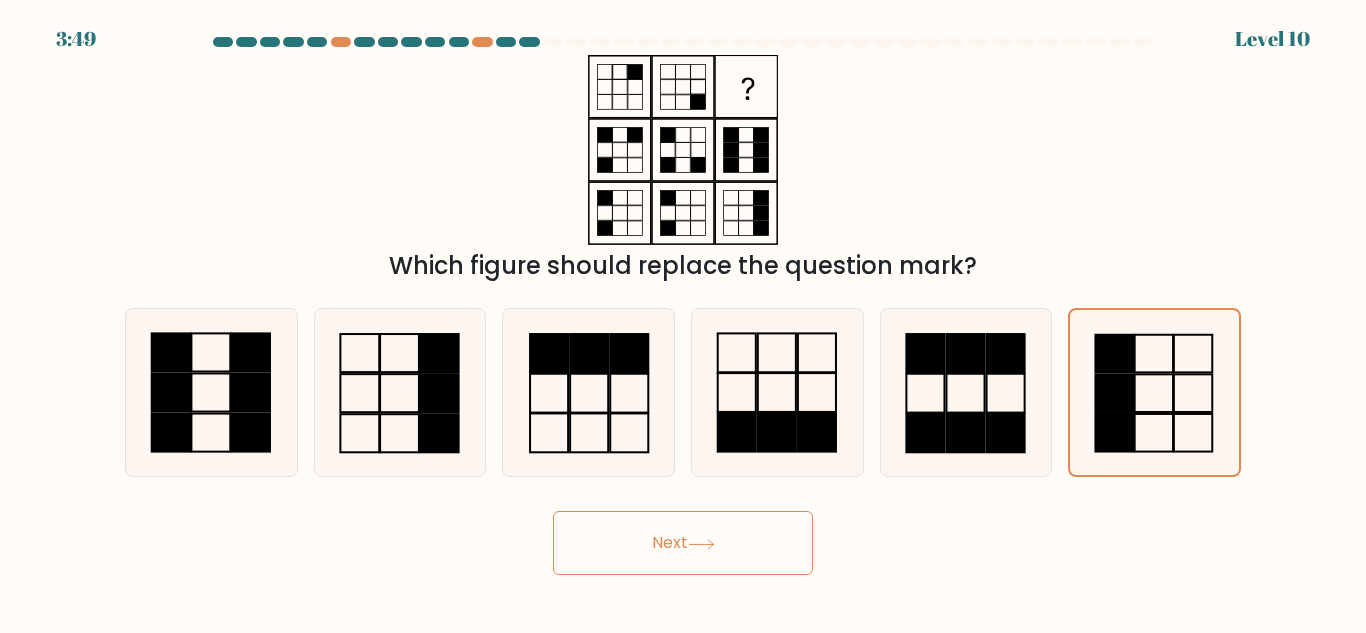 drag, startPoint x: 1177, startPoint y: 377, endPoint x: 772, endPoint y: 537, distance: 435.45953 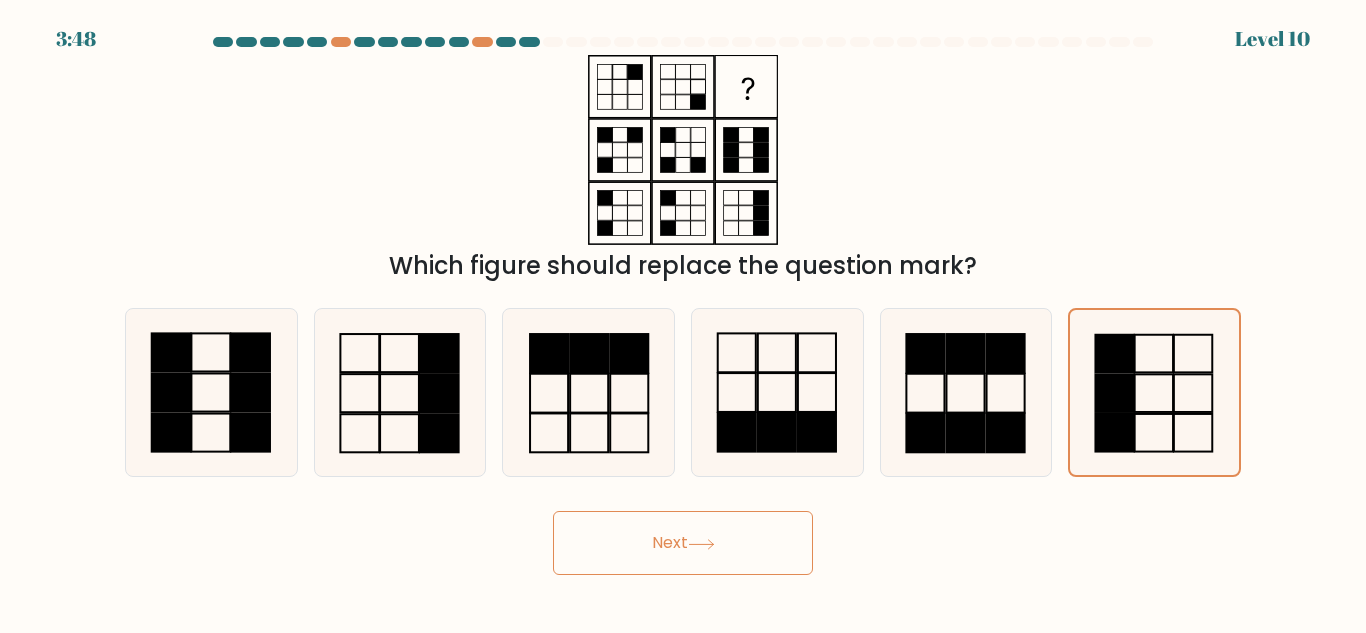 click on "Next" at bounding box center [683, 543] 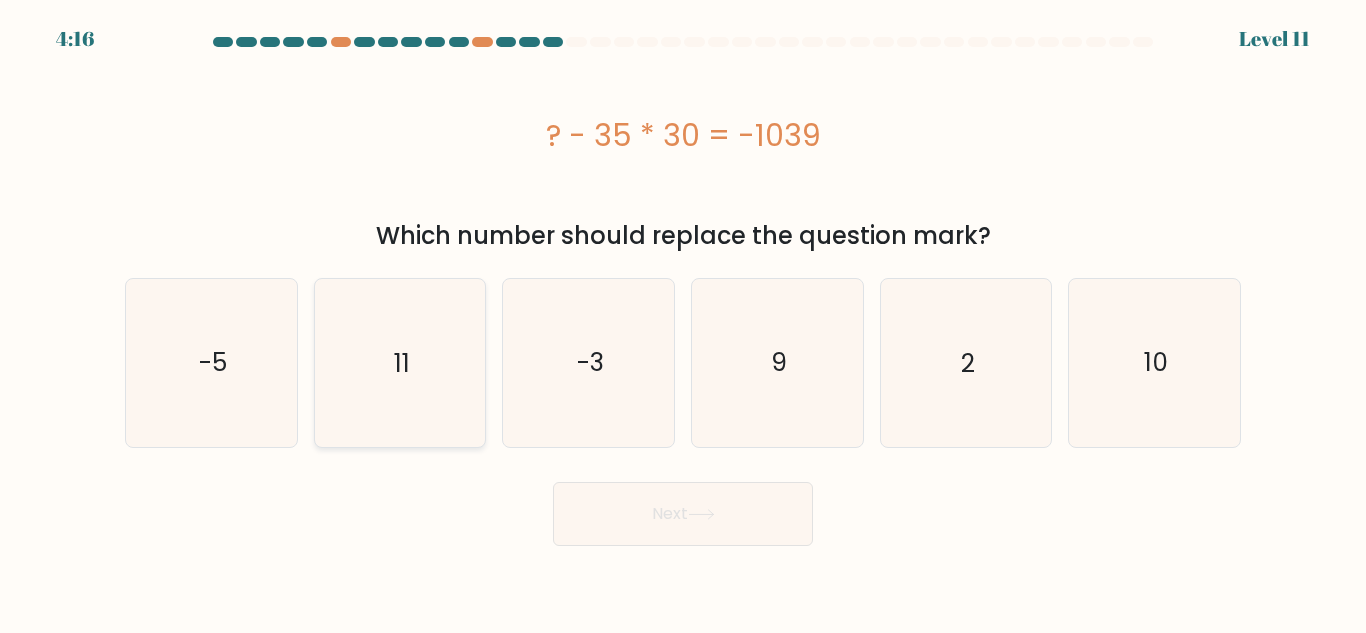 click on "11" 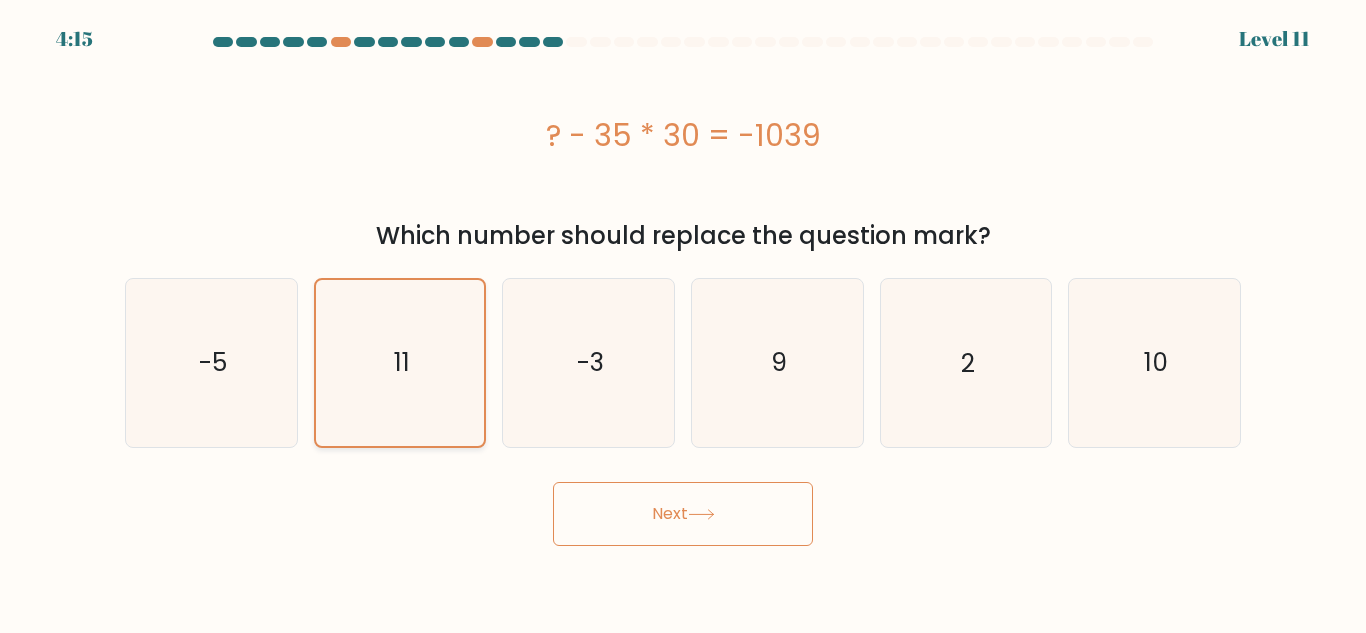 click on "11" 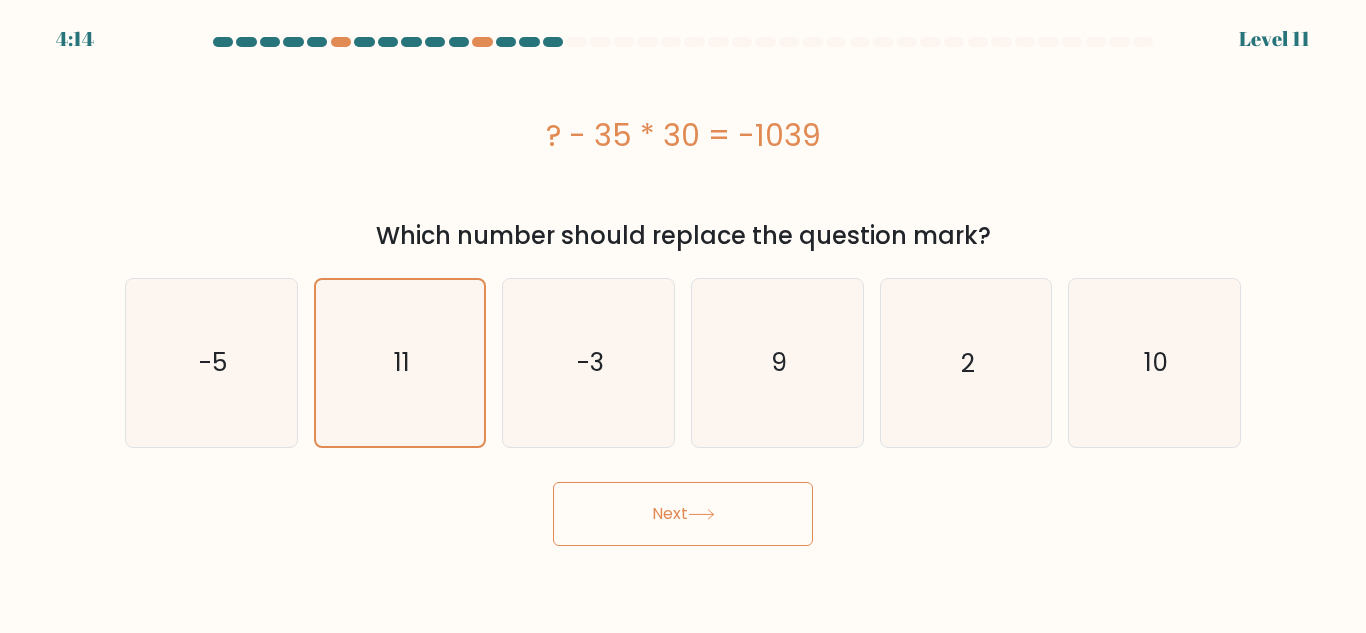 click on "Next" at bounding box center [683, 514] 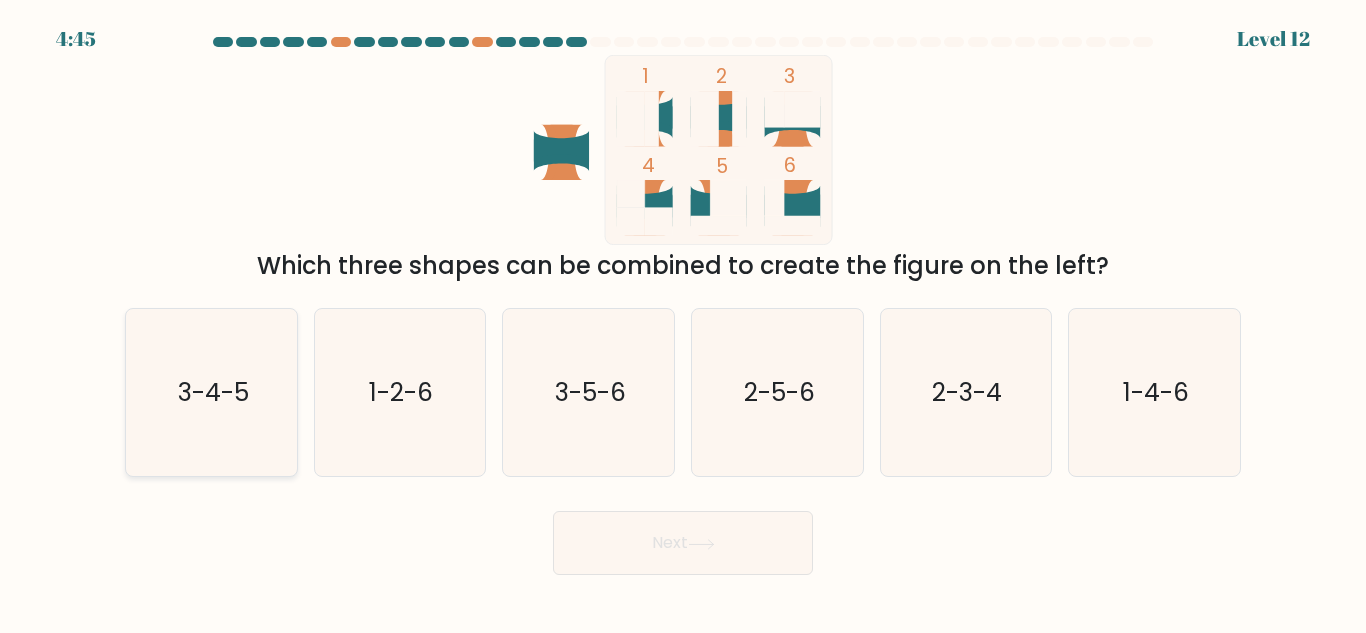 click on "3-4-5" 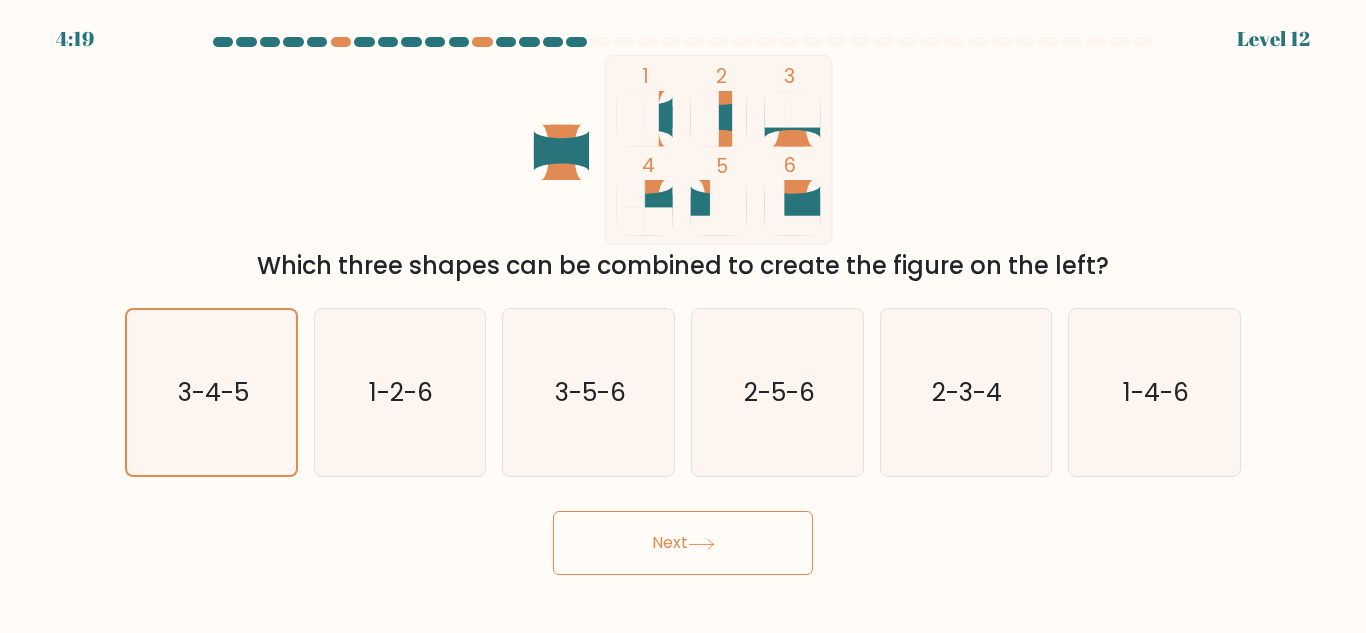 click on "Next" at bounding box center [683, 543] 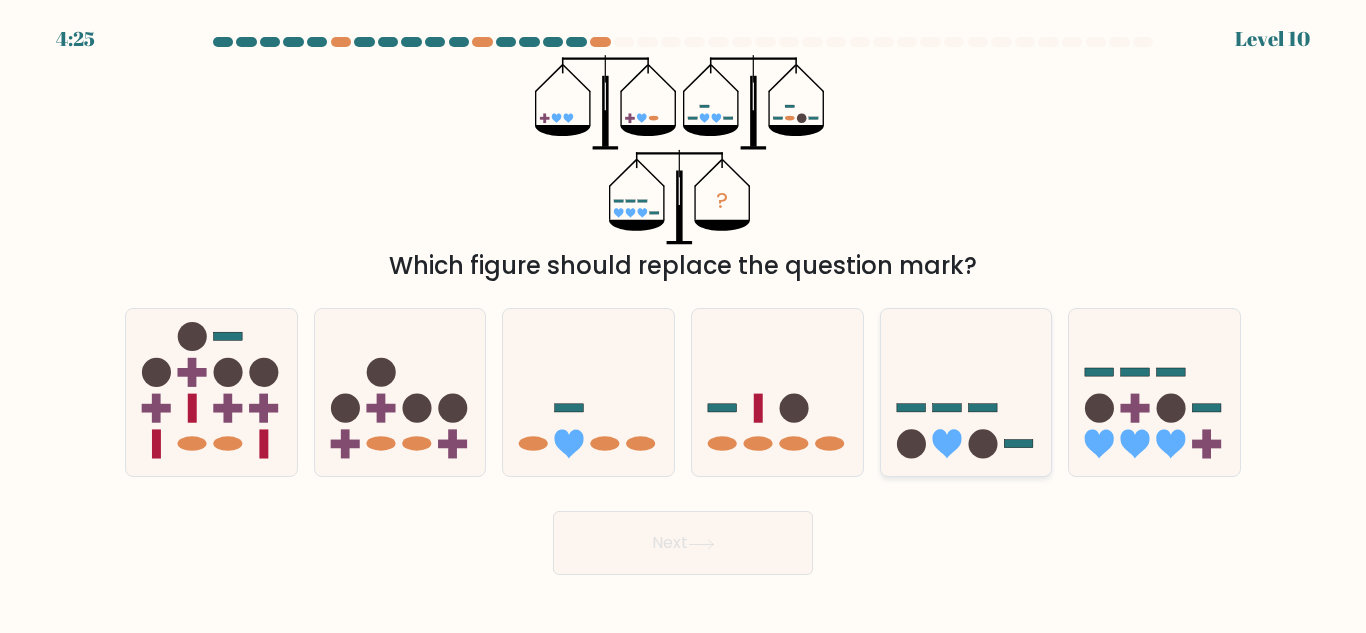 click 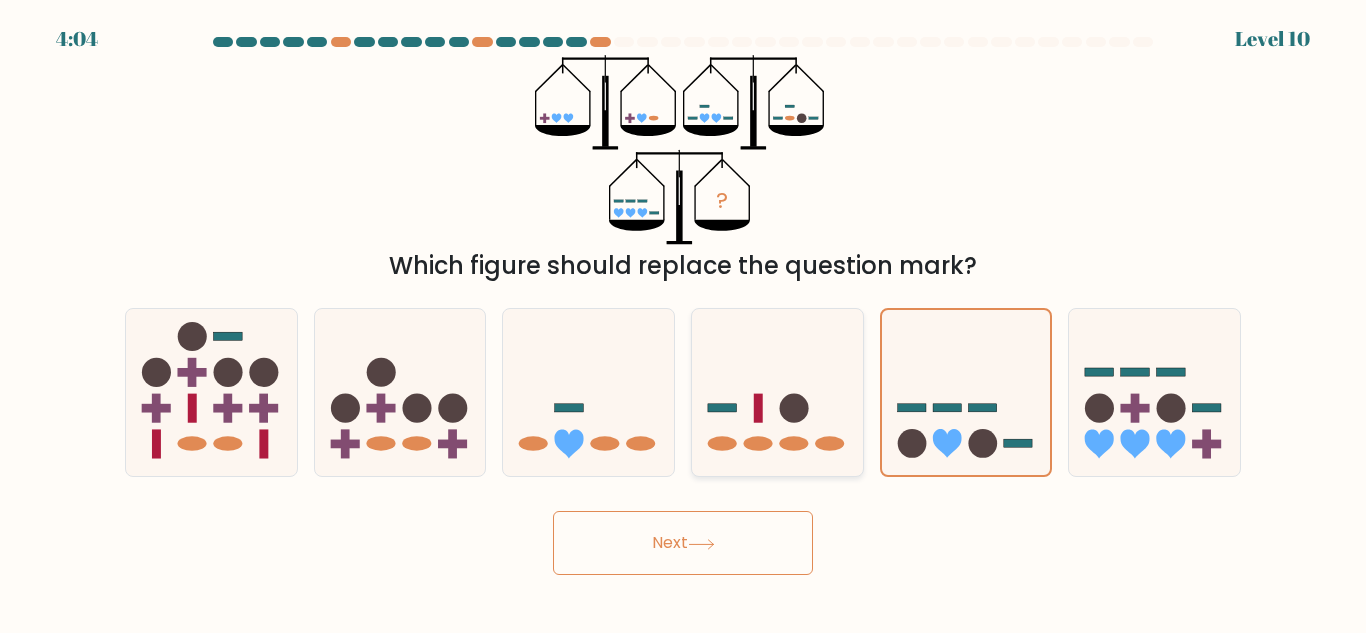 click 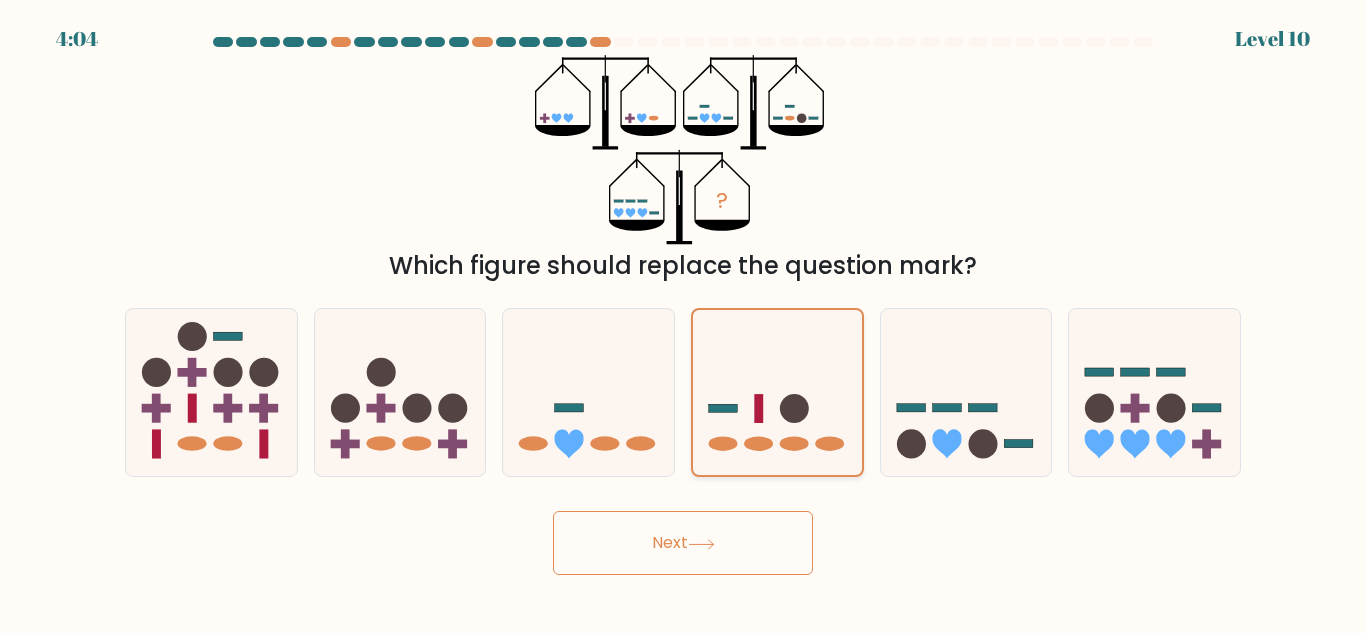 click 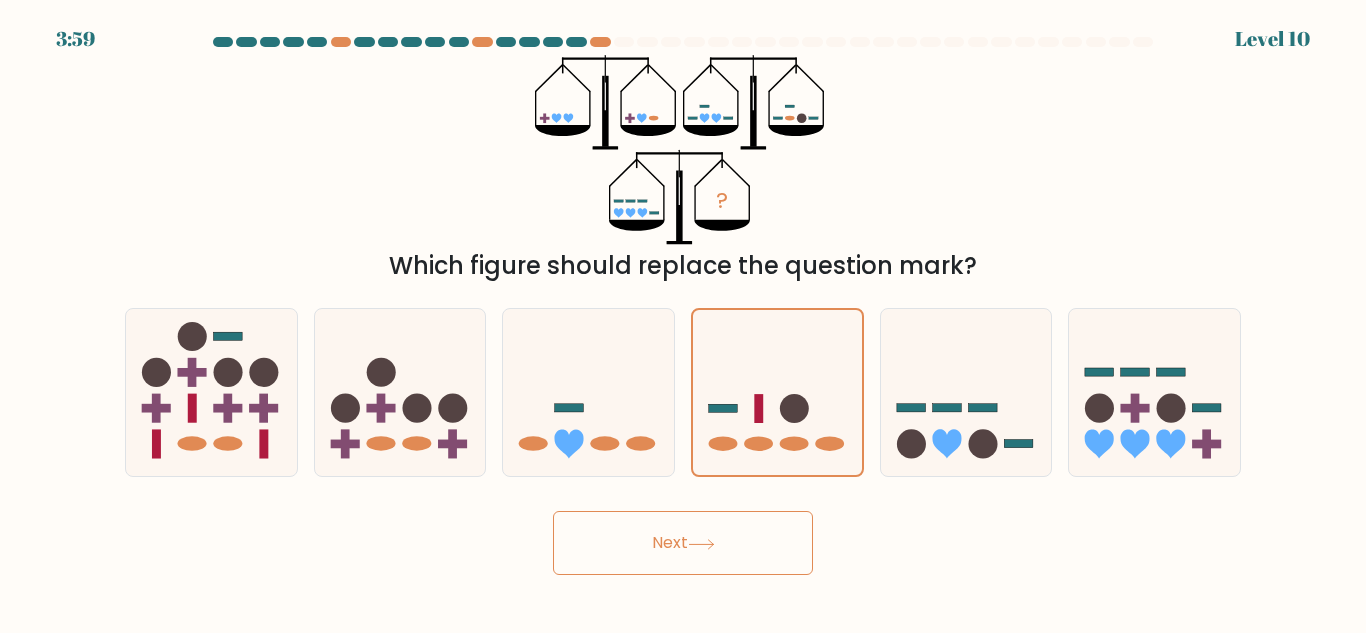 click on "Next" at bounding box center [683, 543] 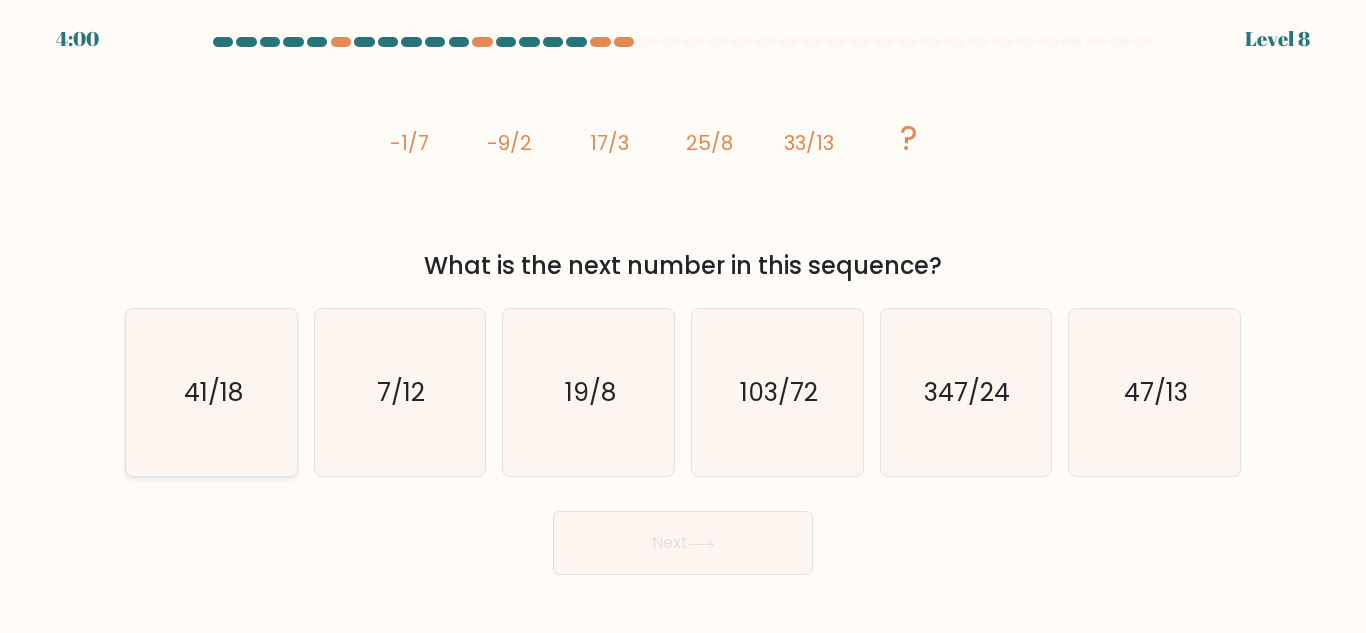 click on "41/18" 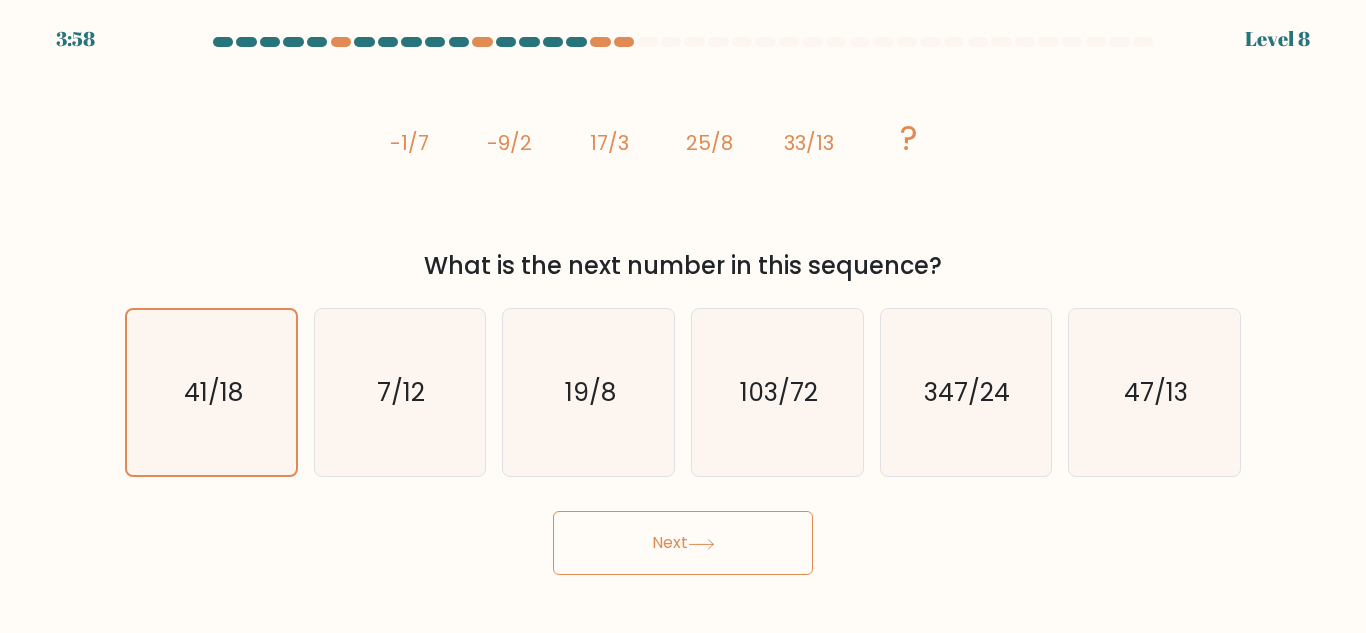 click on "Next" at bounding box center [683, 543] 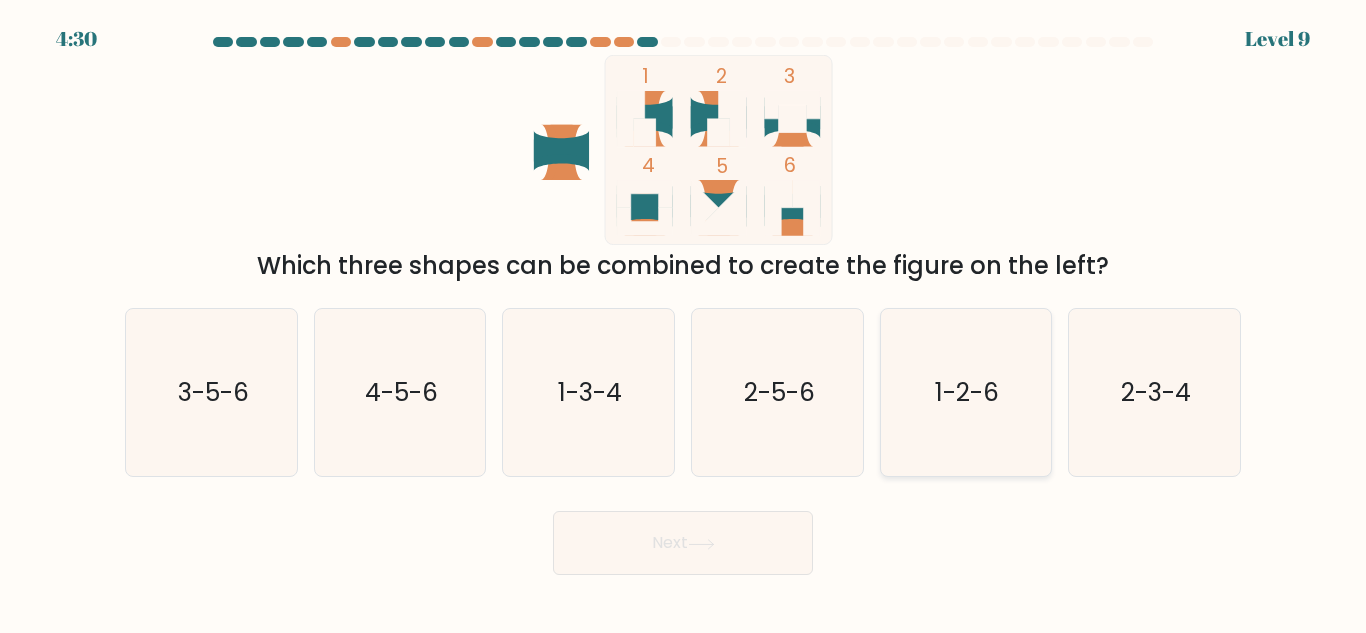 click on "1-2-6" 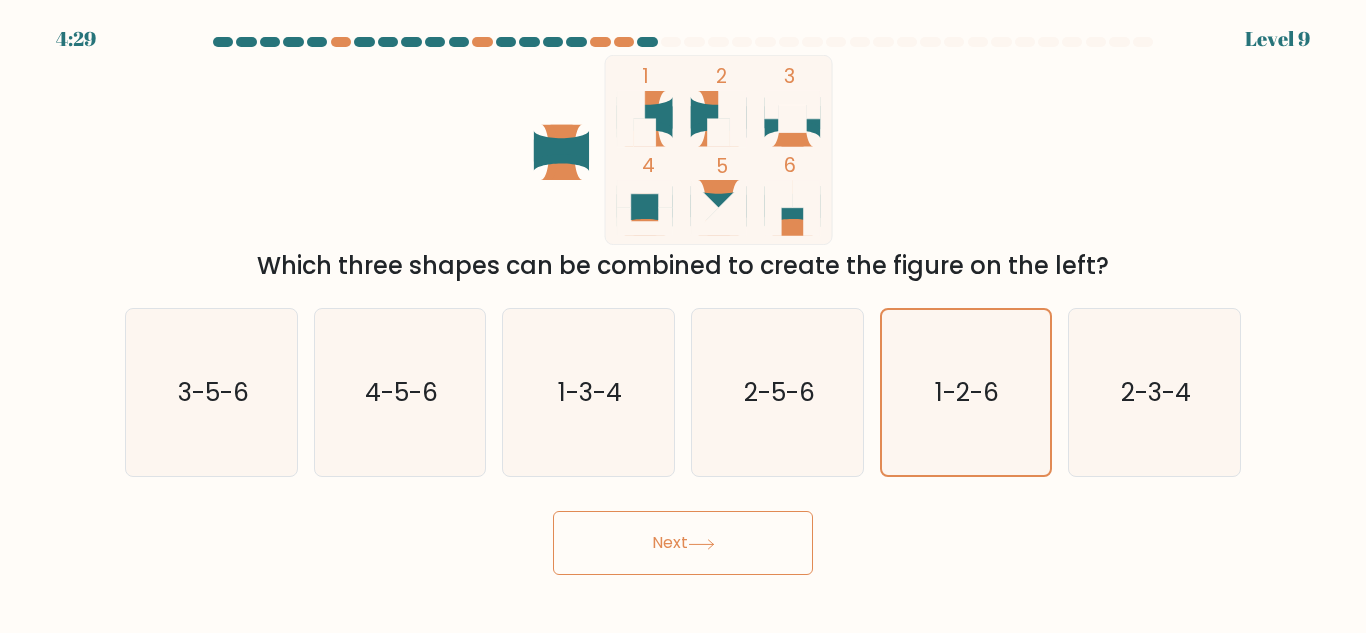 click on "Next" at bounding box center (683, 543) 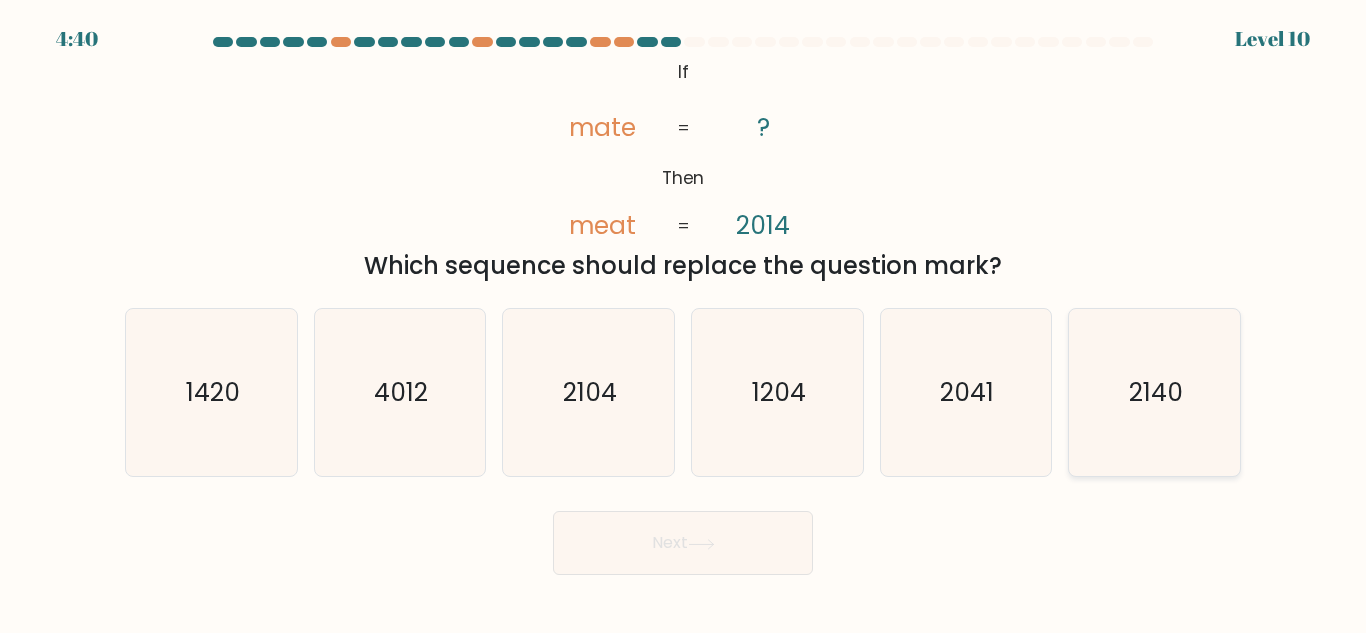 click on "2140" 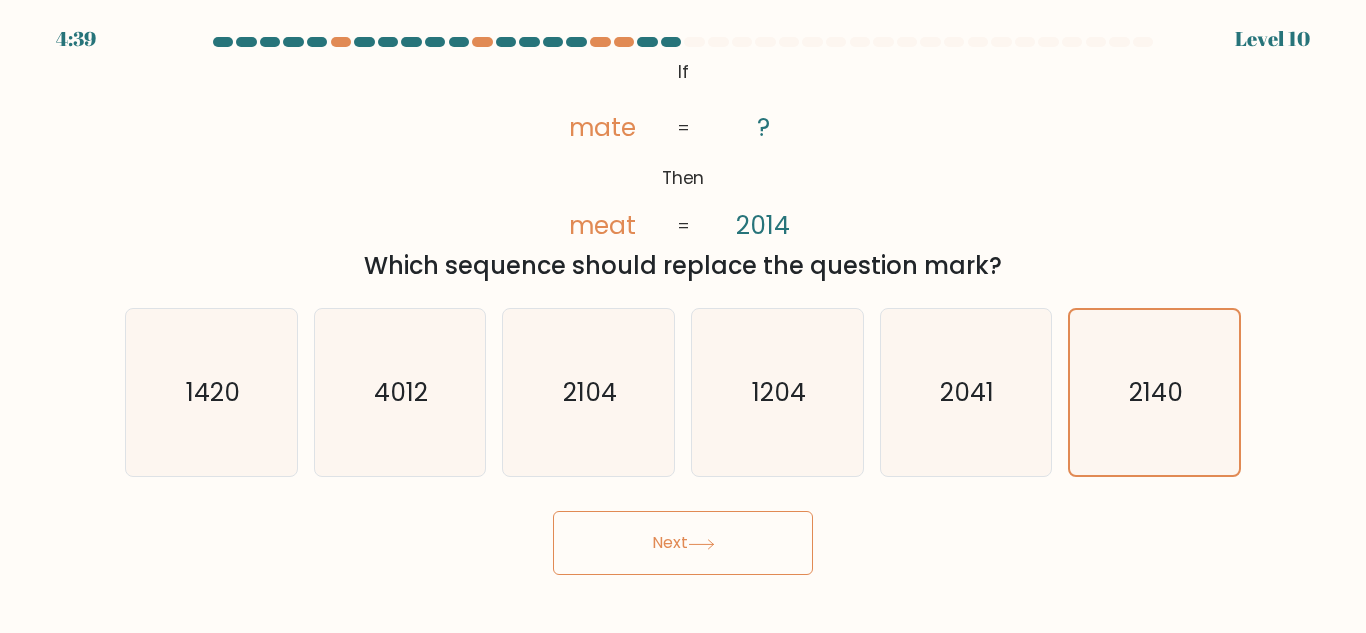 click on "Next" at bounding box center [683, 543] 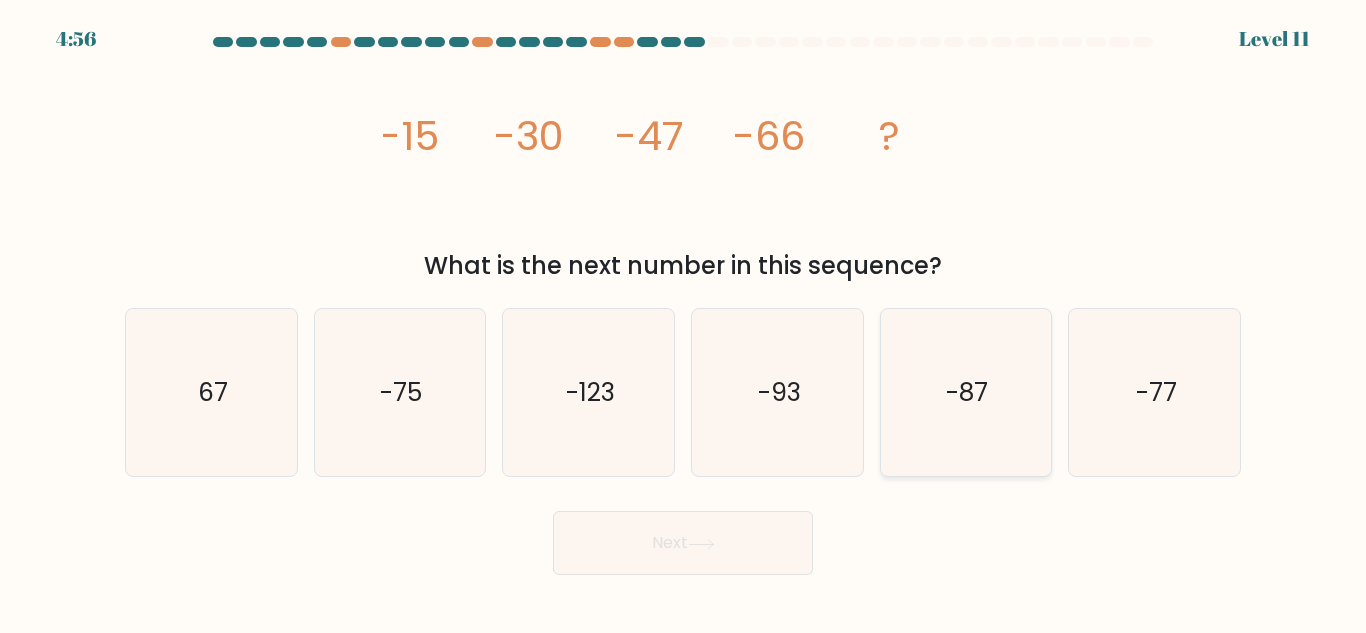 click on "-87" 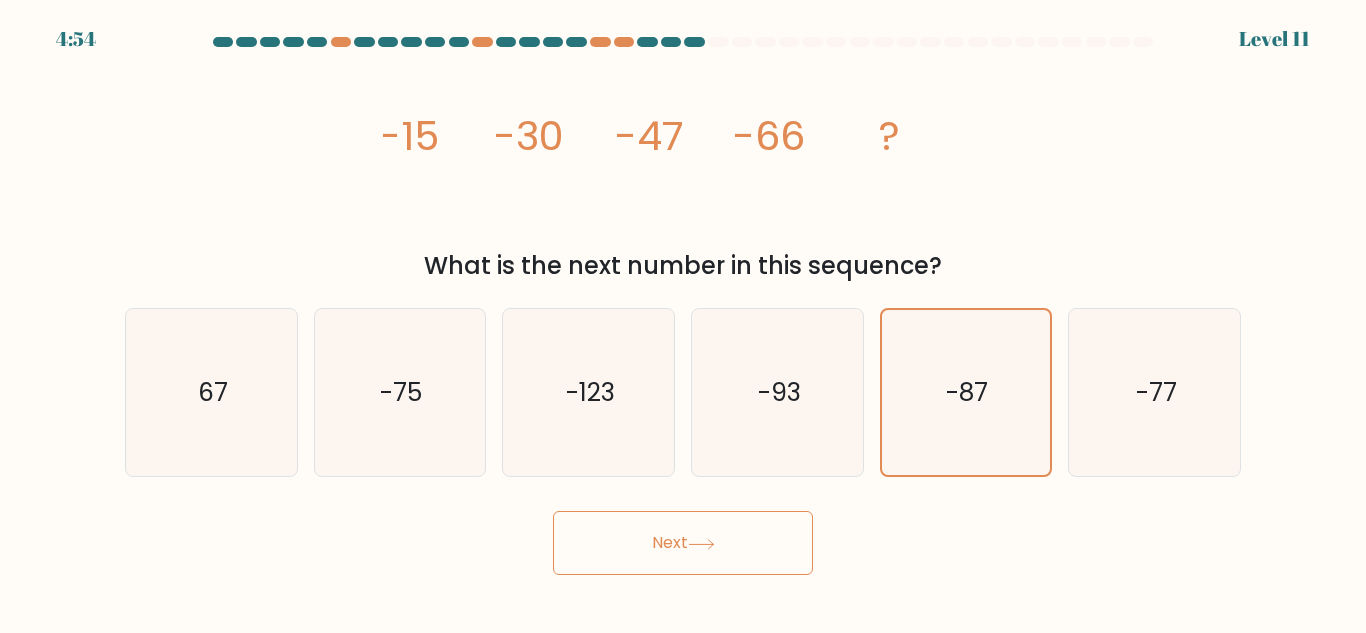 click on "Next" at bounding box center (683, 543) 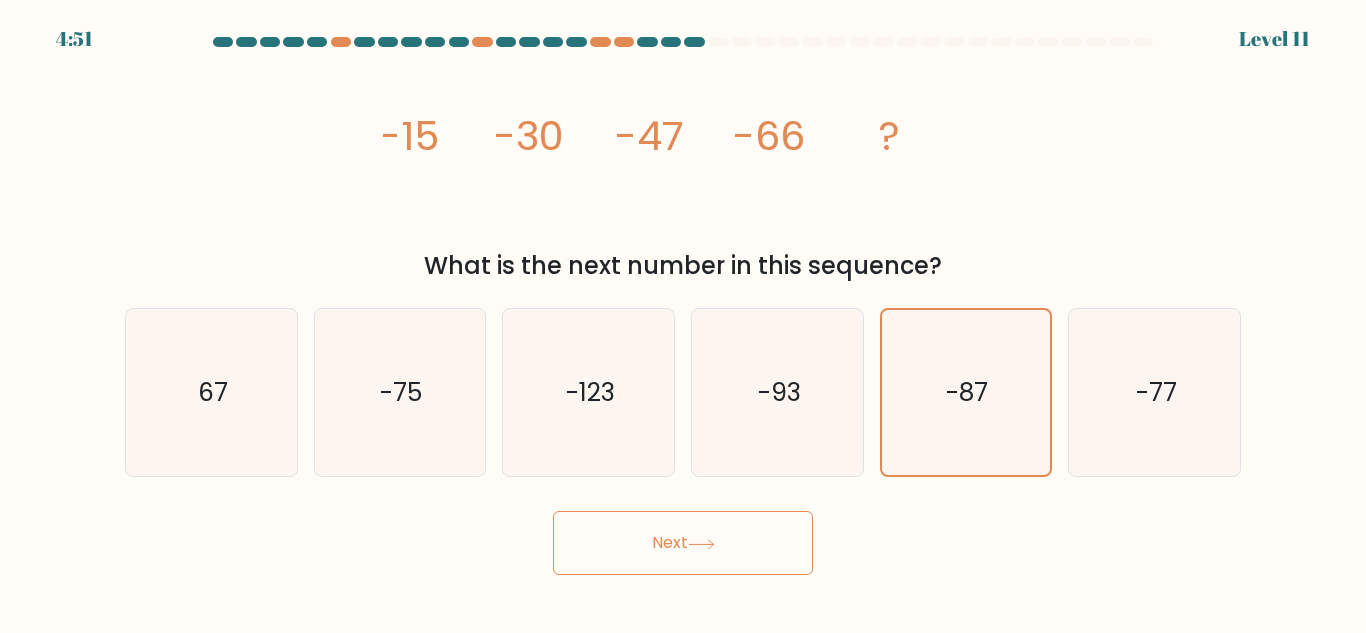 click on "Next" at bounding box center (683, 543) 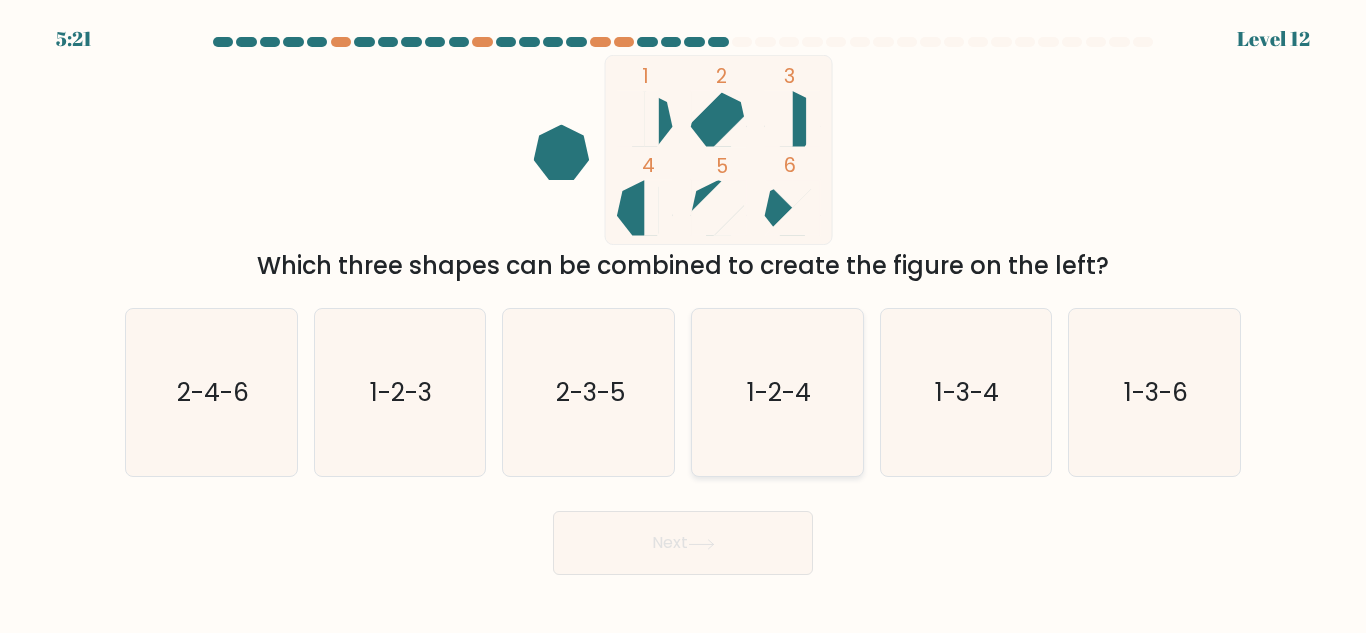 click on "1-2-4" 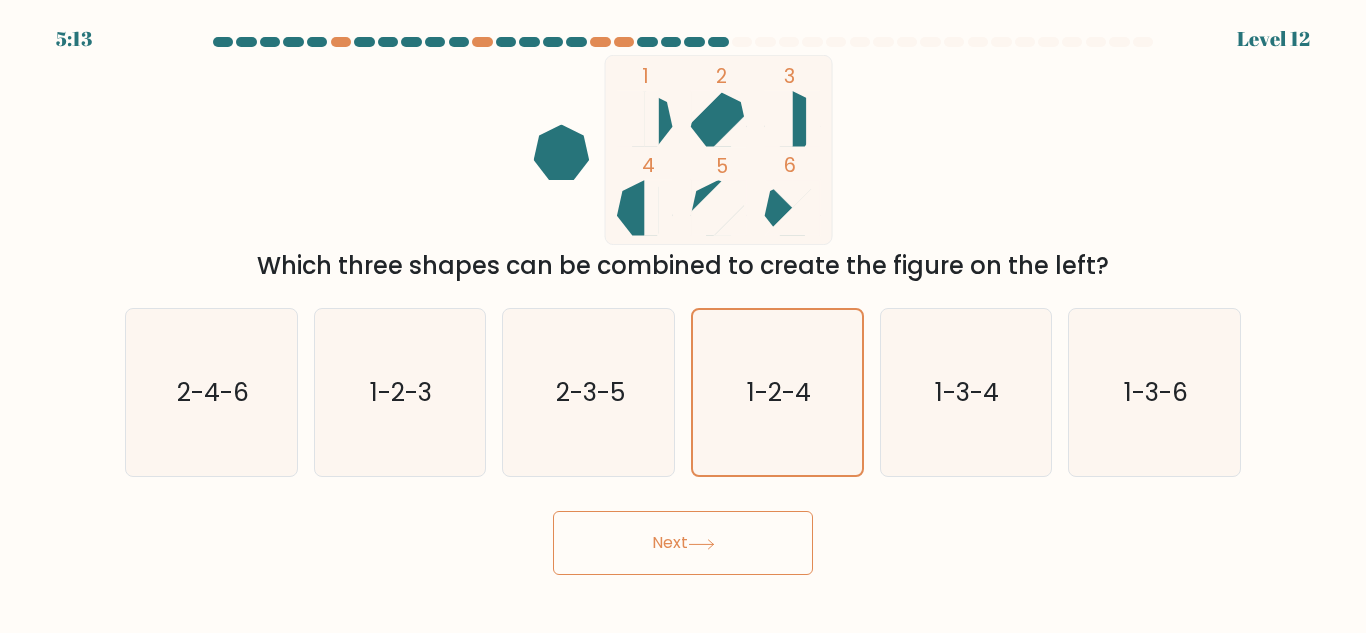 click on "Next" at bounding box center (683, 543) 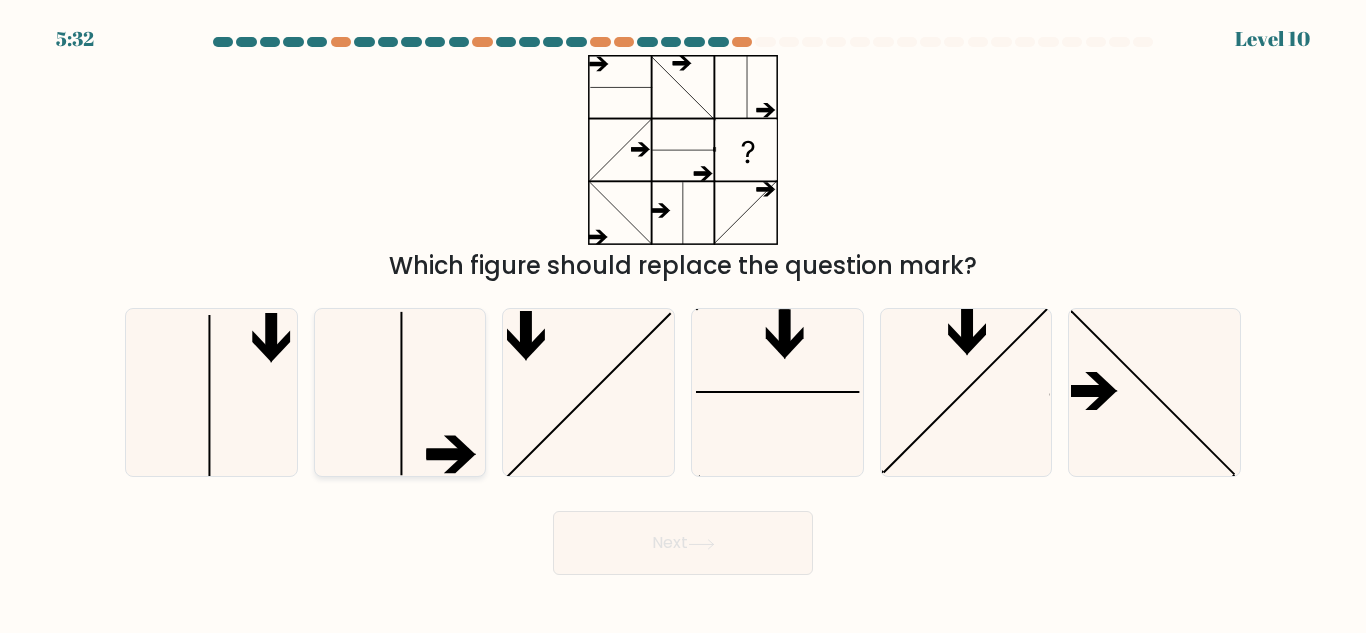 click 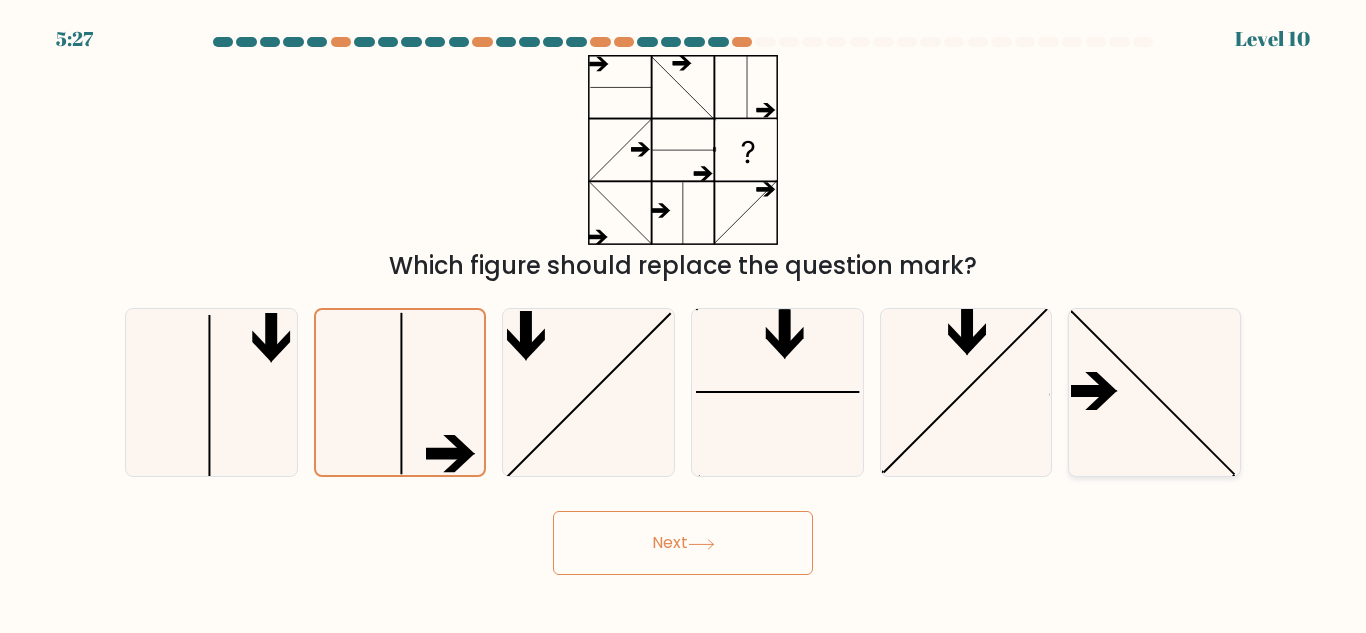 click 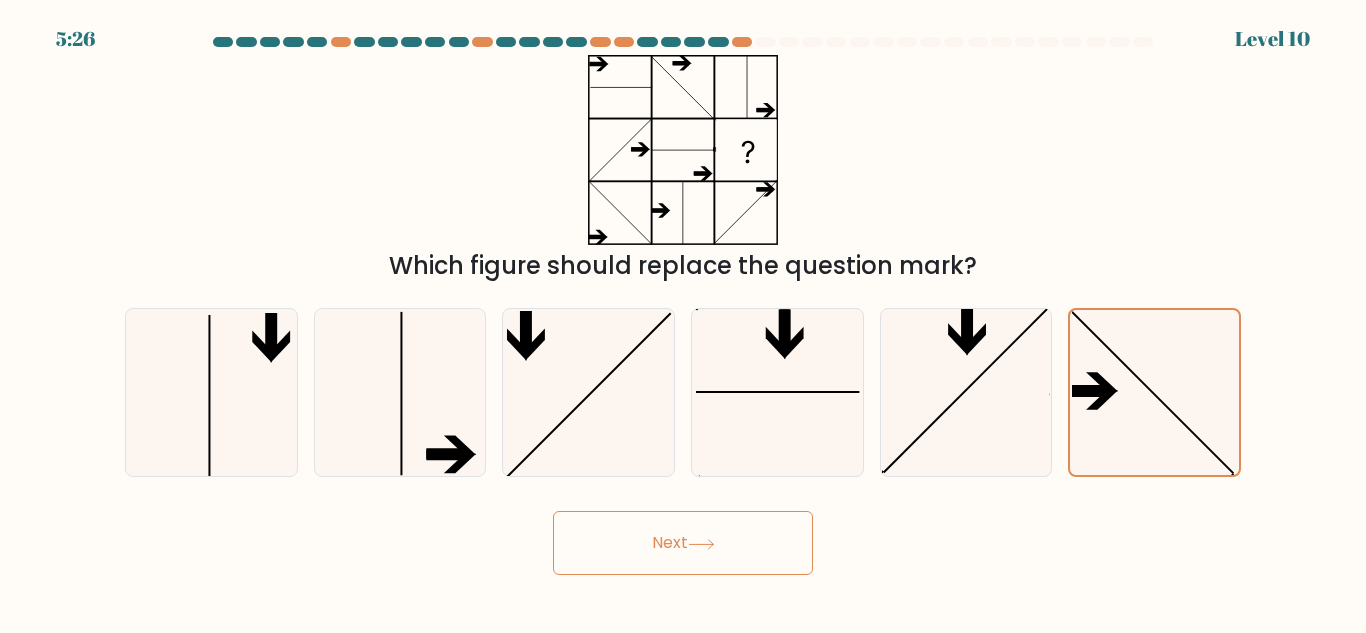 click on "Next" at bounding box center [683, 543] 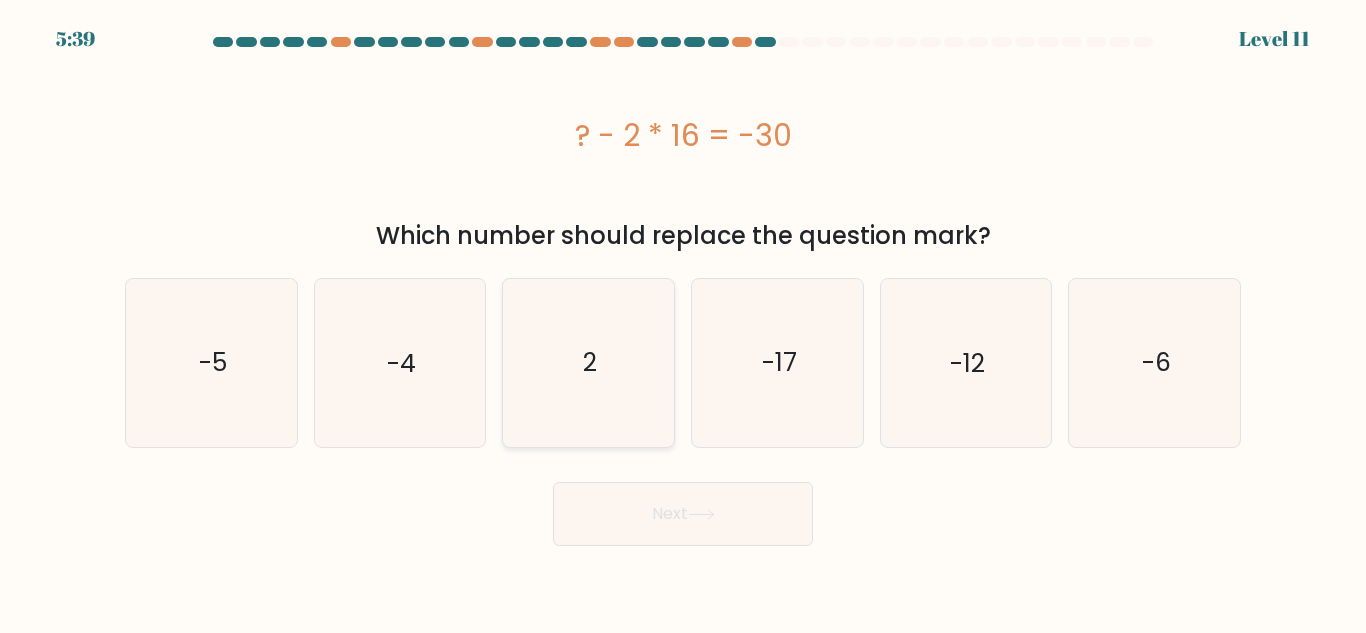 click on "2" 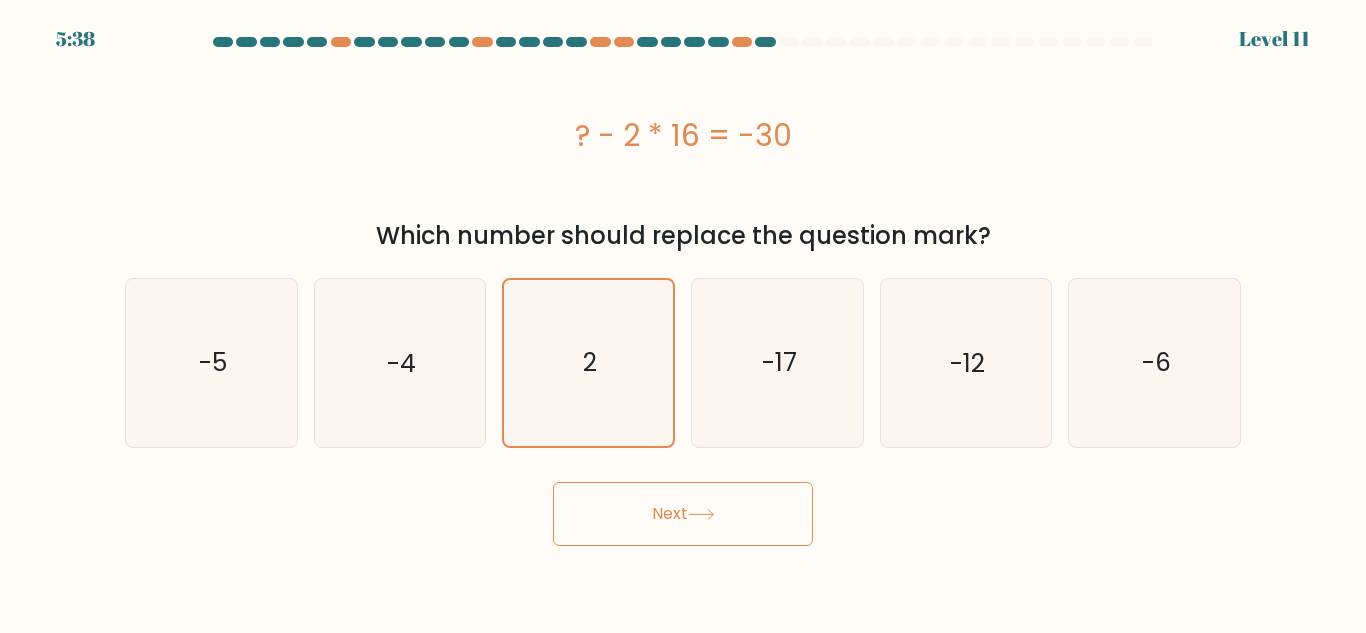 click on "Next" at bounding box center [683, 514] 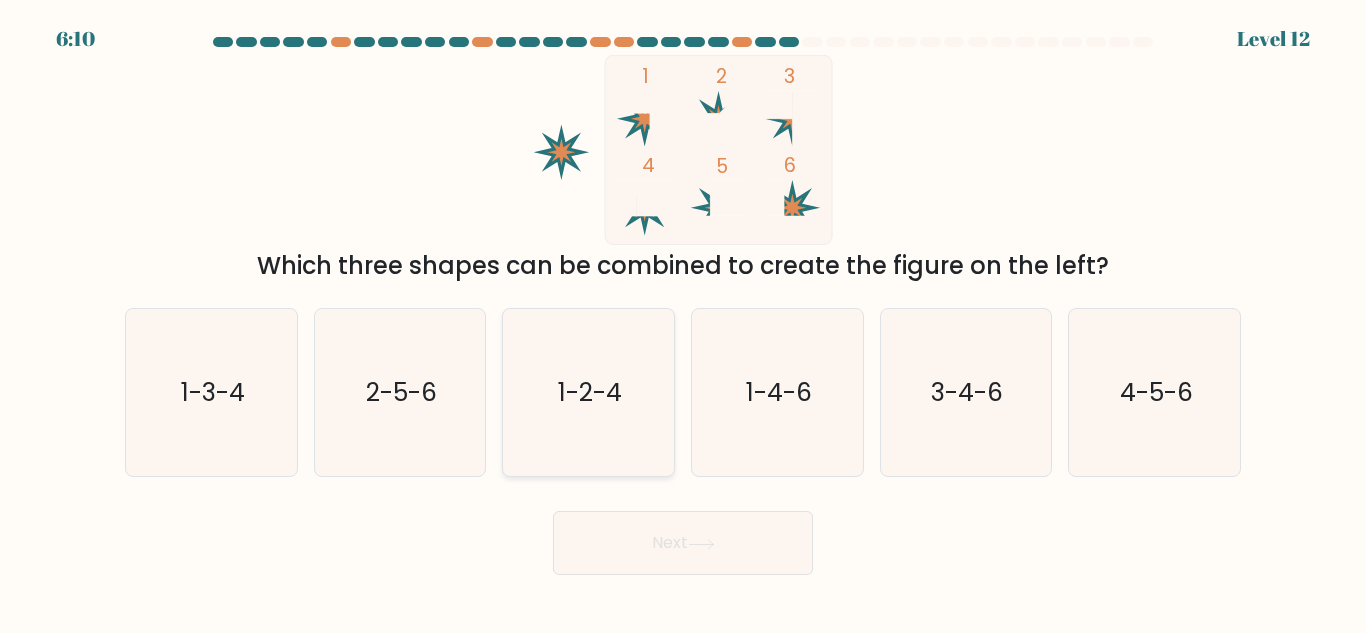 click on "1-2-4" 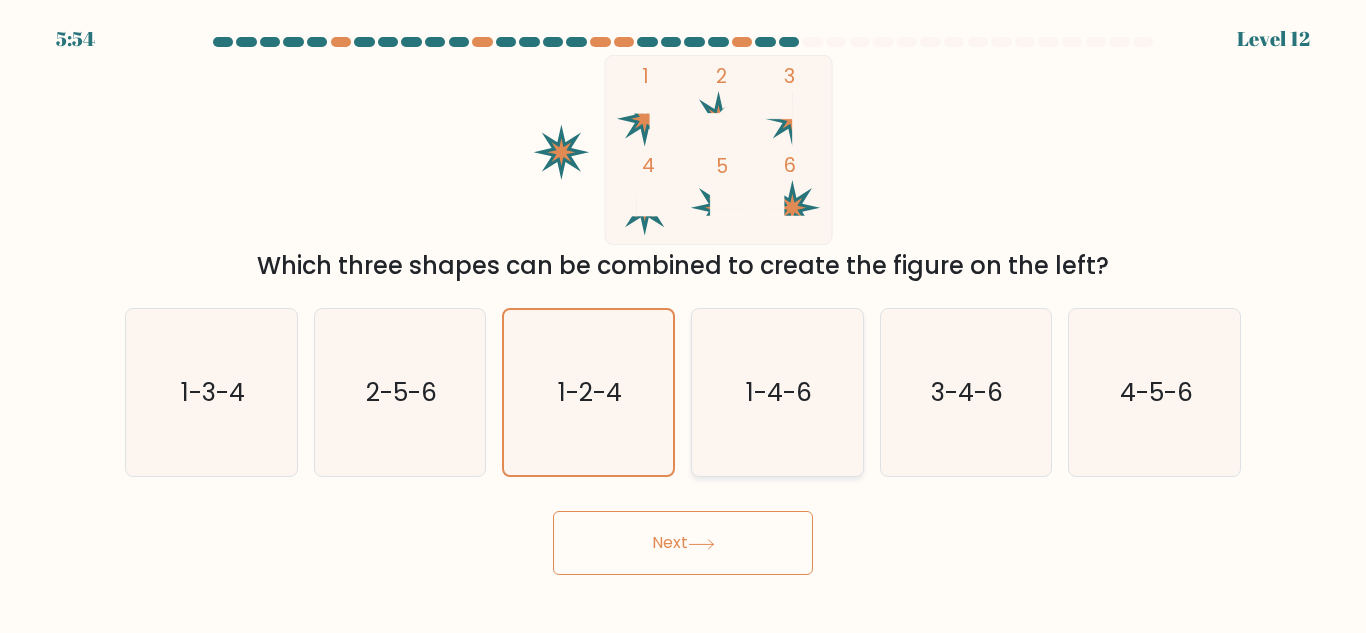 click on "1-4-6" 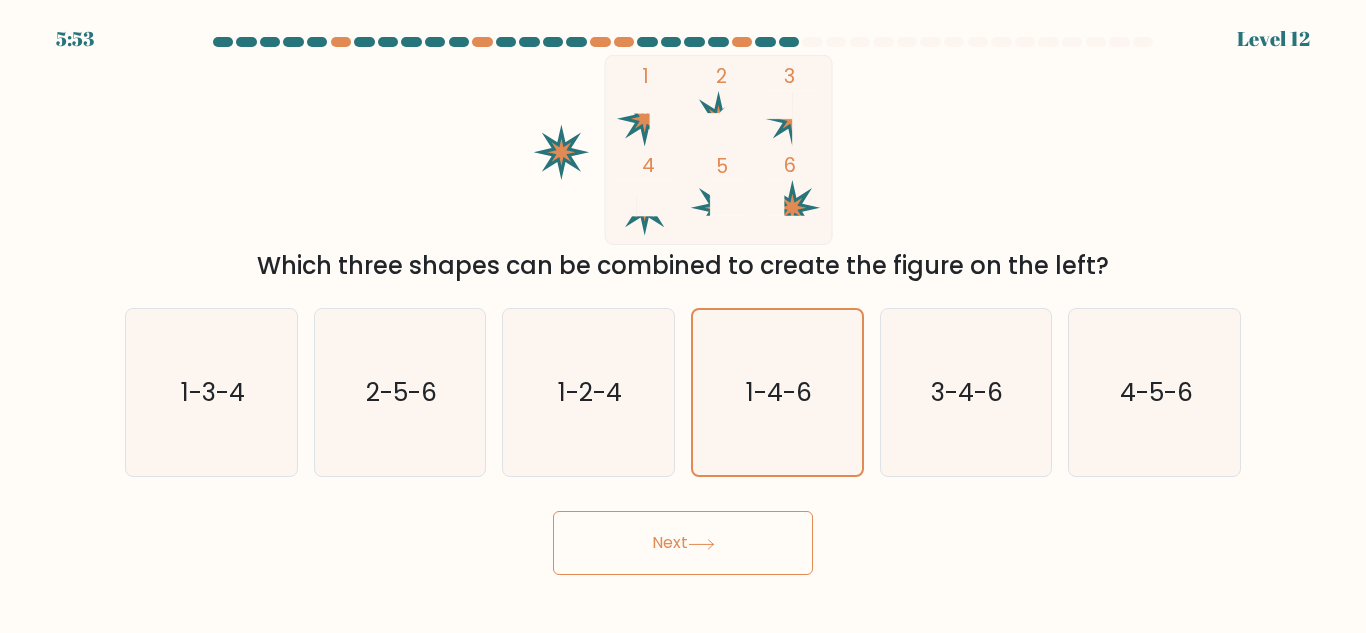 click on "Next" at bounding box center [683, 543] 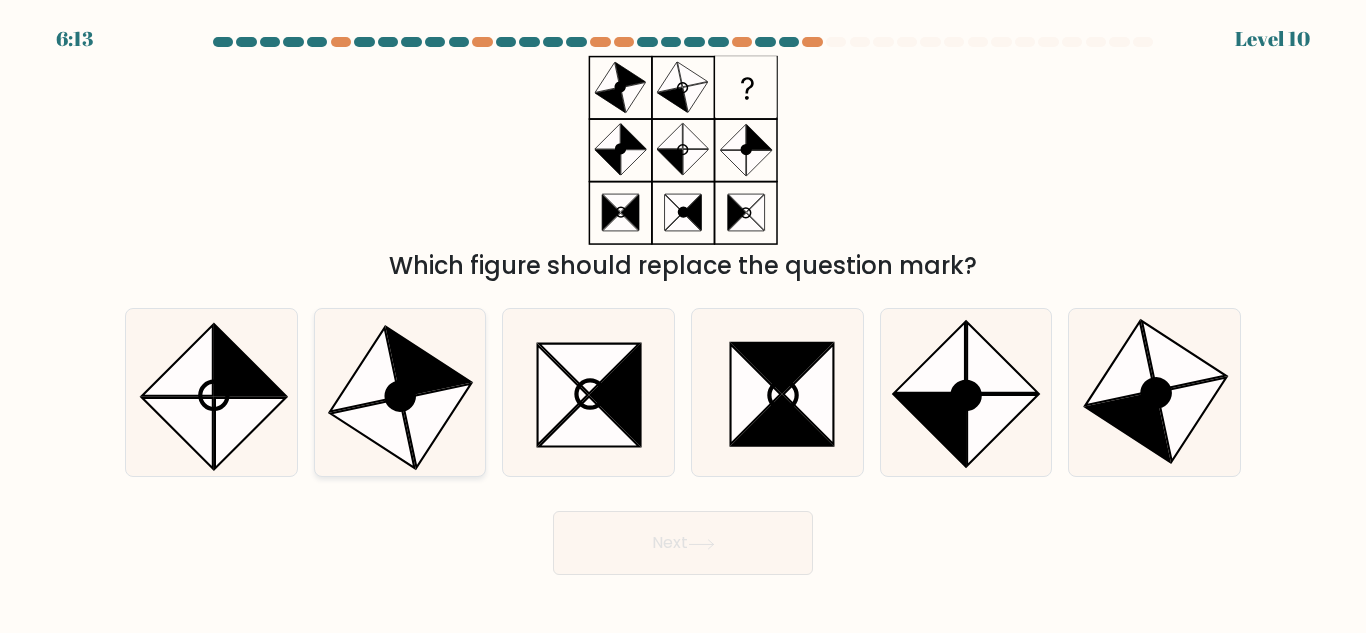 click 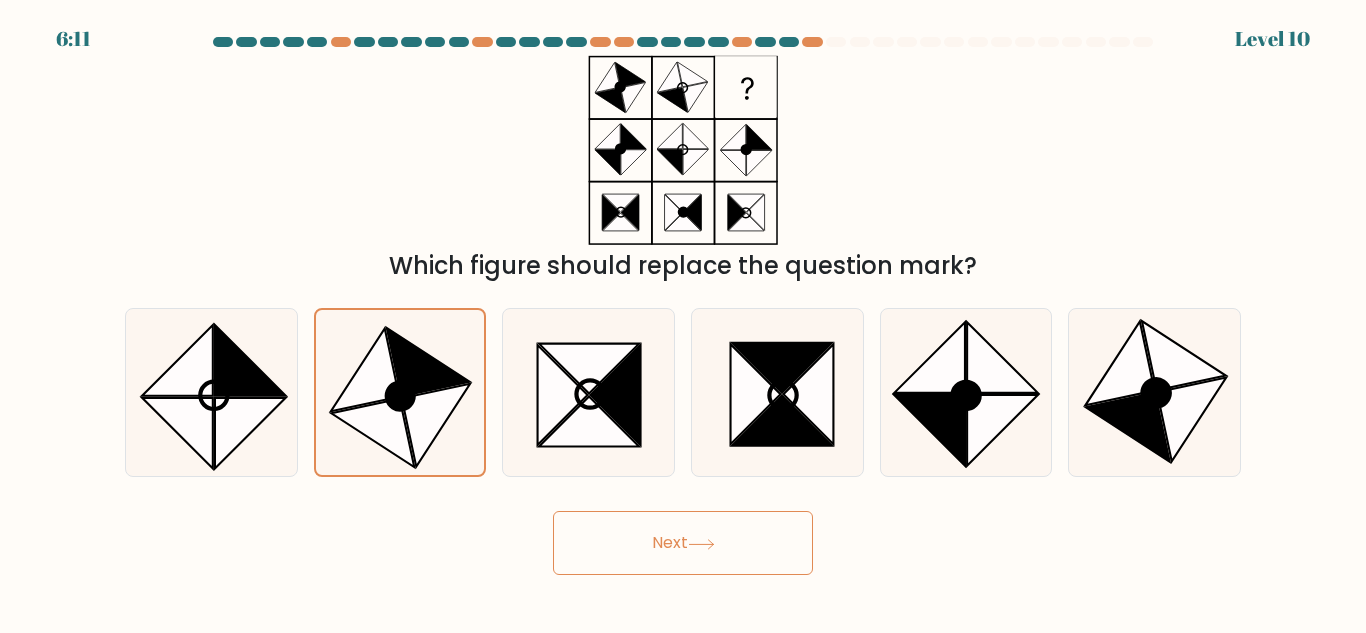 click on "Next" at bounding box center (683, 543) 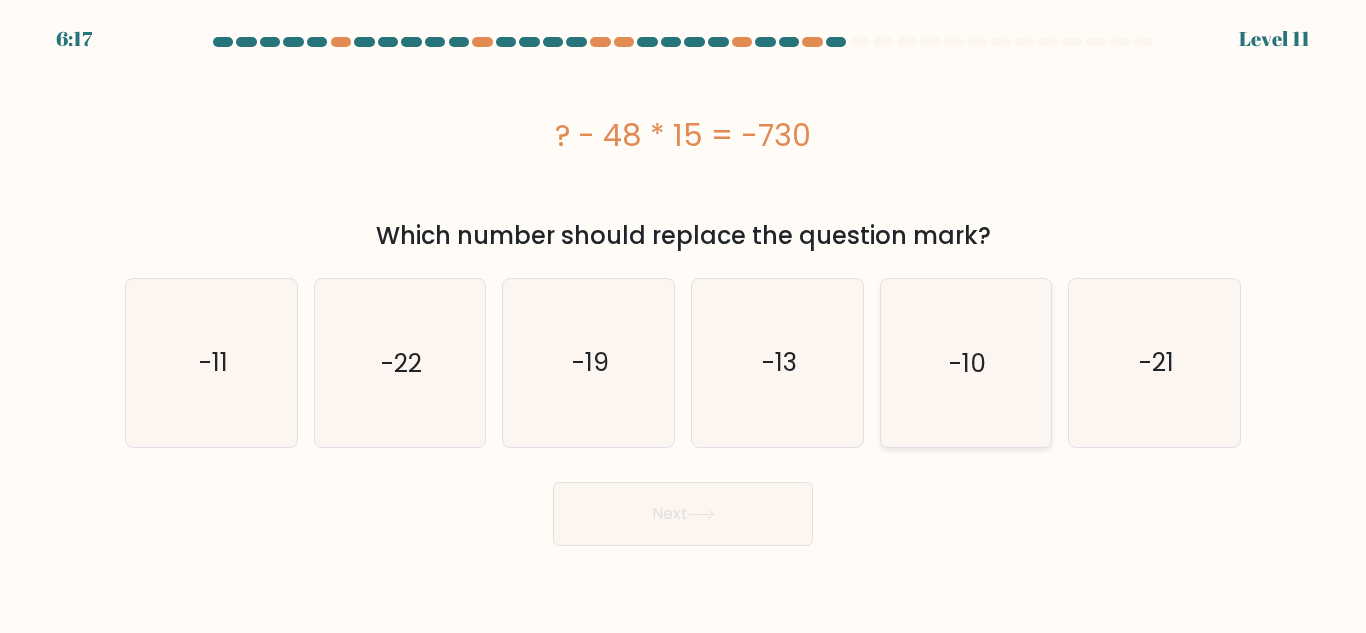 click on "-10" 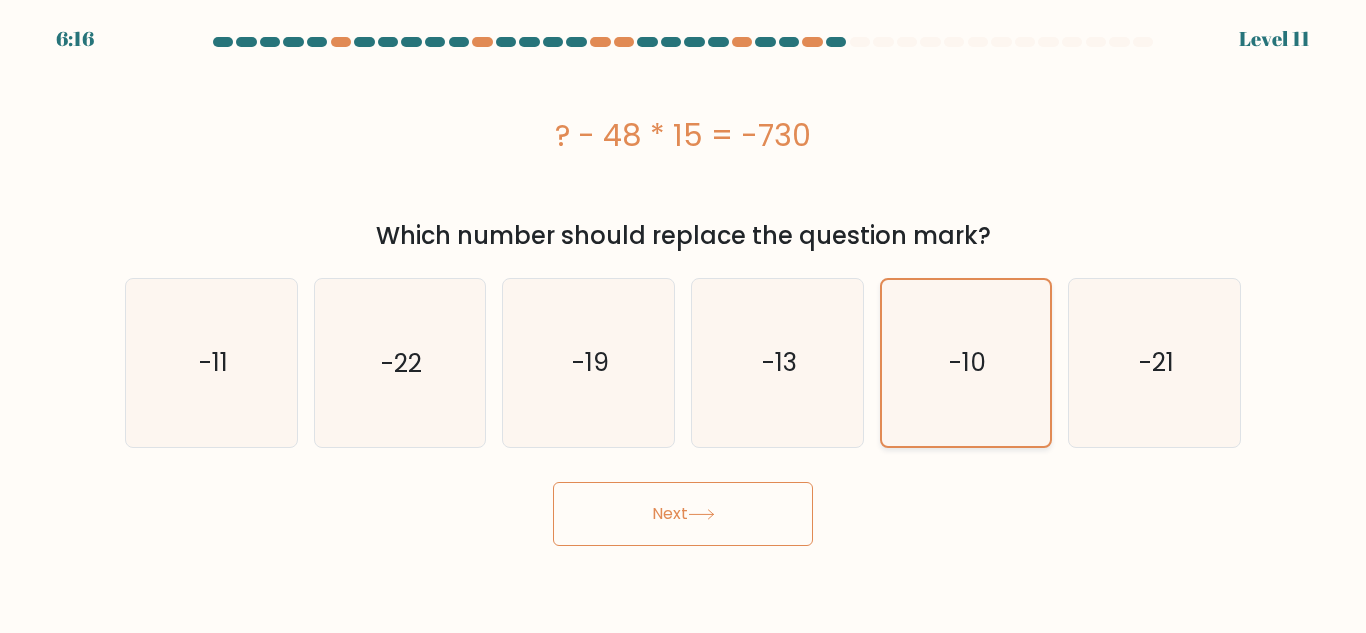 click on "Next" at bounding box center (683, 514) 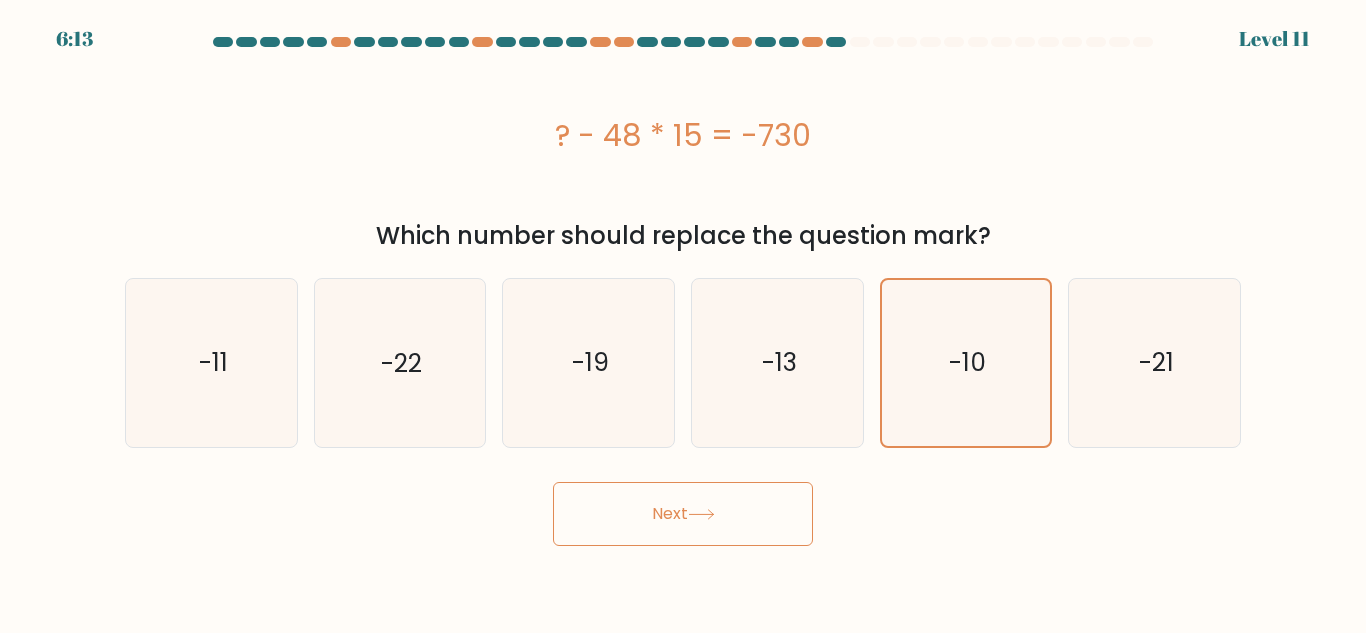 click on "Next" at bounding box center (683, 514) 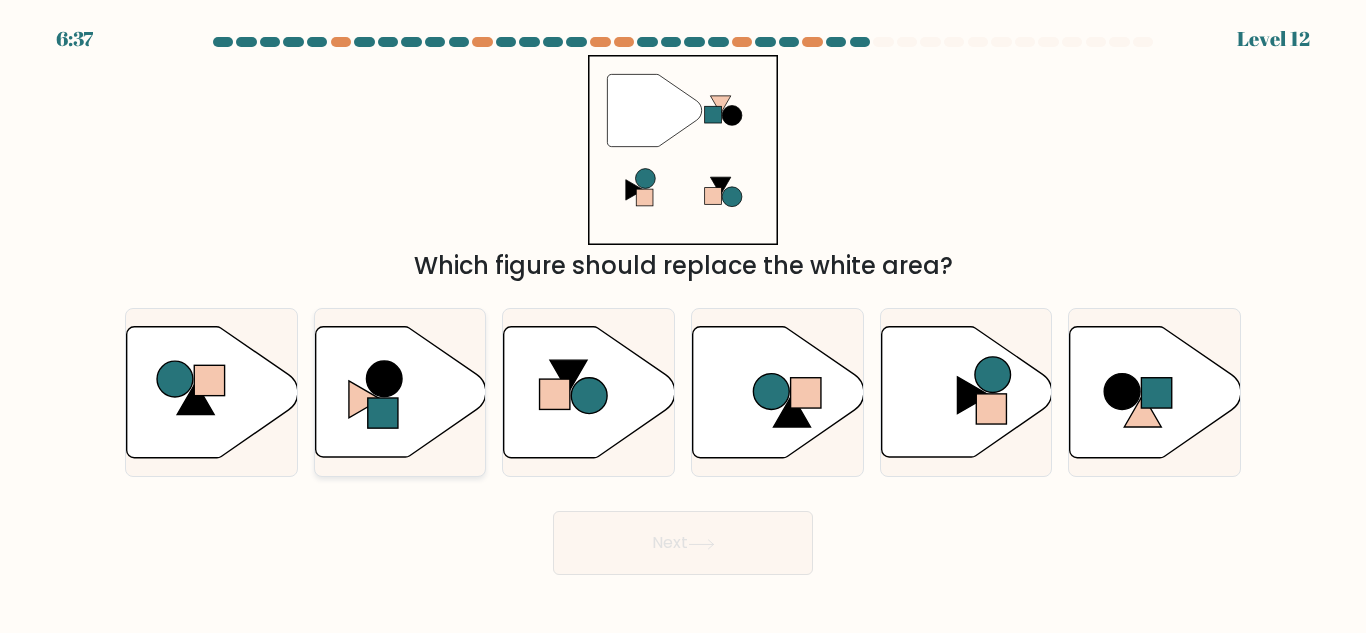 click 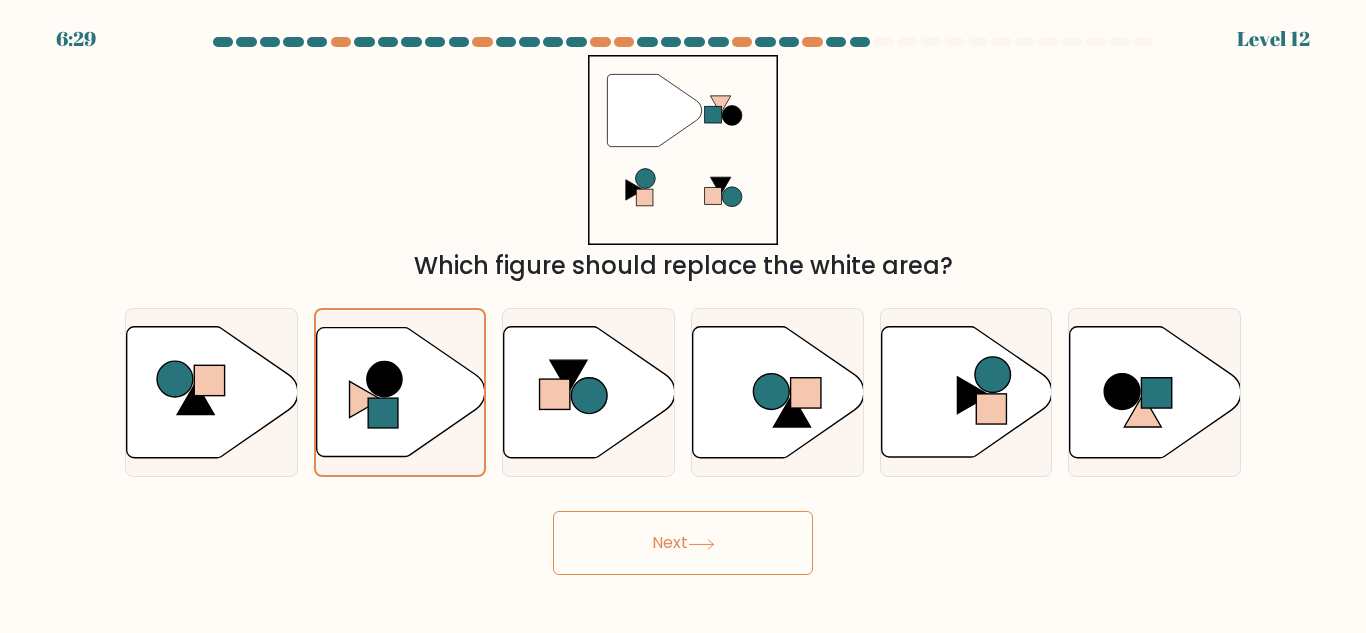 click 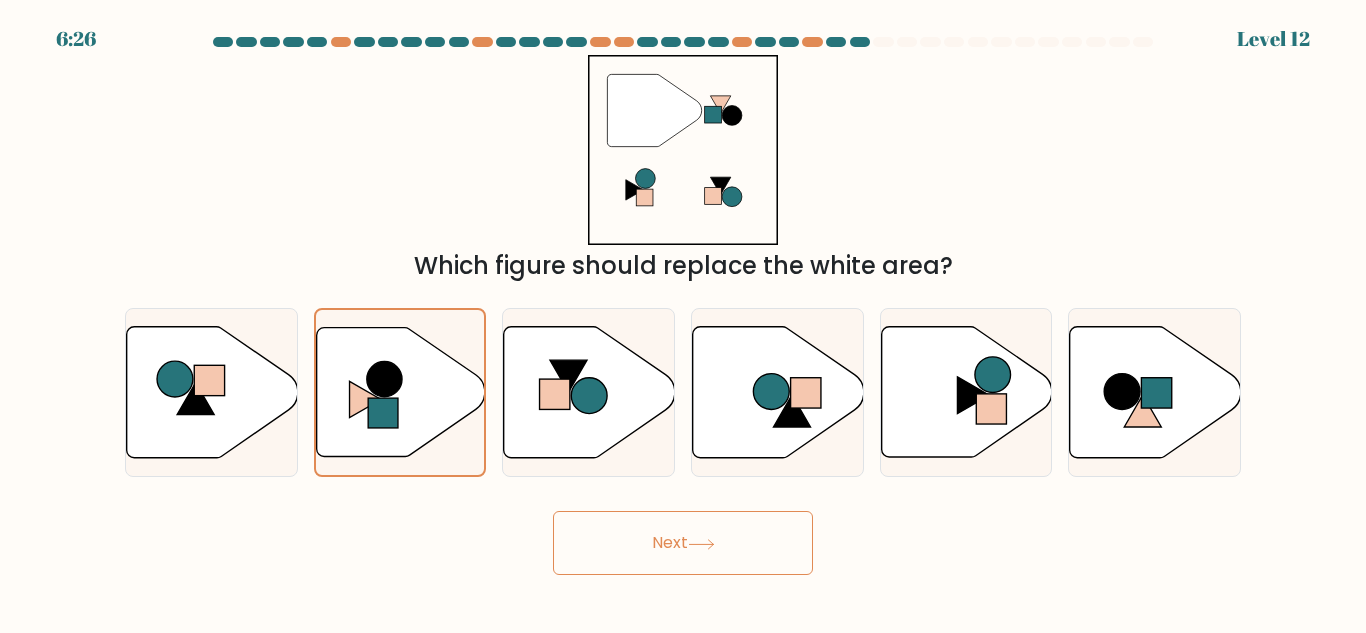 click 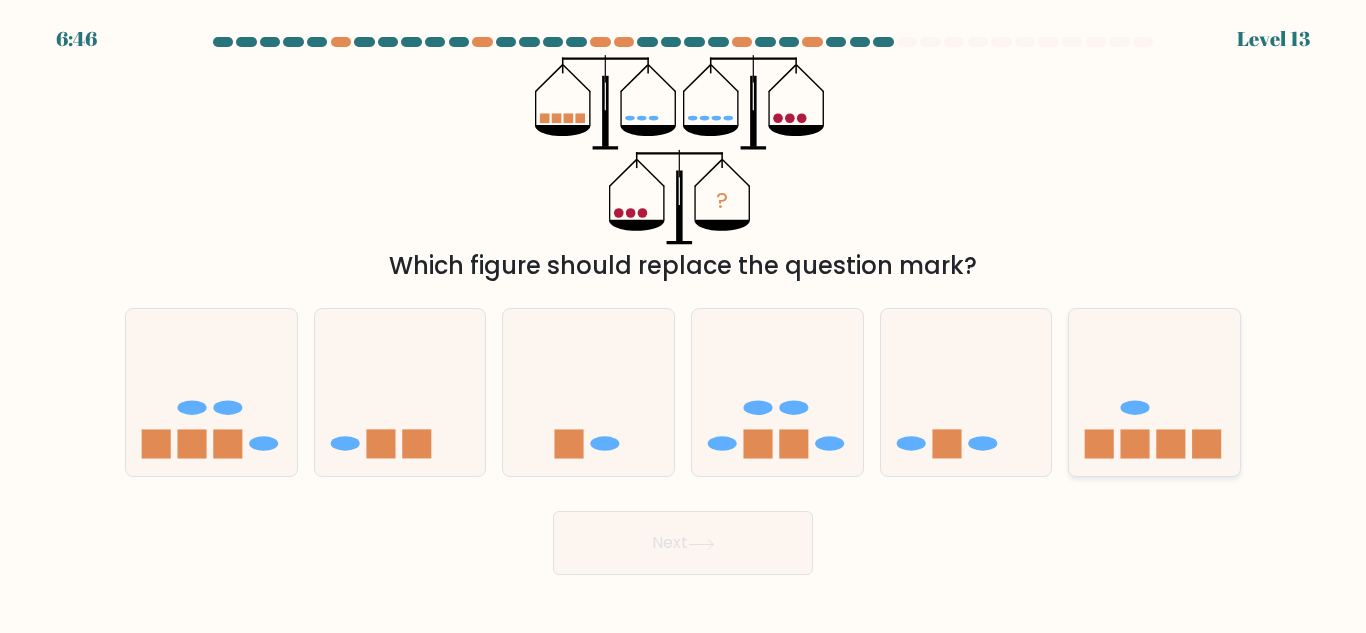 click 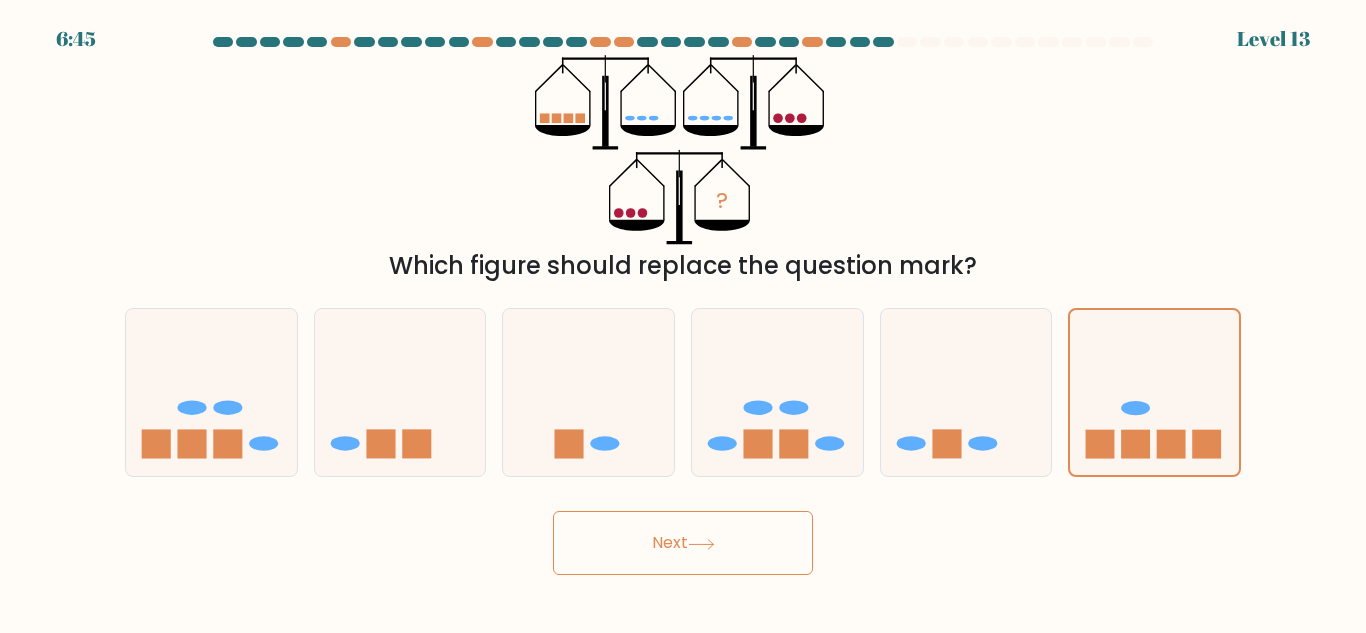 click on "Next" at bounding box center (683, 543) 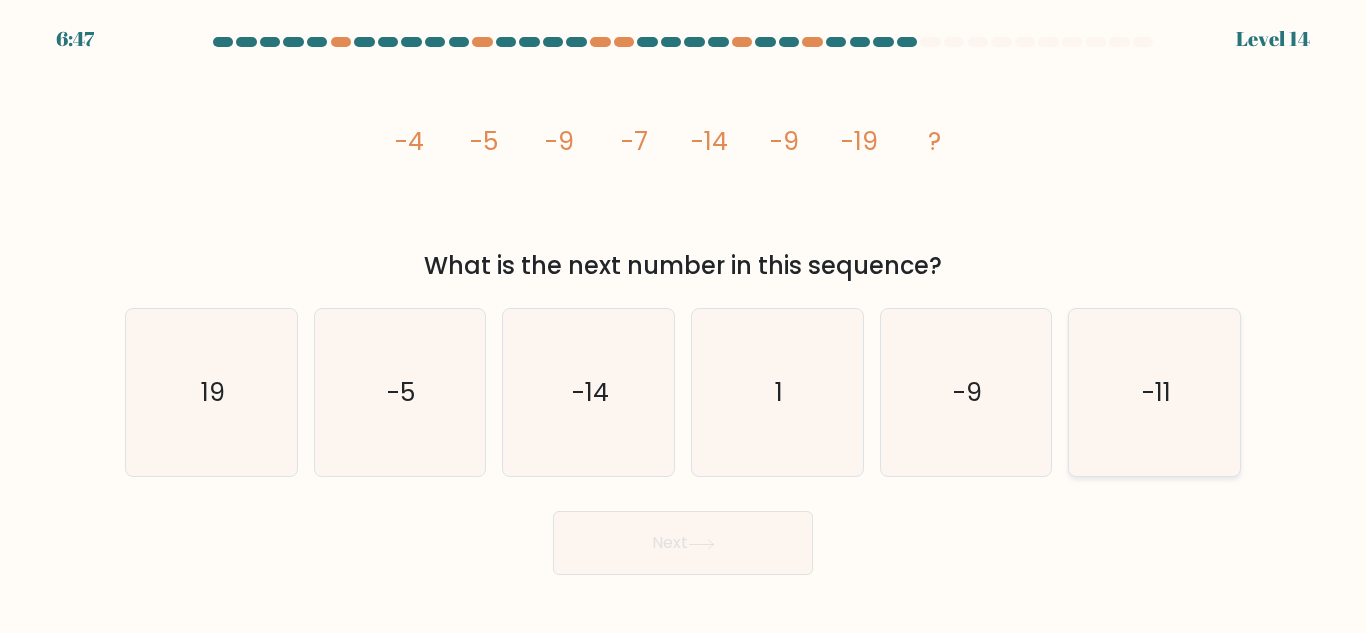 click on "-11" 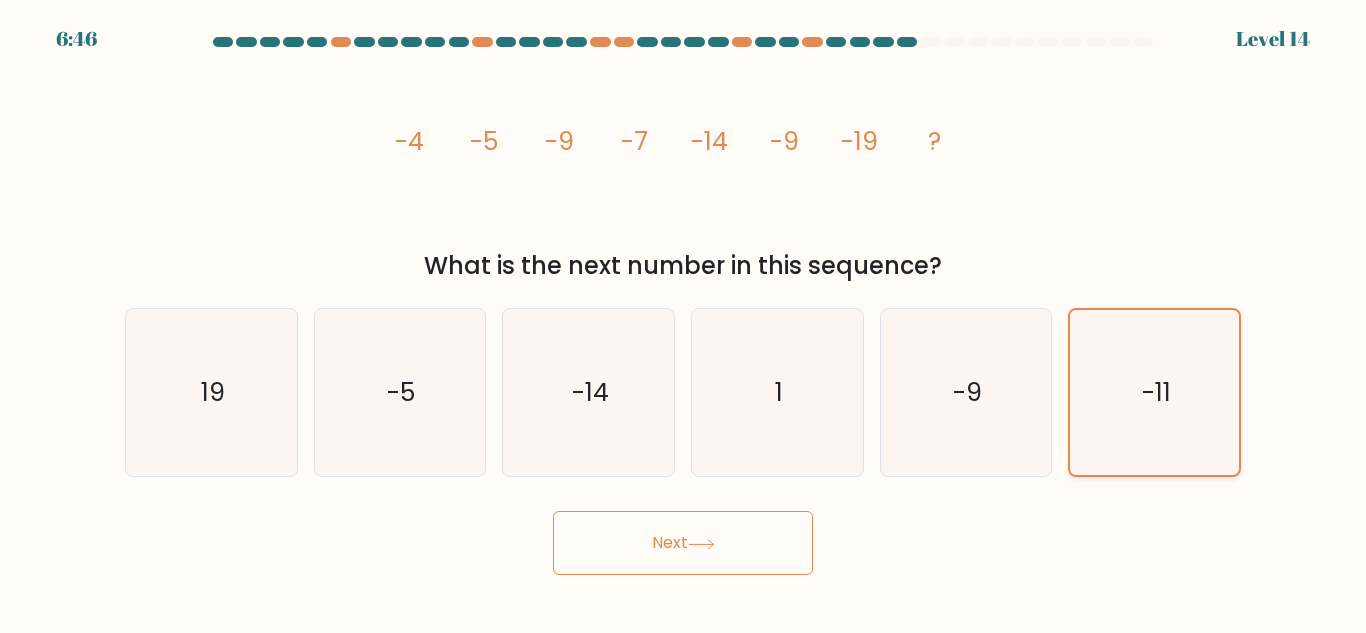 click on "Next" at bounding box center [683, 543] 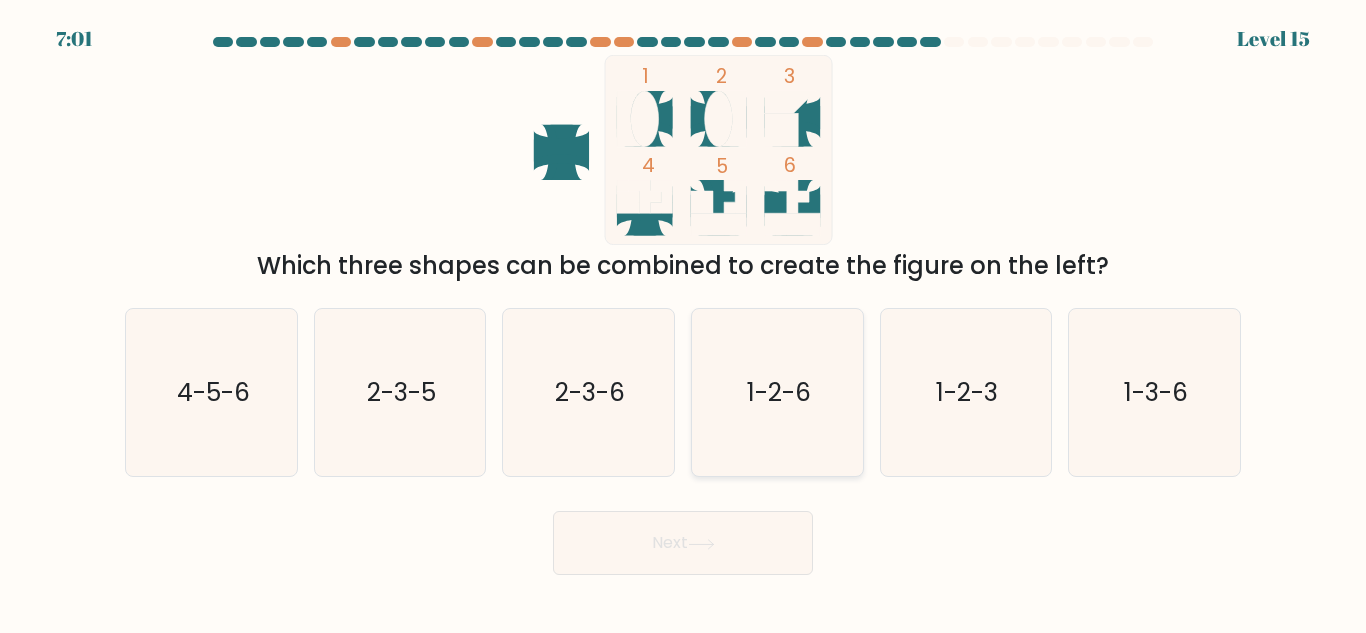 click on "1-2-6" 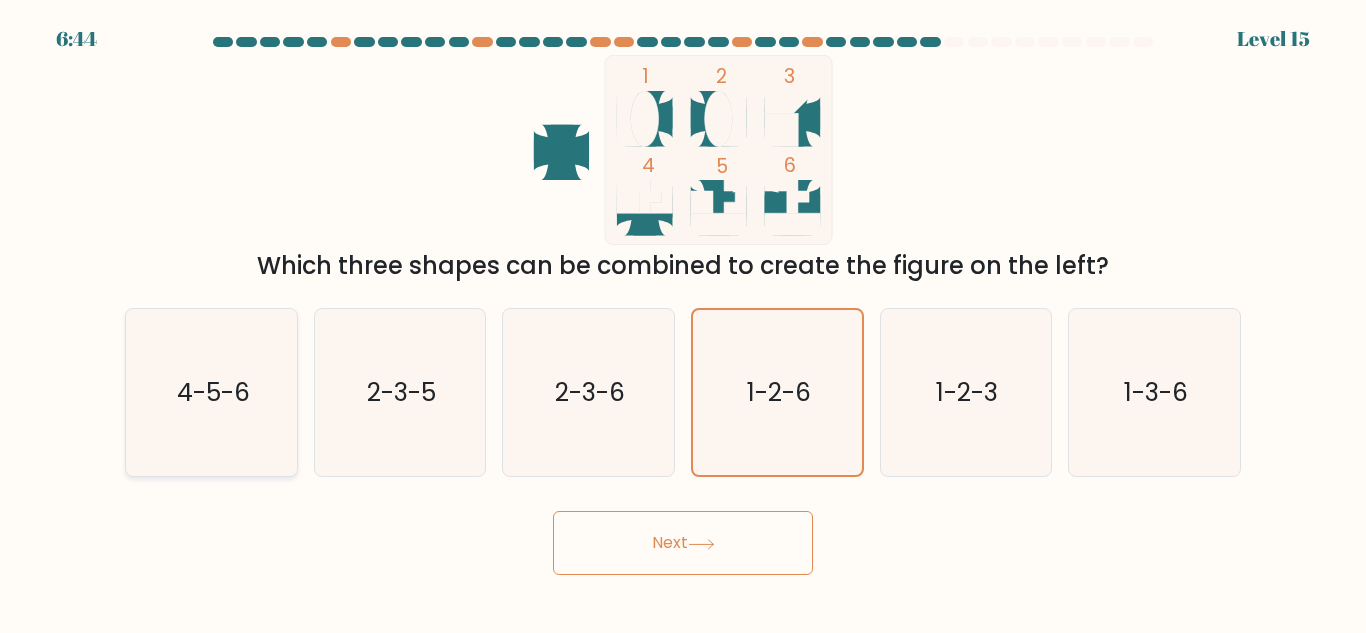 click on "4-5-6" 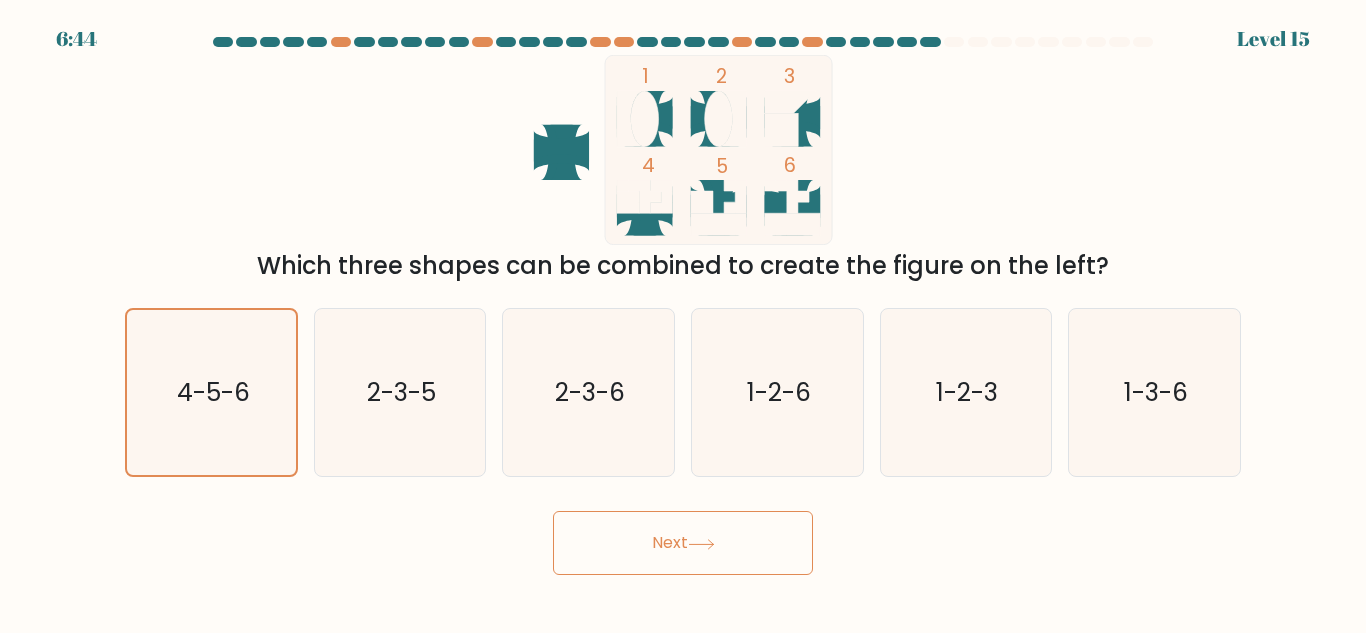 click on "Next" at bounding box center [683, 543] 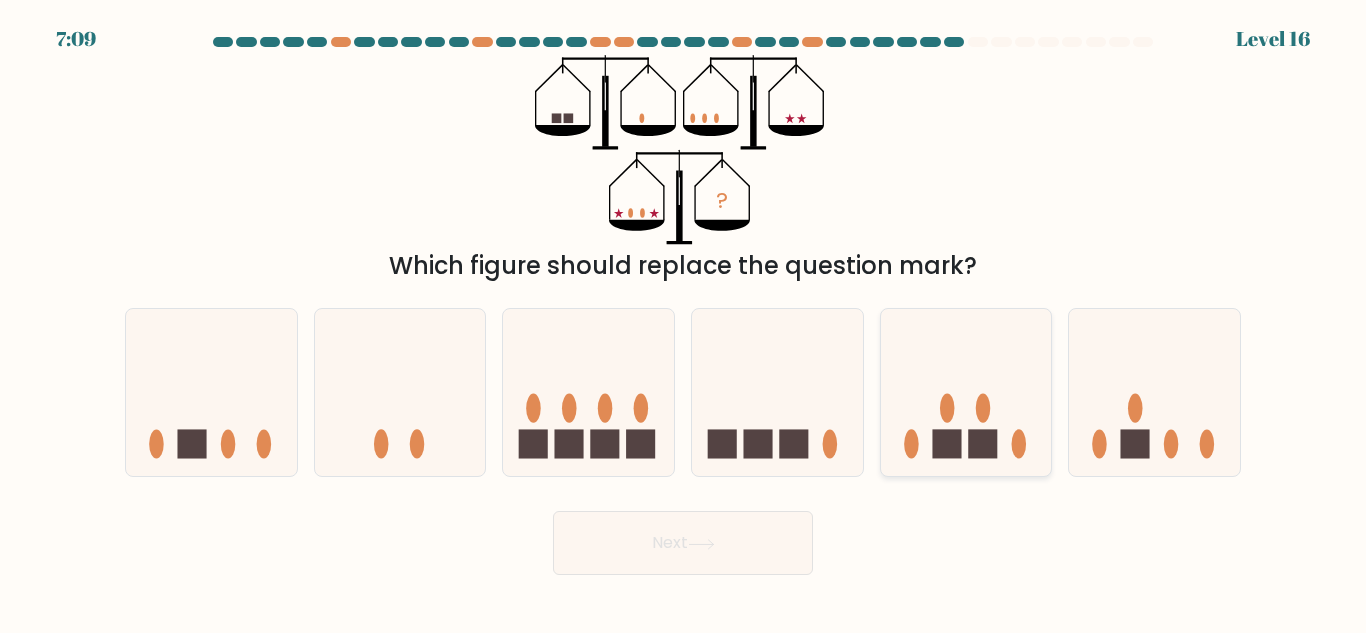 click 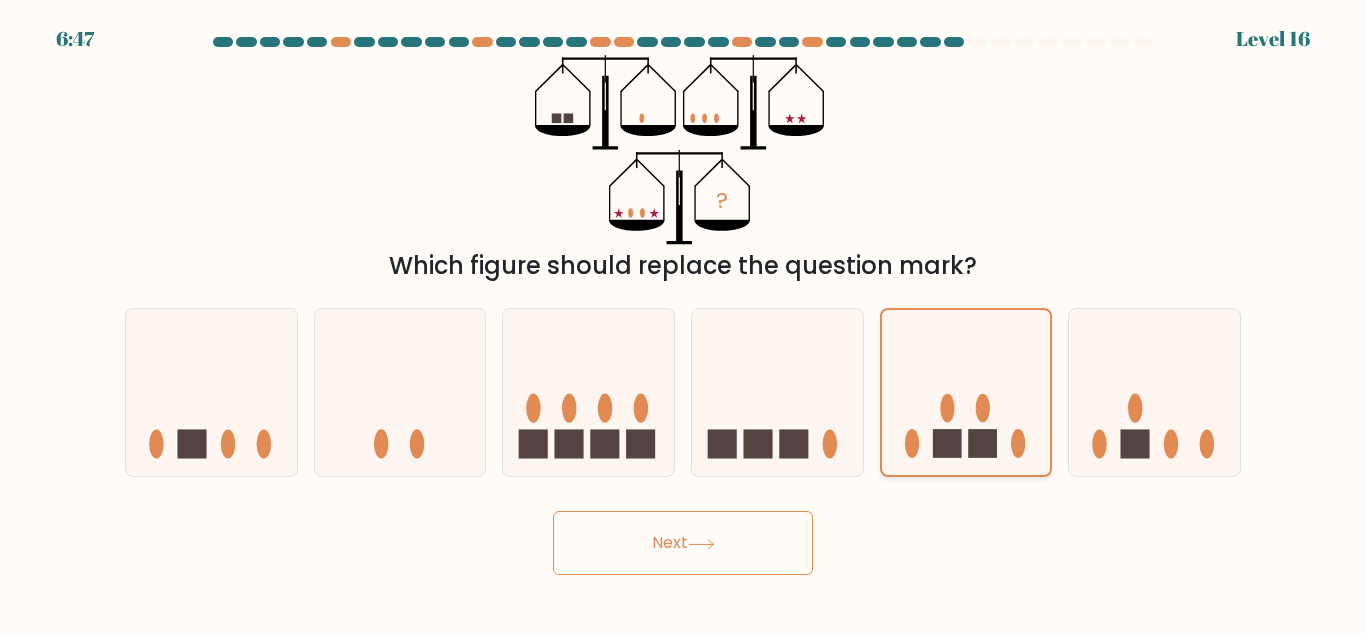 click 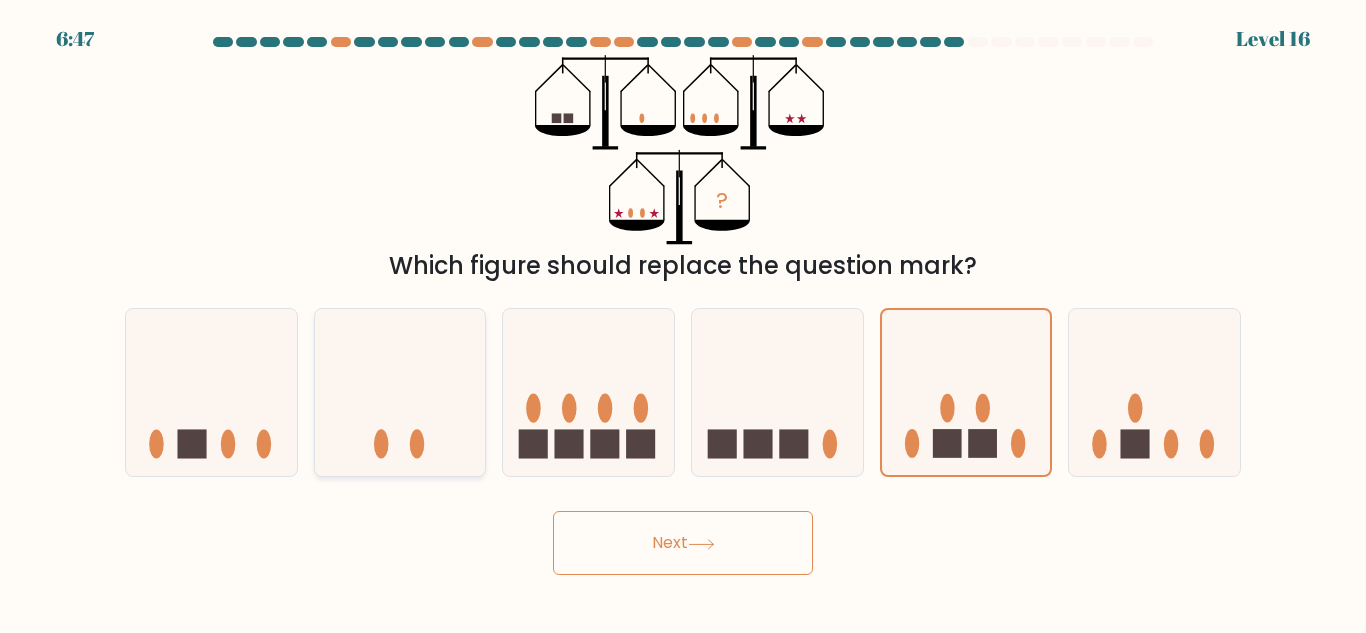 click on "b." at bounding box center [683, 319] 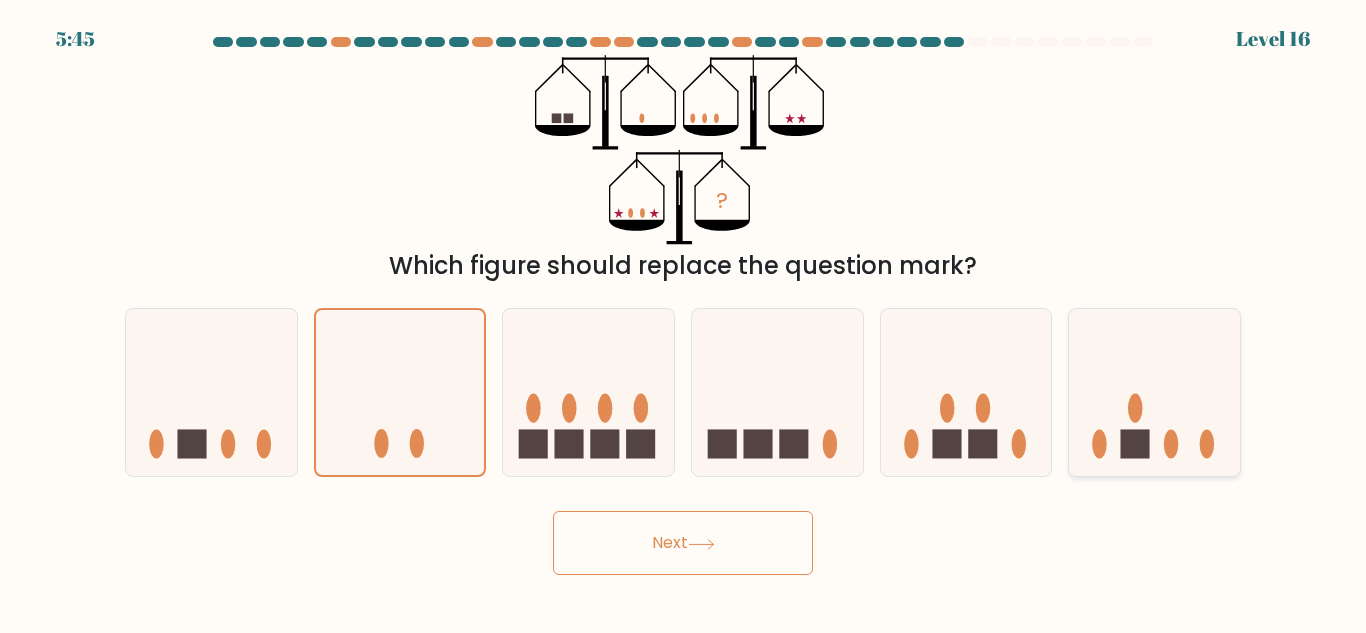 click 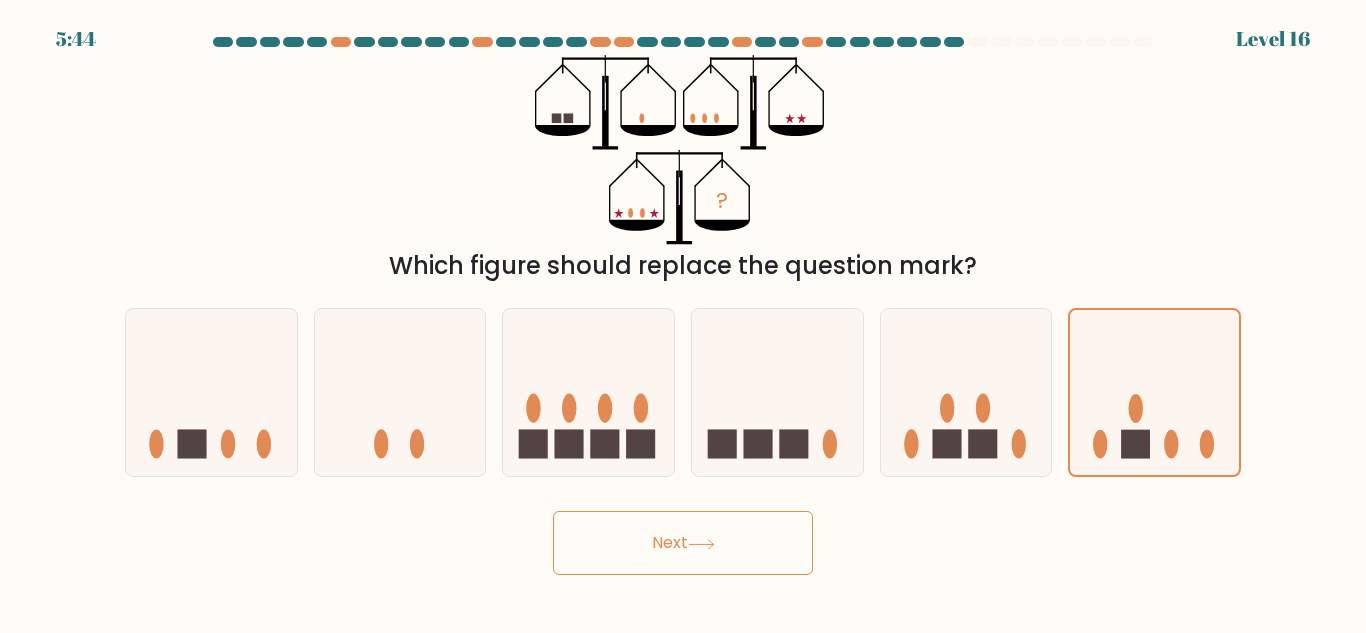 click on "Next" at bounding box center [683, 543] 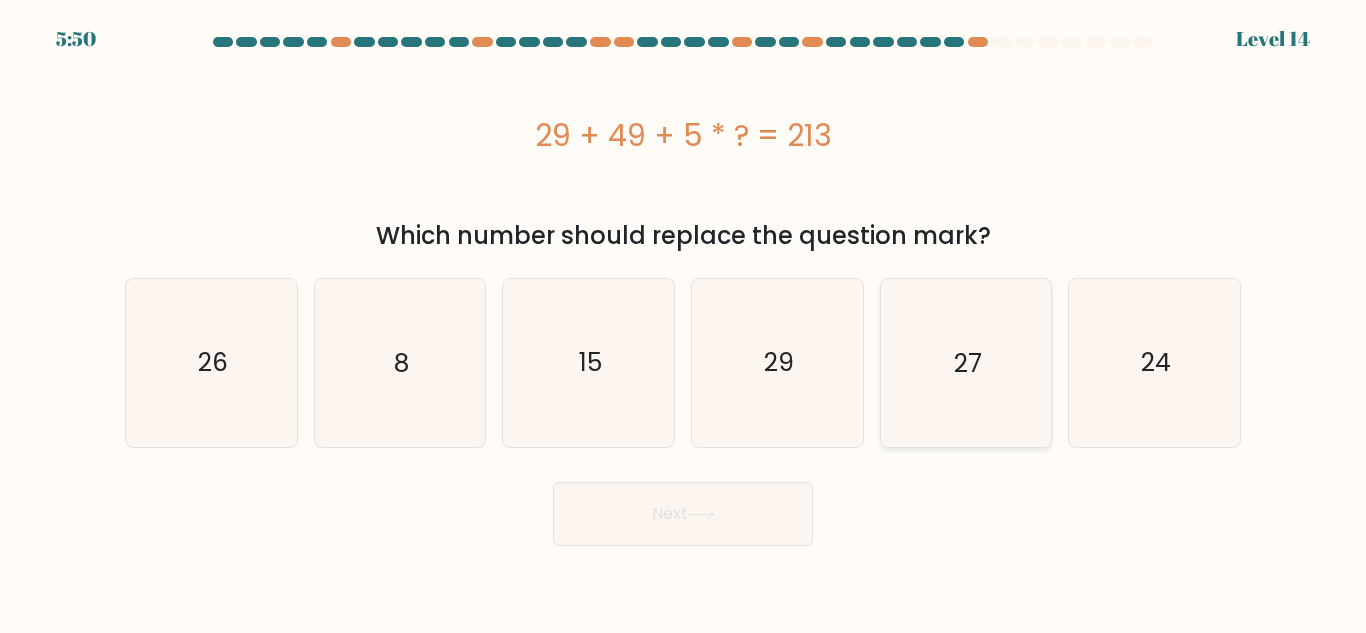 click on "27" 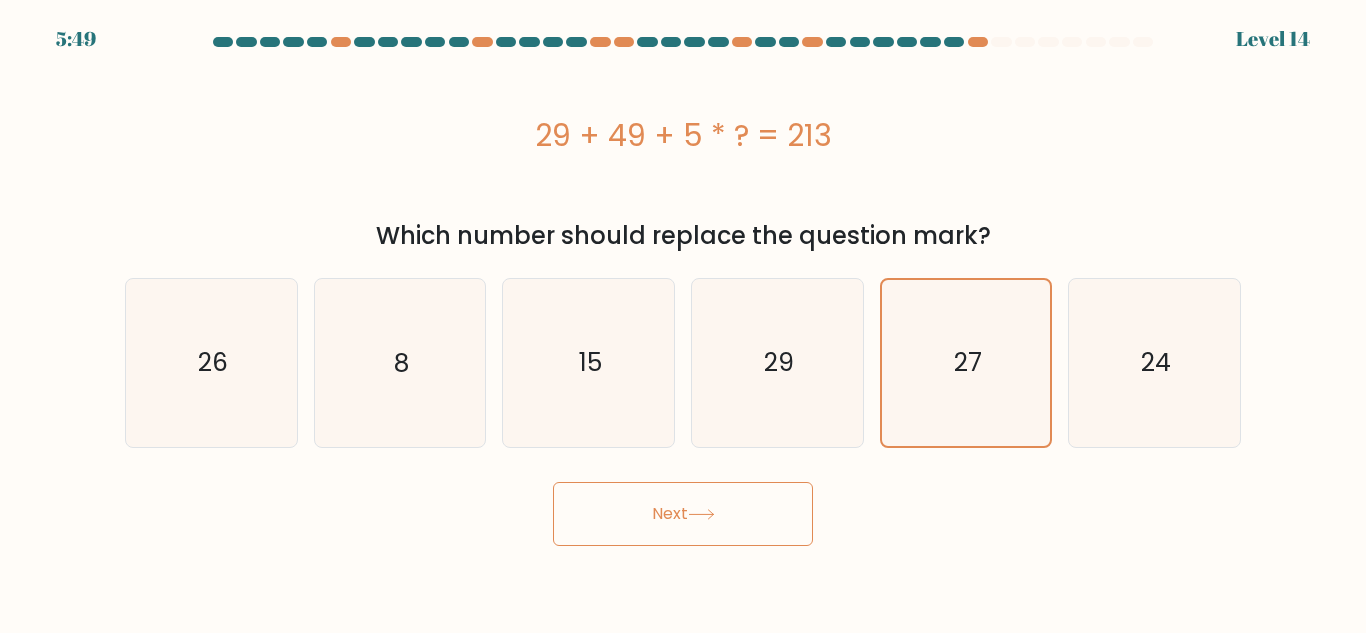 click on "Next" at bounding box center (683, 514) 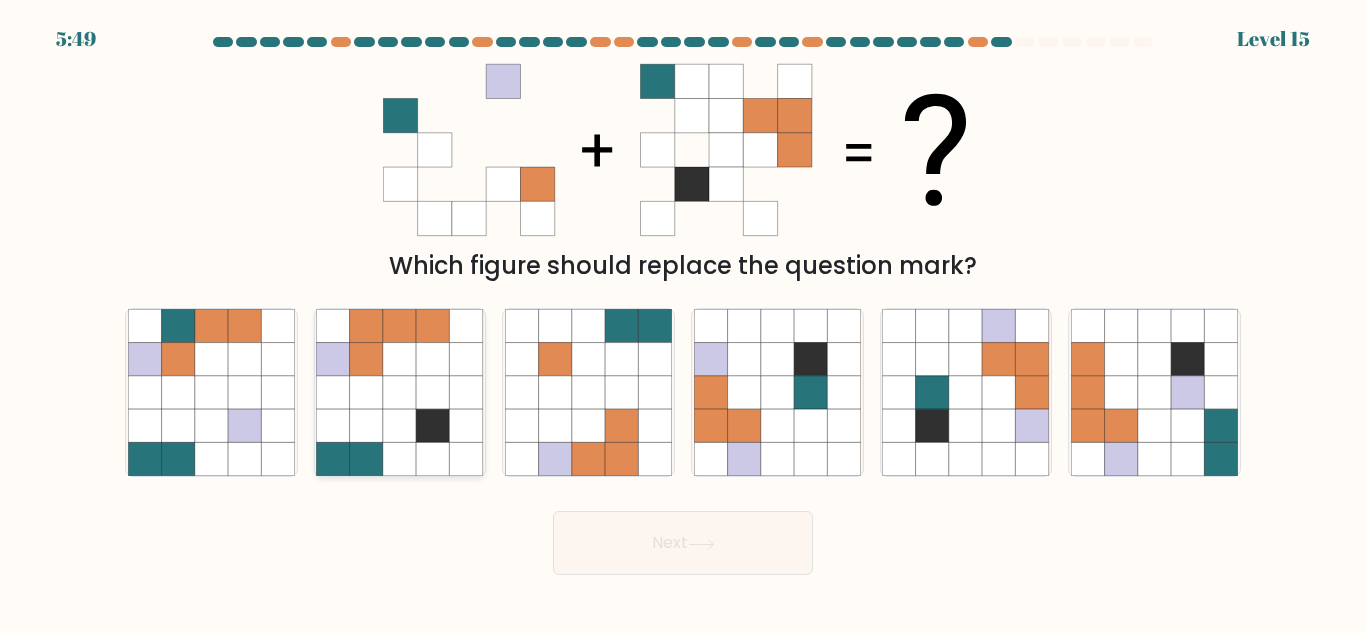click 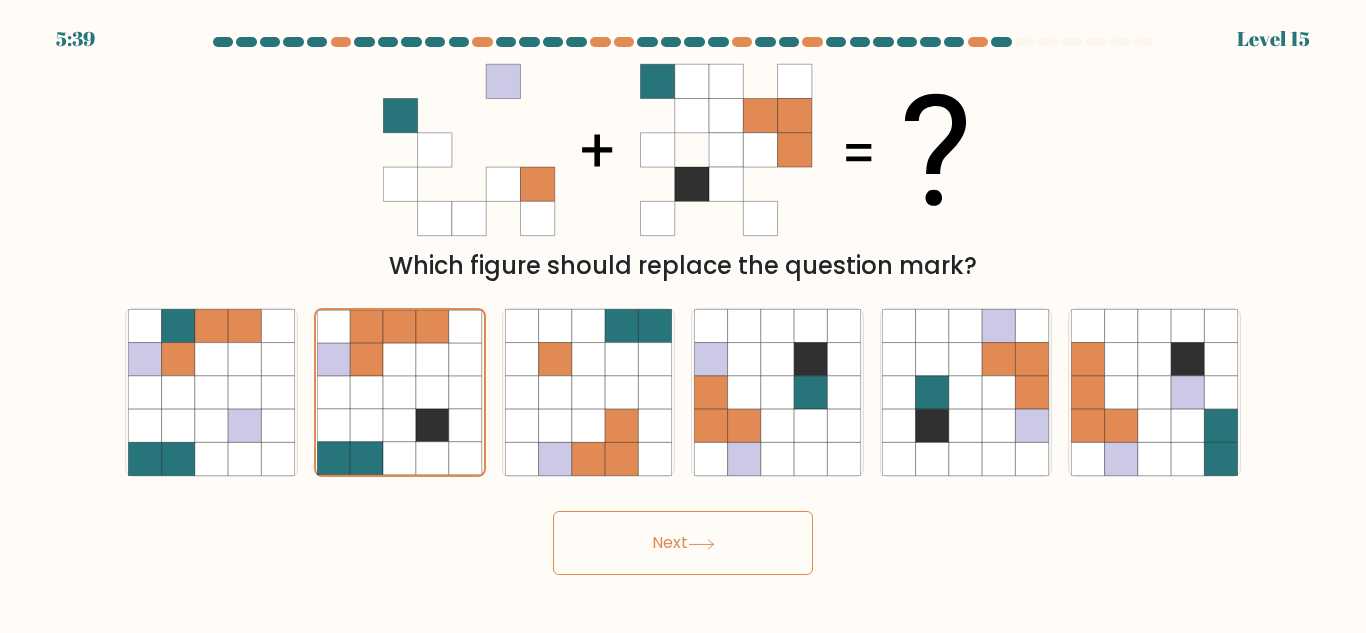 click 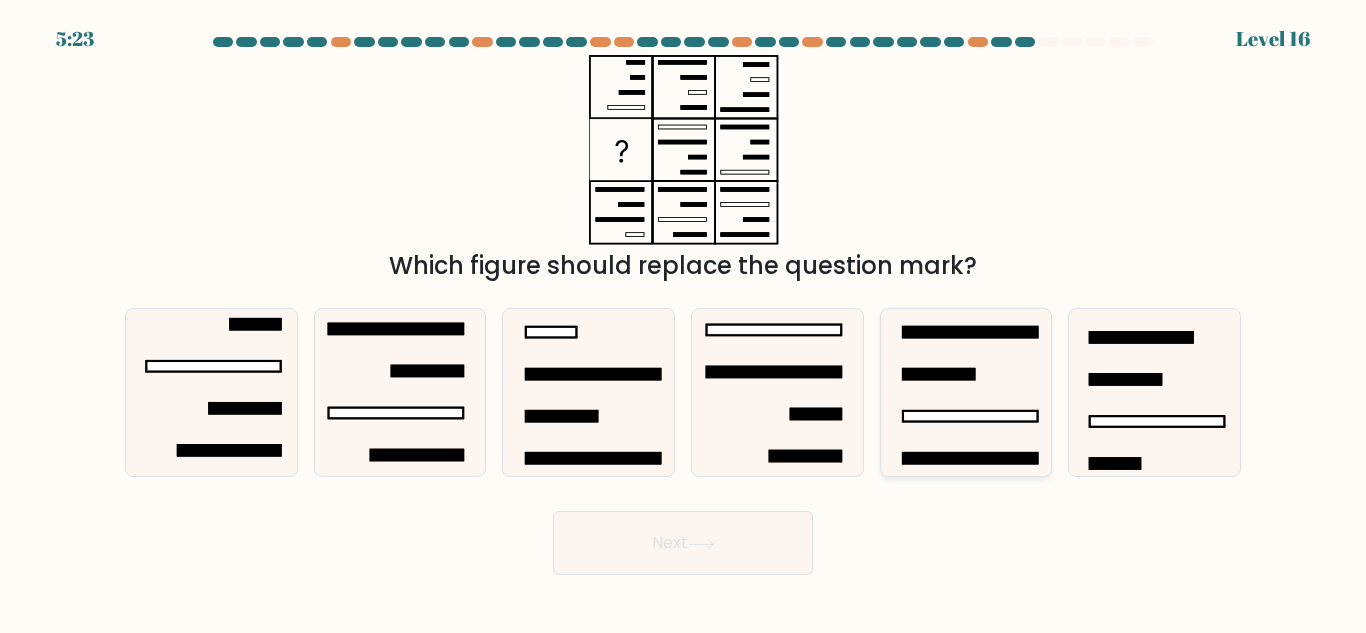click 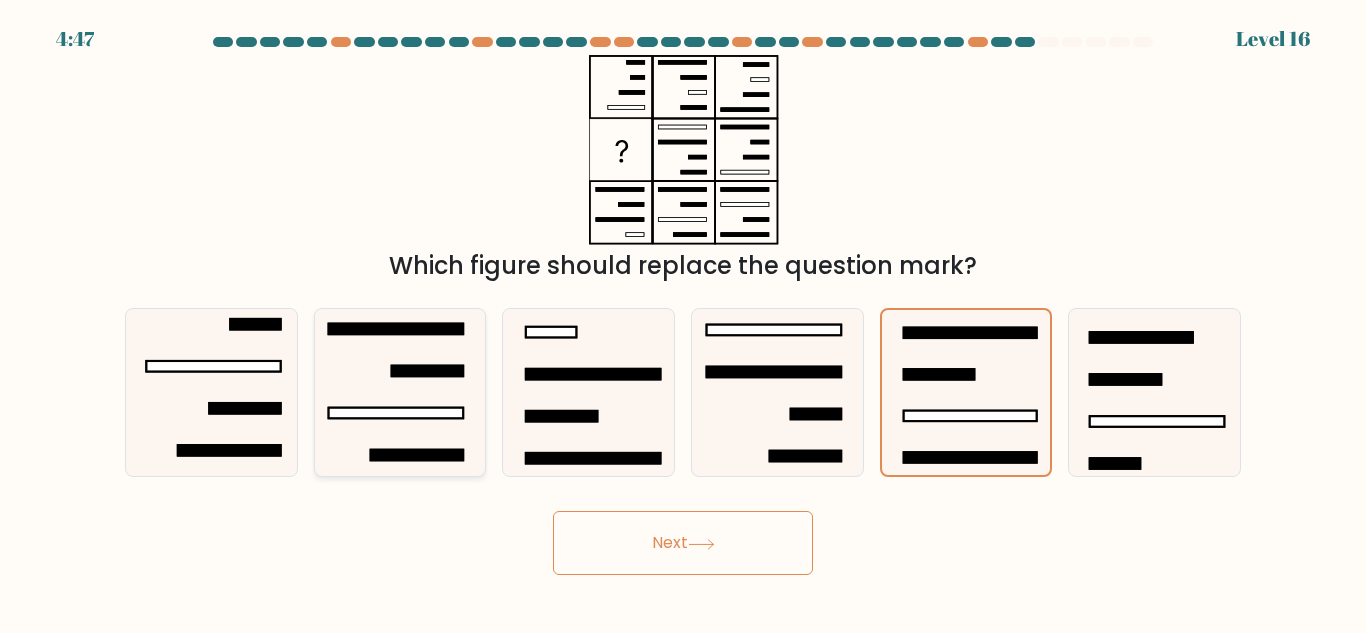 click 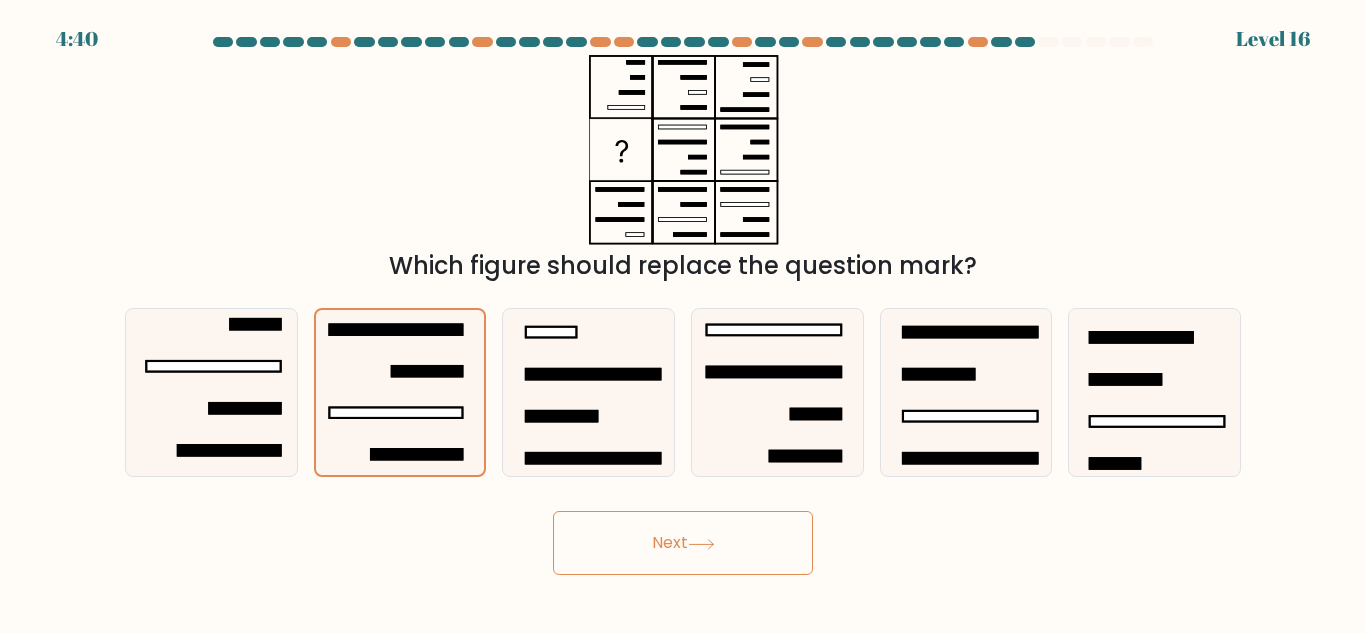 click on "Next" at bounding box center (683, 543) 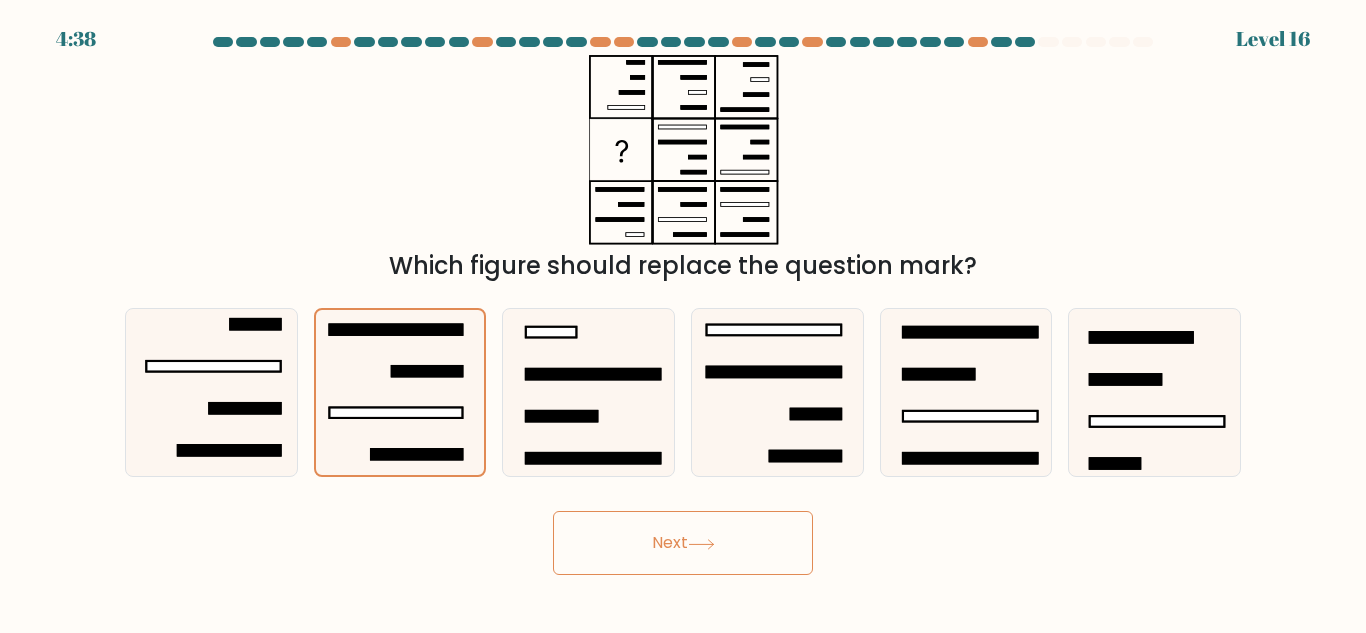 click on "Next" at bounding box center [683, 543] 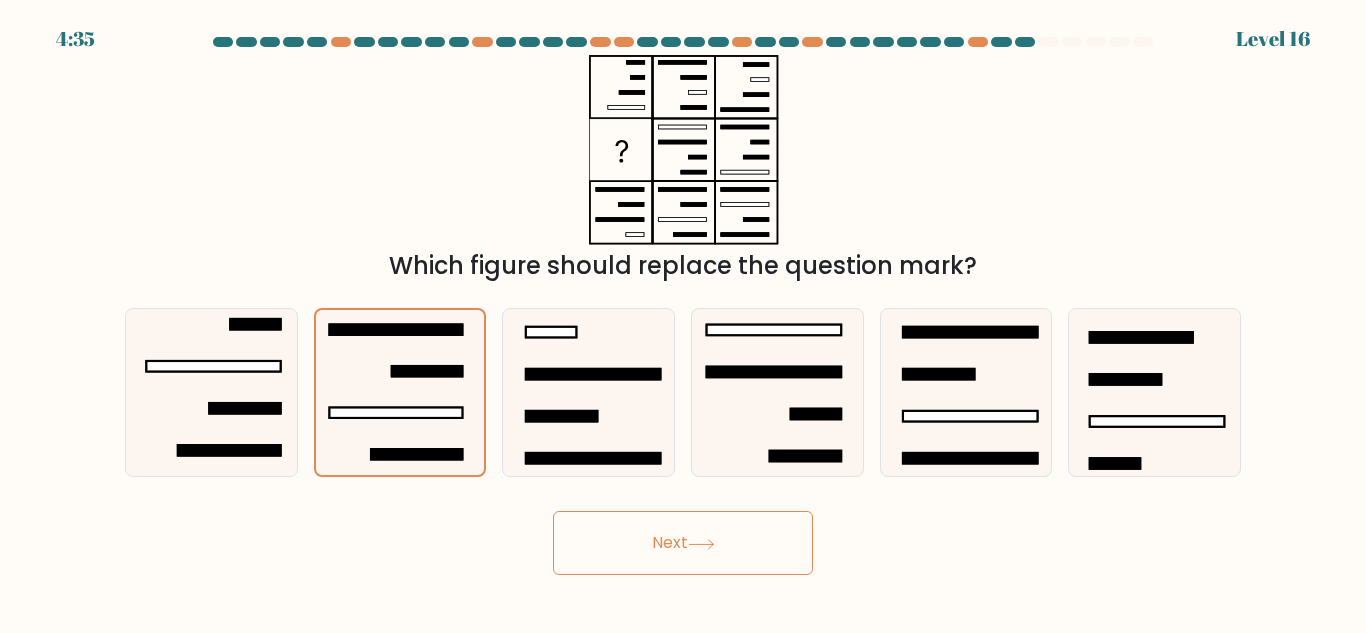 click on "Next" at bounding box center (683, 543) 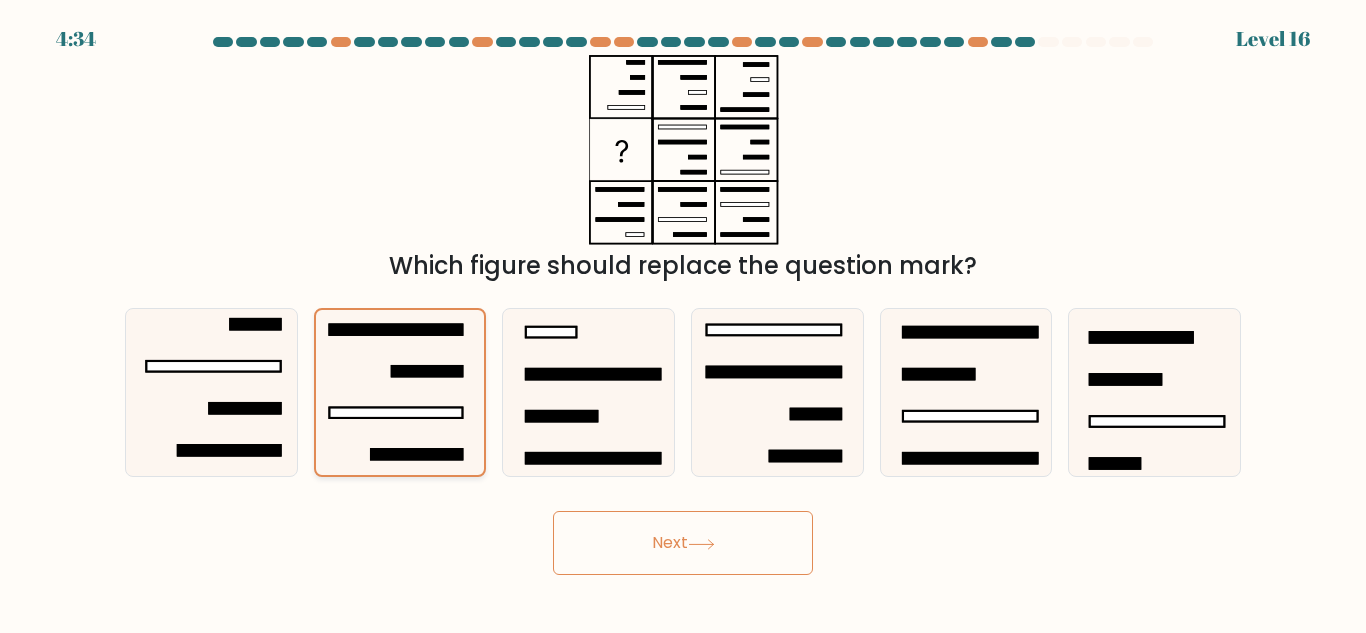 click 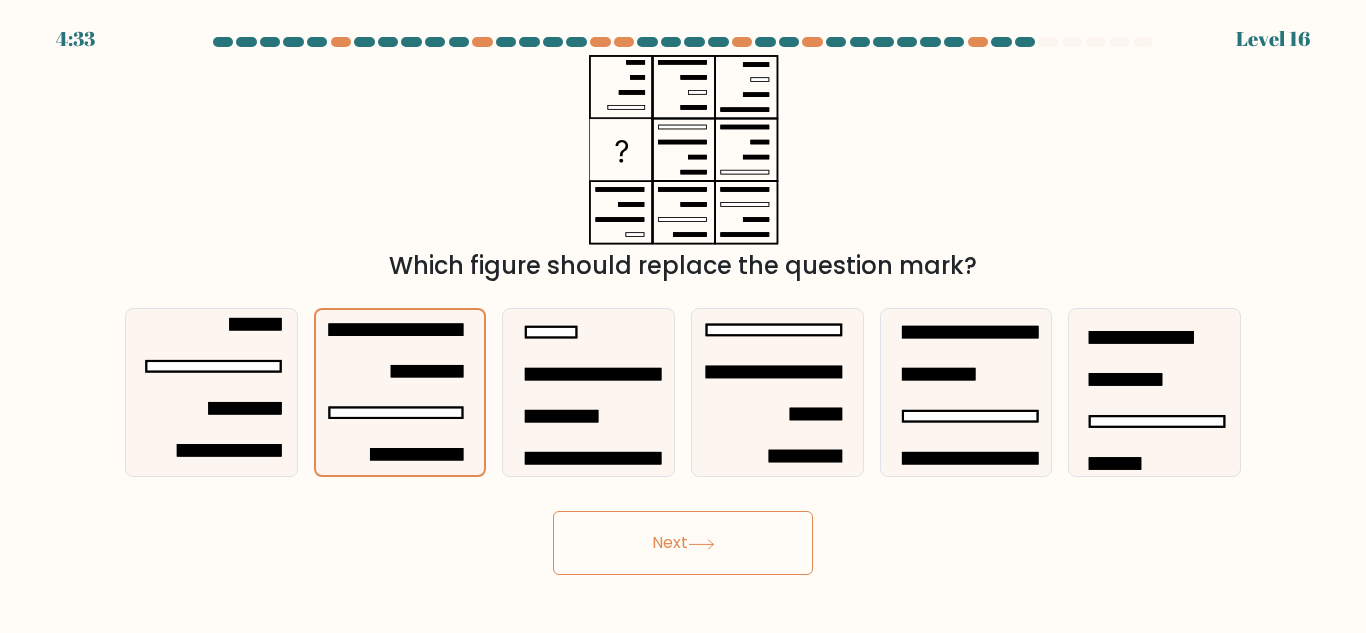 click on "Next" at bounding box center [683, 543] 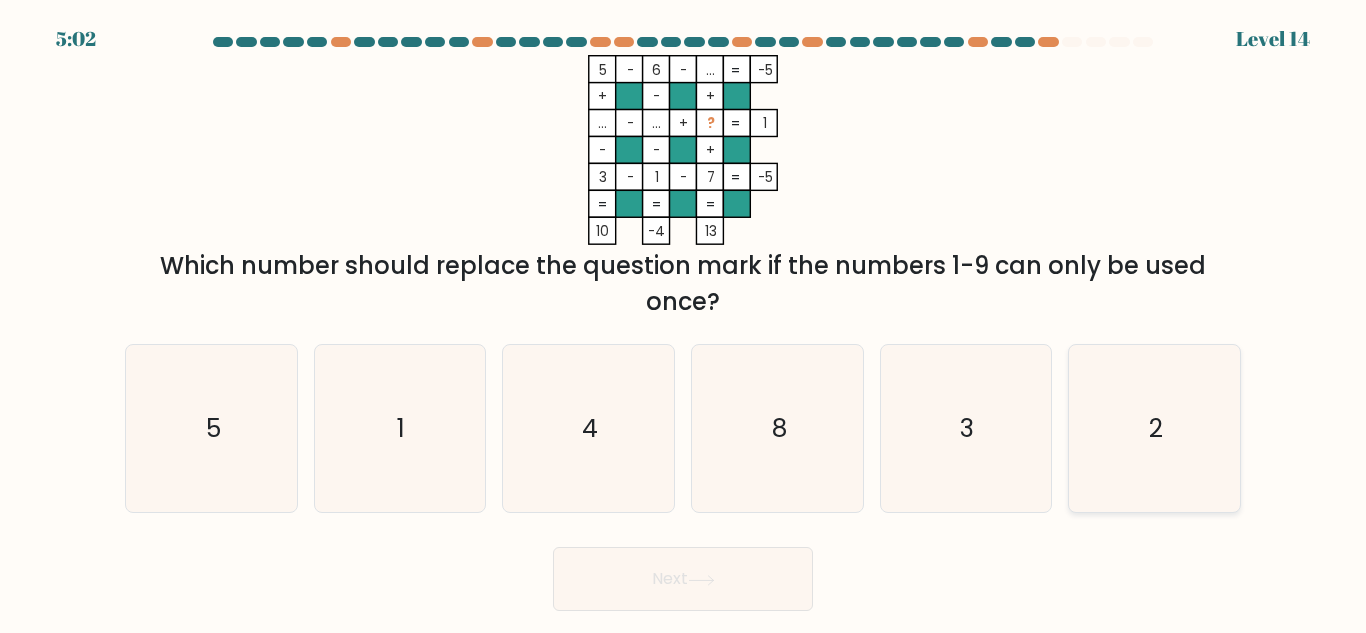click on "2" 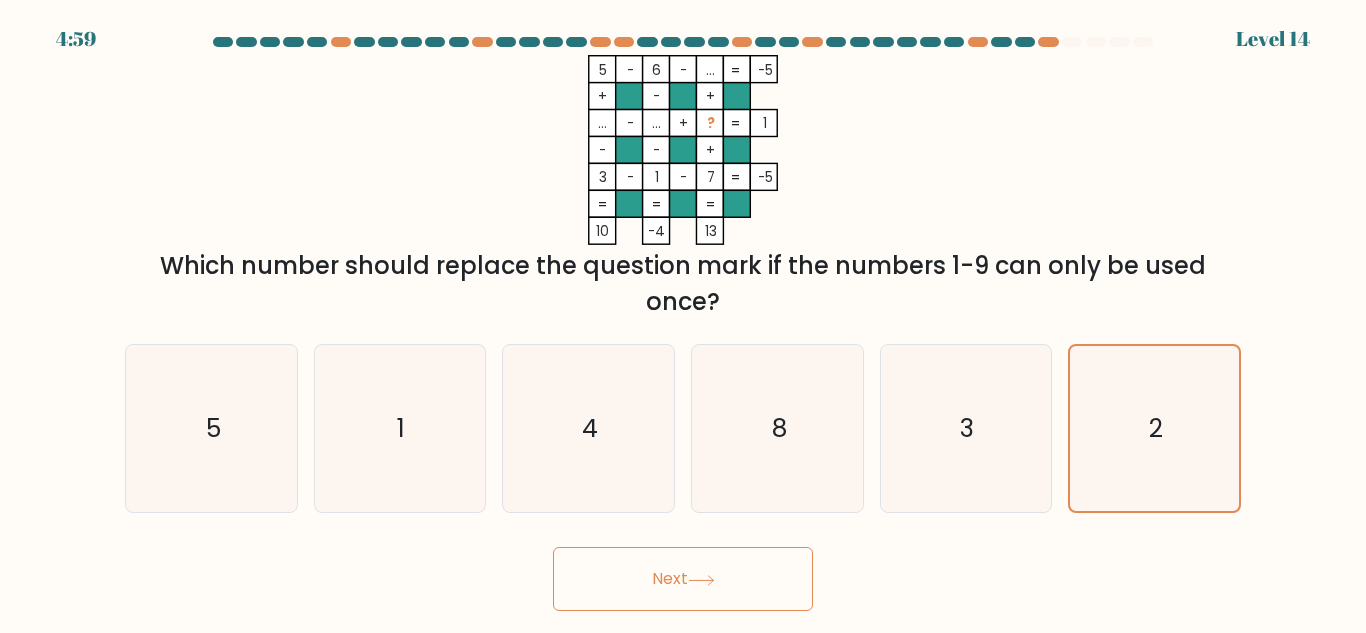 click on "Next" at bounding box center (683, 579) 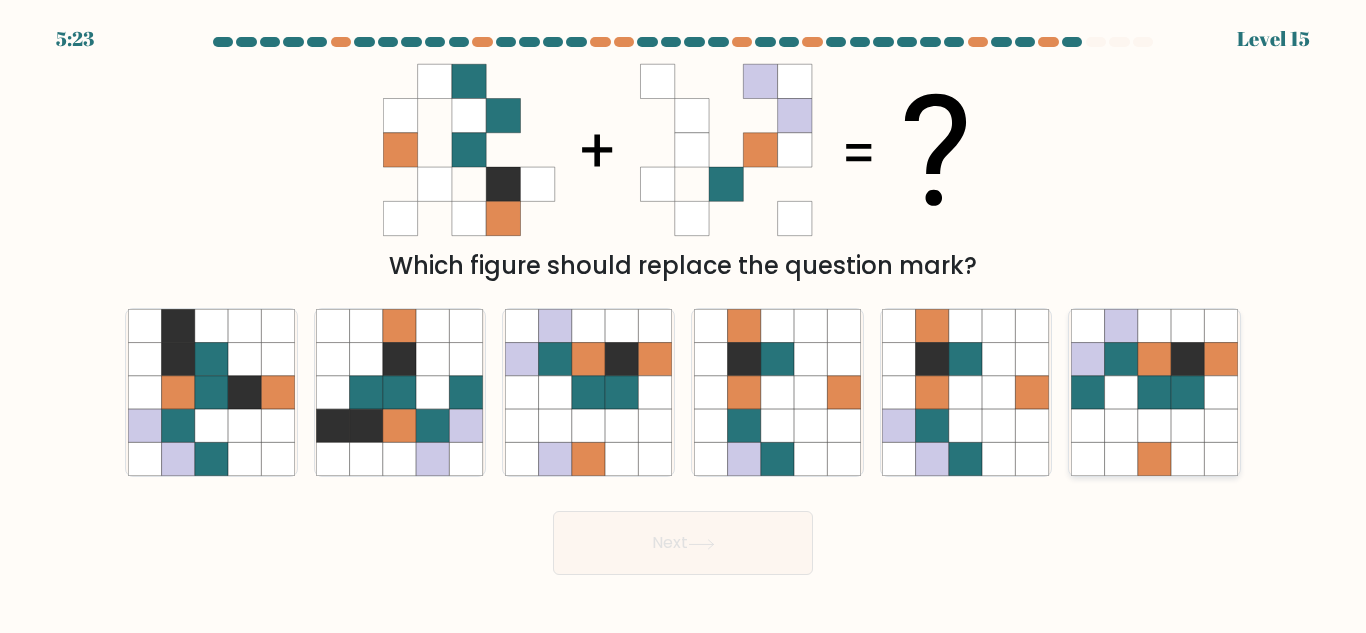 click 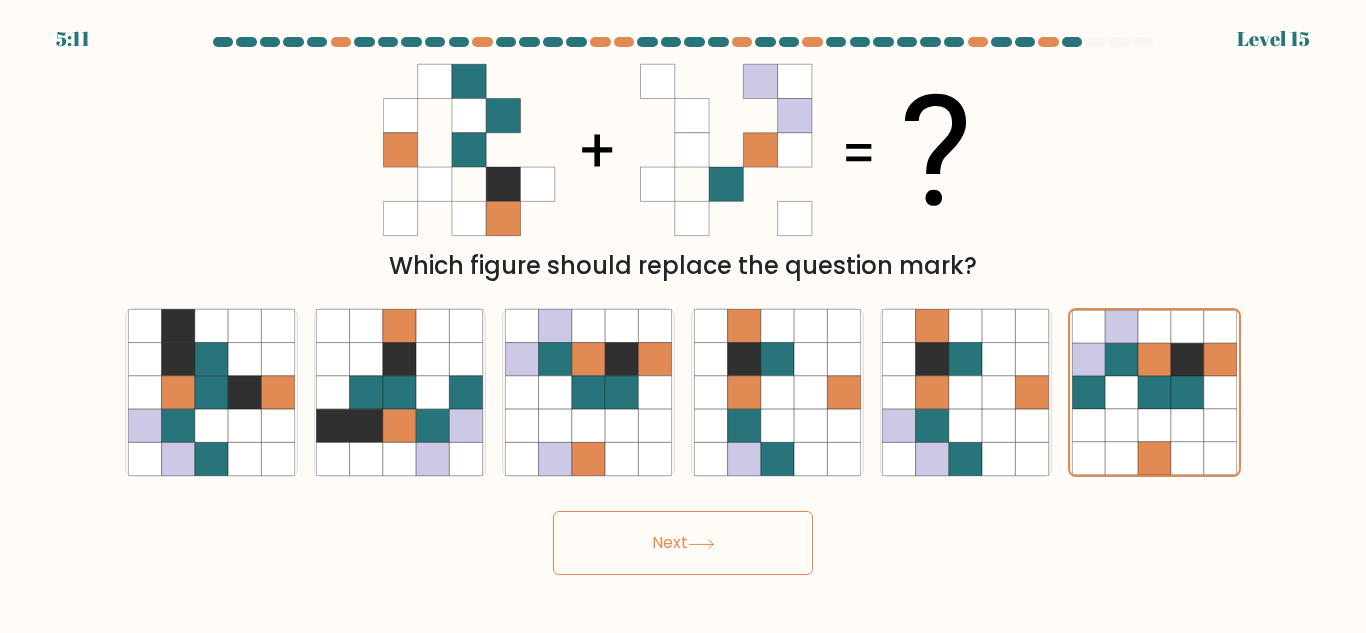 click on "Next" at bounding box center [683, 543] 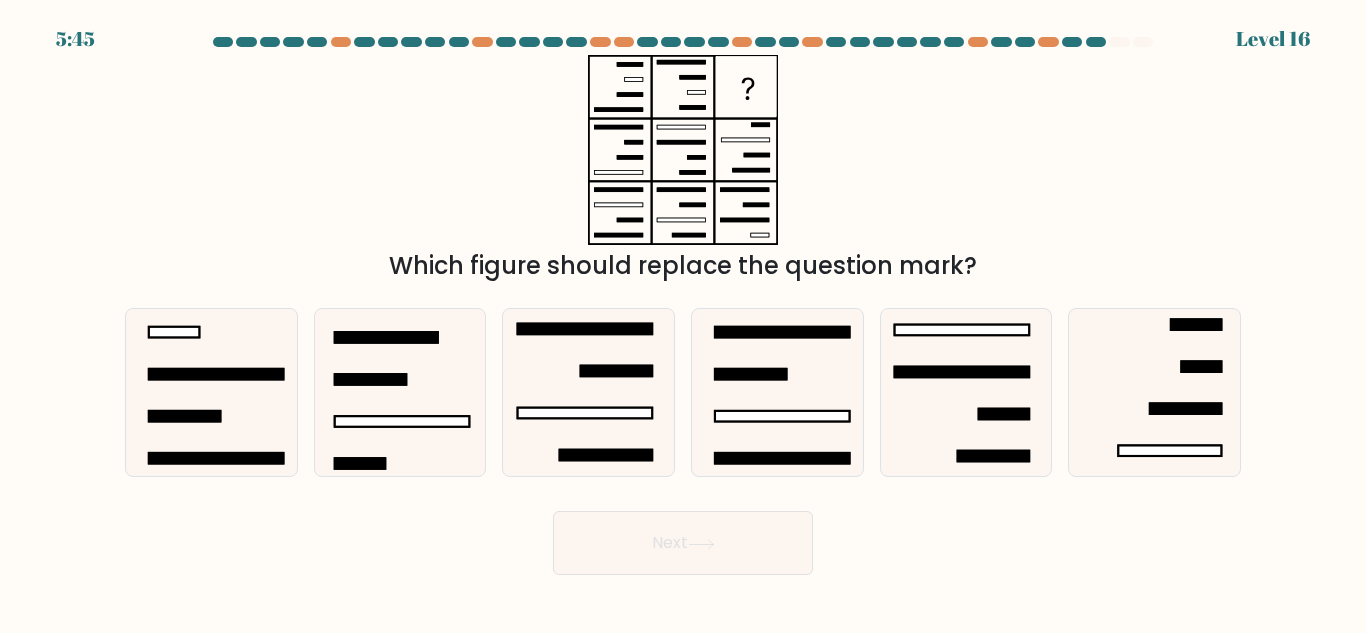 click 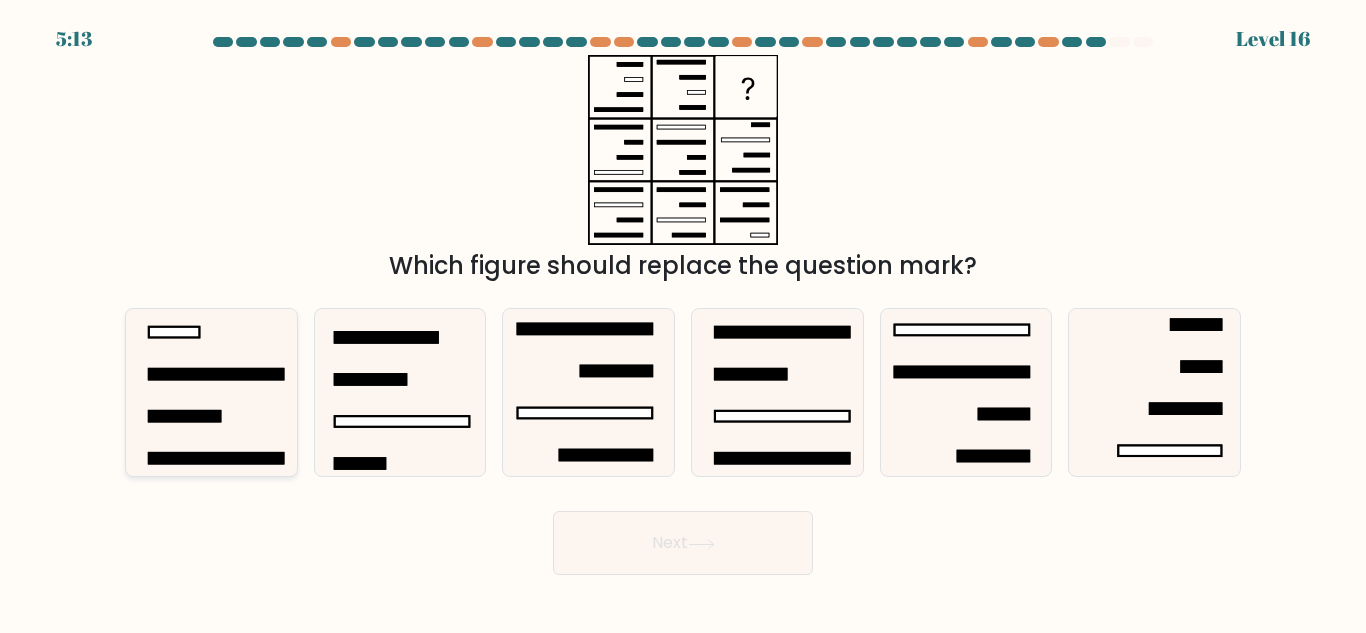 click 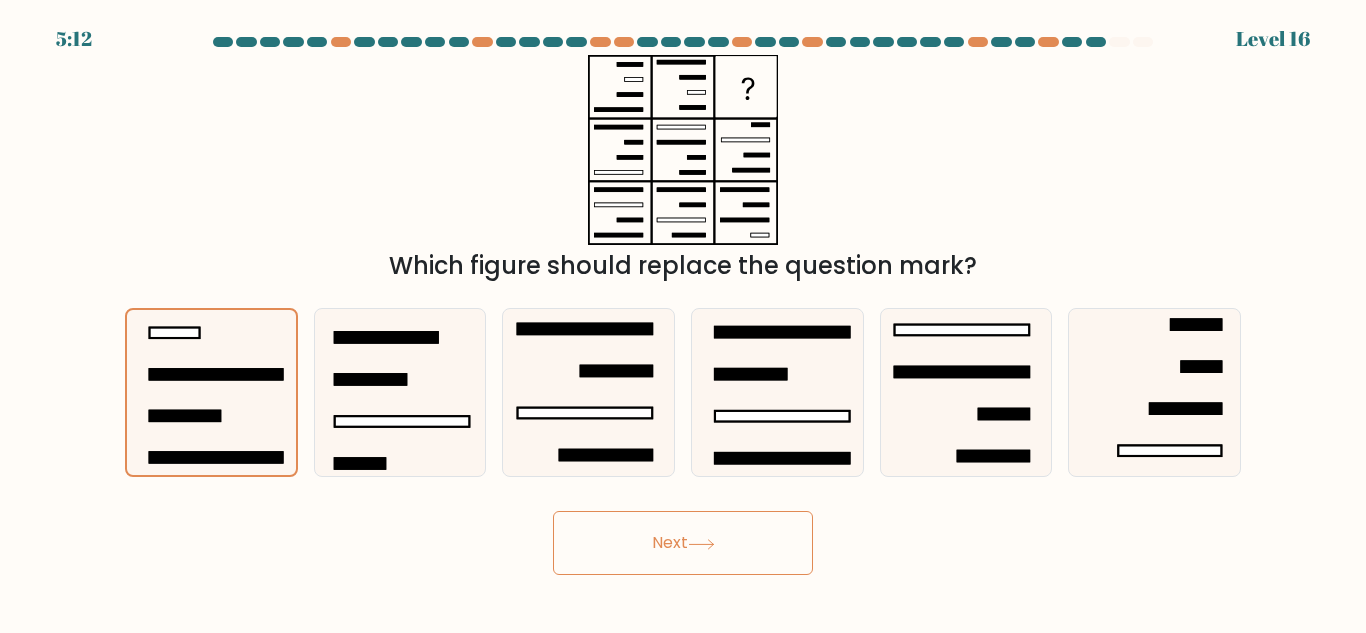 click on "Next" at bounding box center (683, 543) 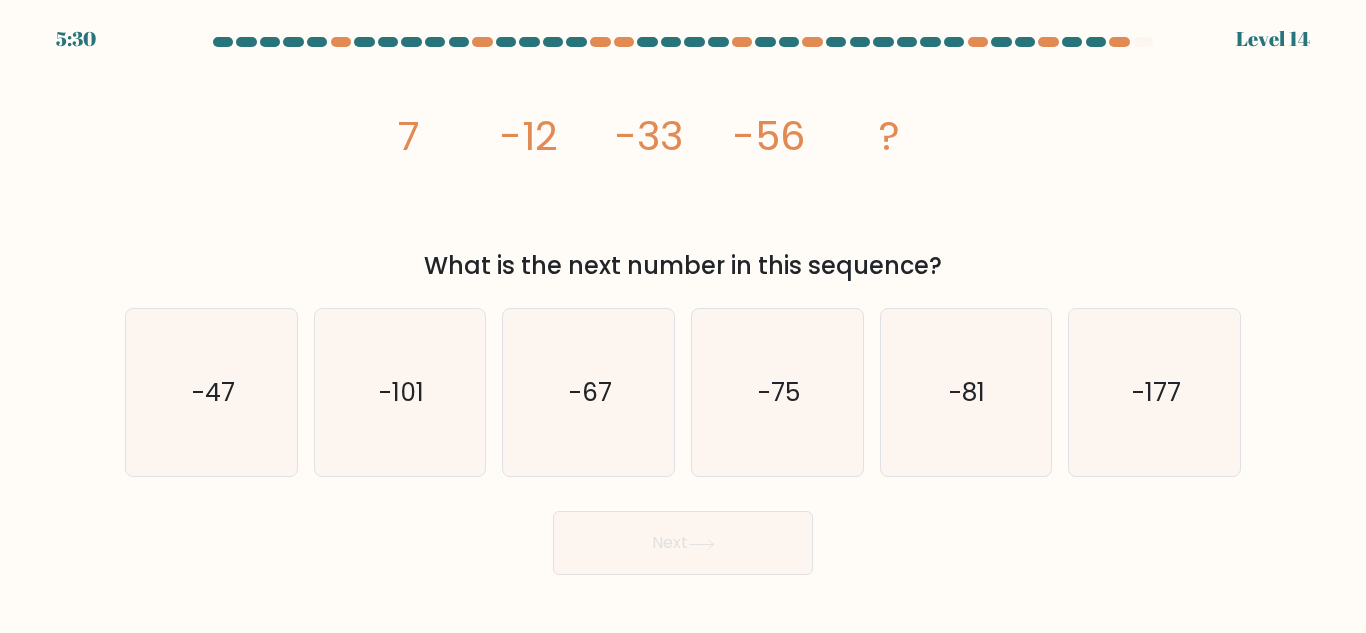 click on "-81" 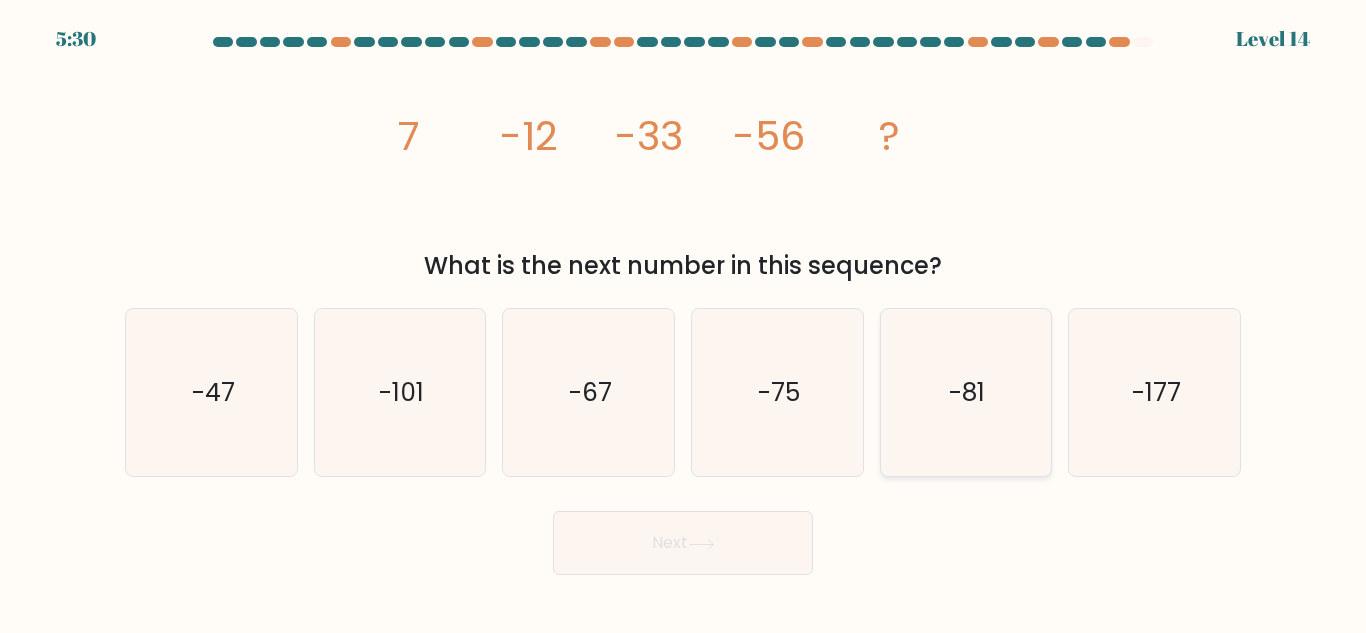 click on "e.
-81" at bounding box center (683, 319) 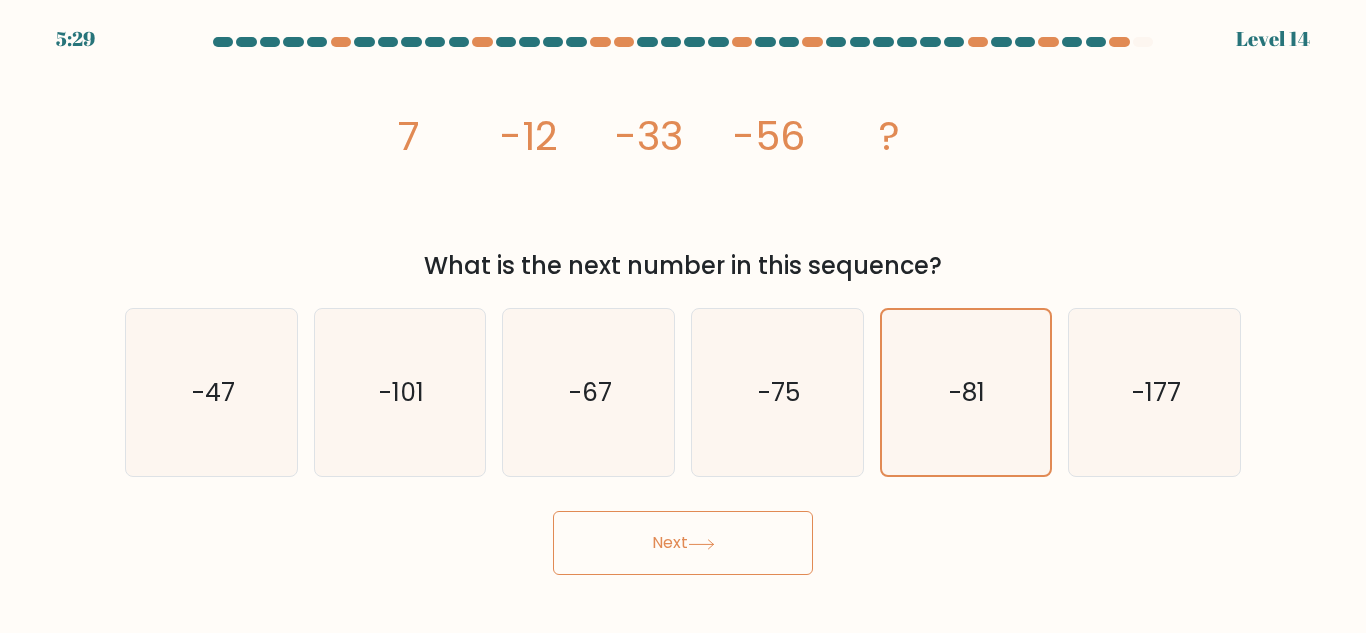 click on "Next" at bounding box center [683, 543] 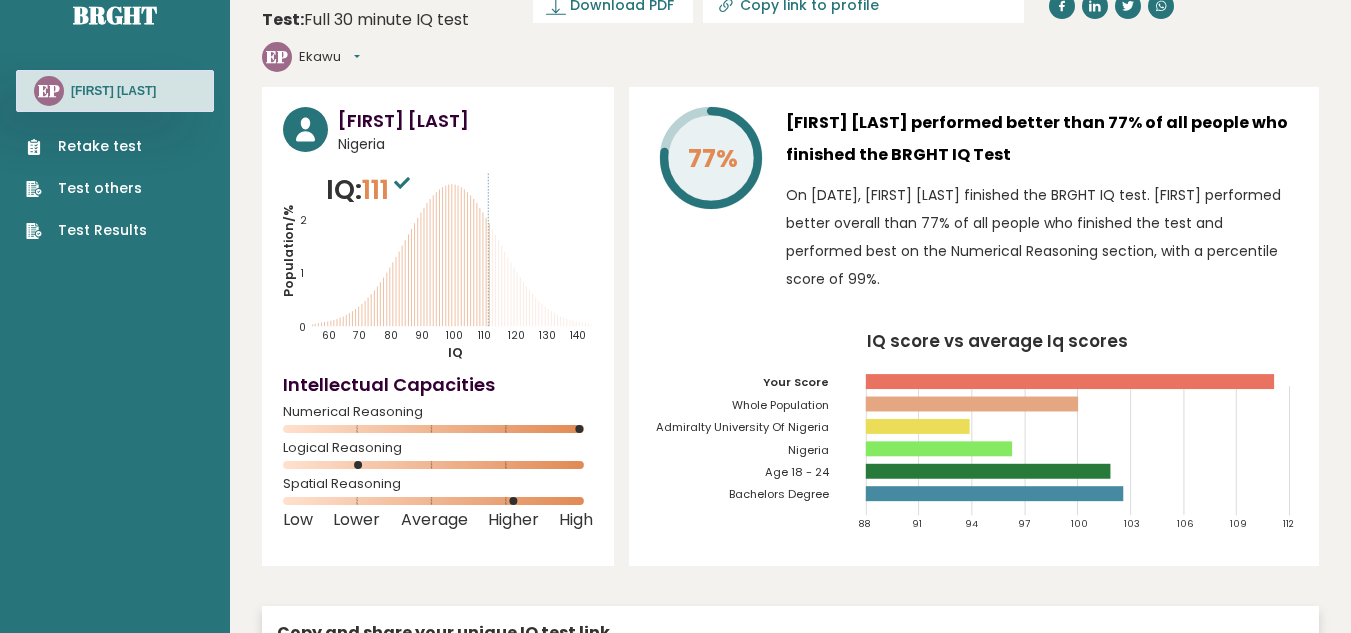 scroll, scrollTop: 0, scrollLeft: 0, axis: both 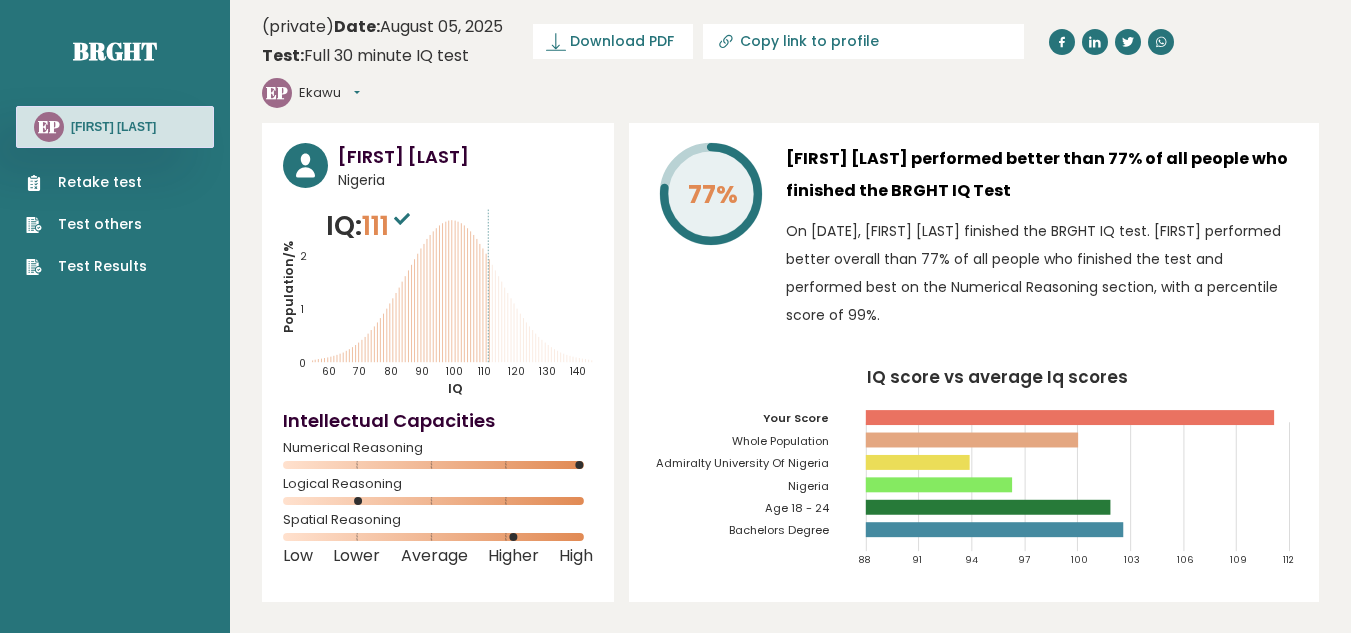 click on "On [DATE], [FIRST]
[LAST] finished the BRGHT IQ test. [FIRST] performed better overall than
77% of all people who finished the test and
performed best on the
Numerical Reasoning section, with
a percentile score of 99%." at bounding box center [1042, 273] 